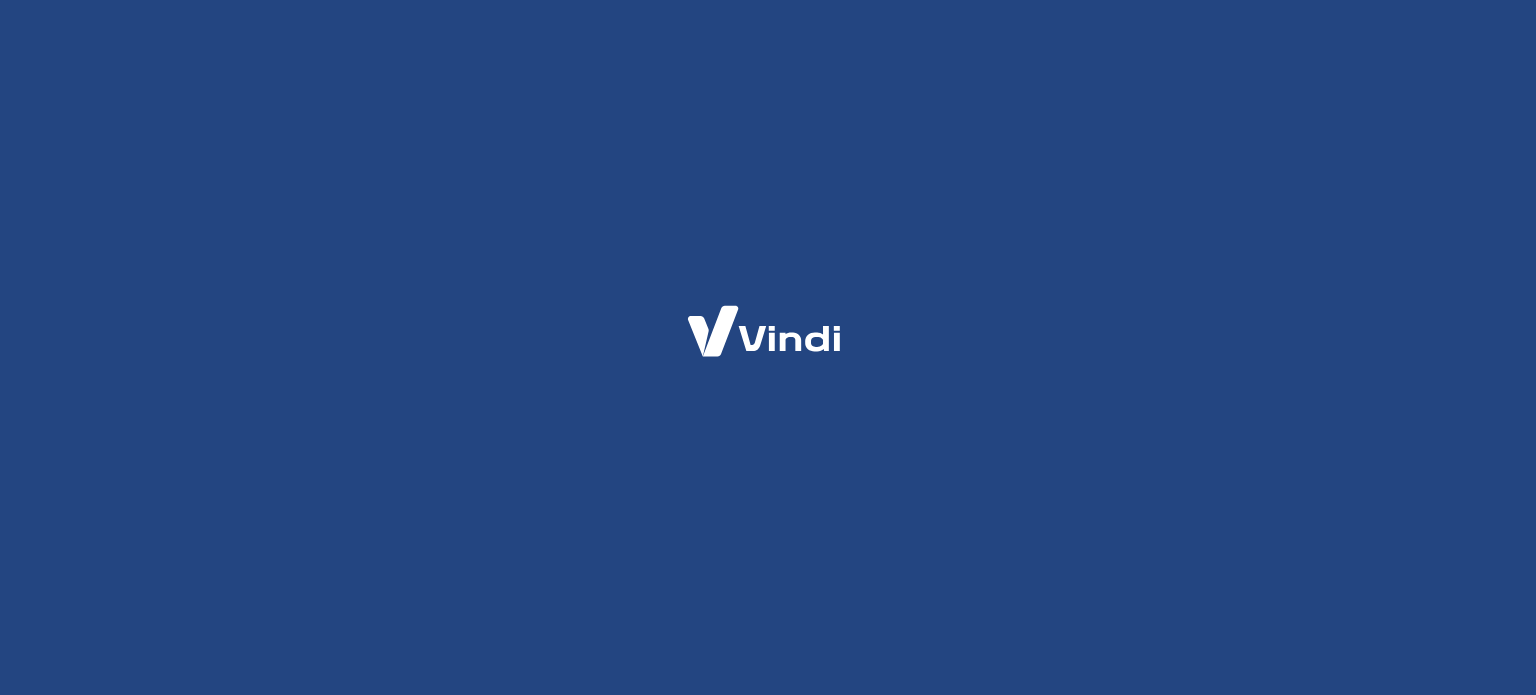 scroll, scrollTop: 0, scrollLeft: 0, axis: both 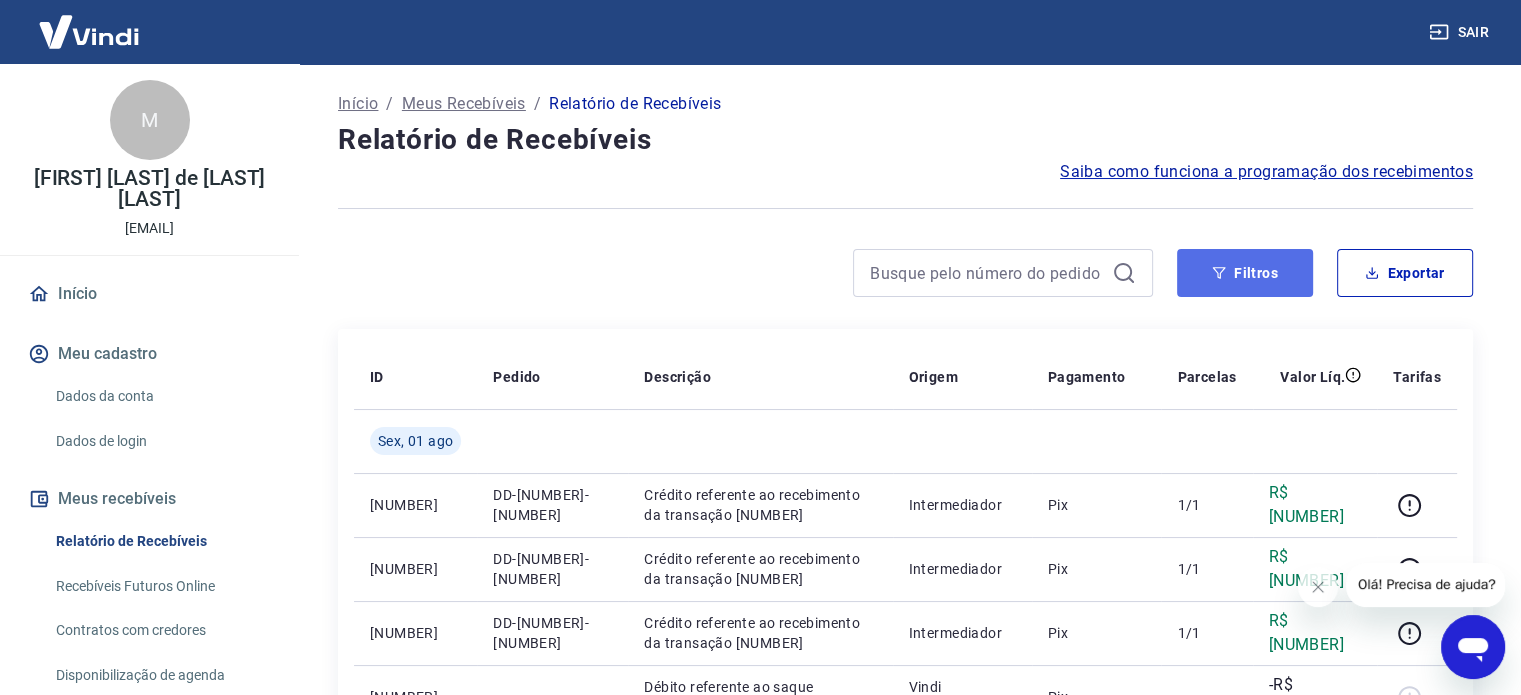 click on "Filtros" at bounding box center [1245, 273] 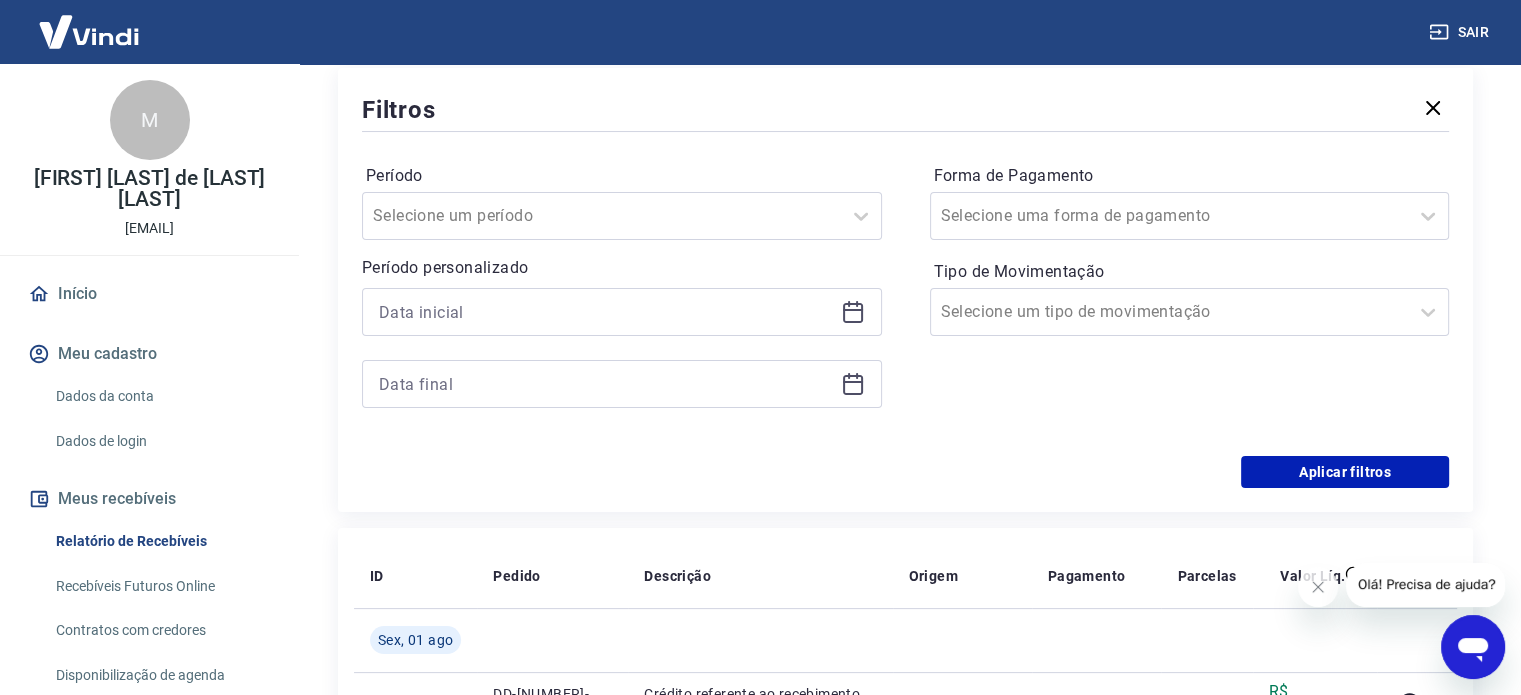 scroll, scrollTop: 261, scrollLeft: 0, axis: vertical 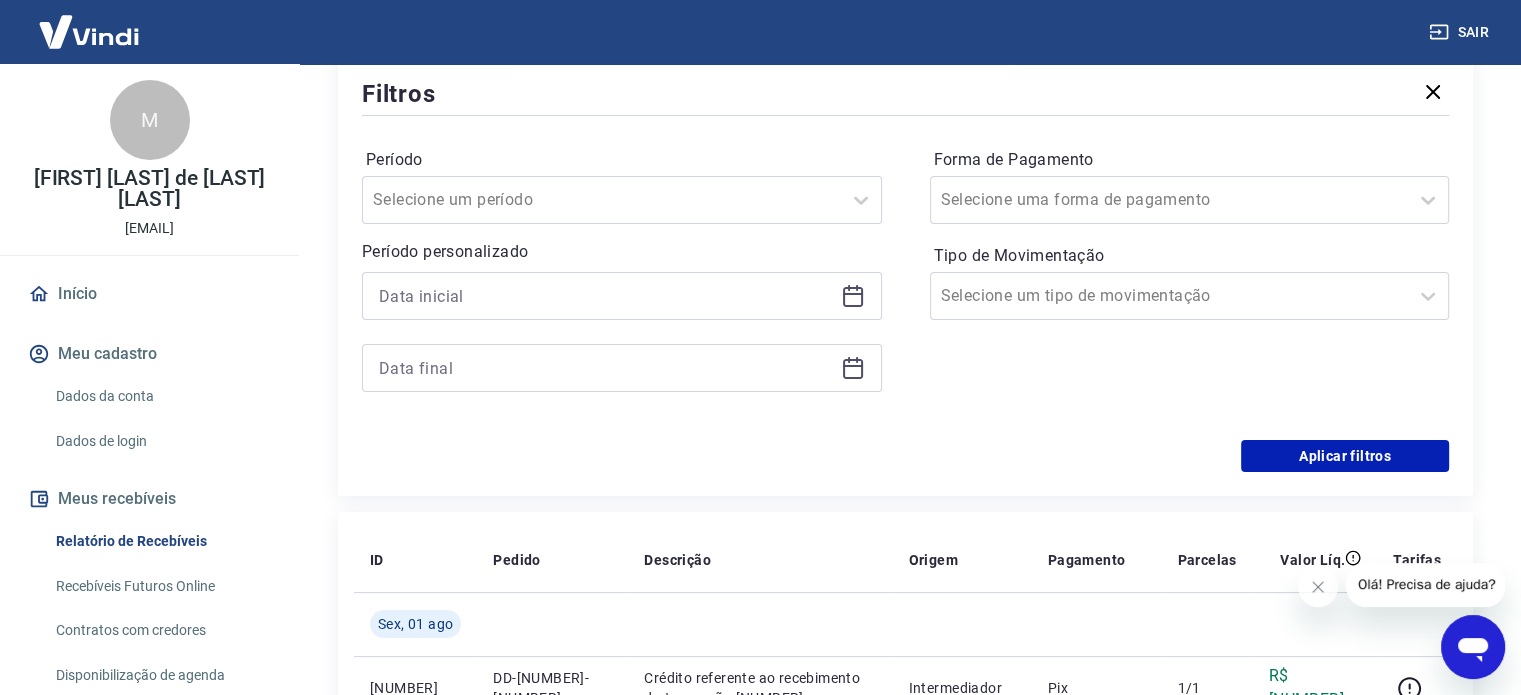 click 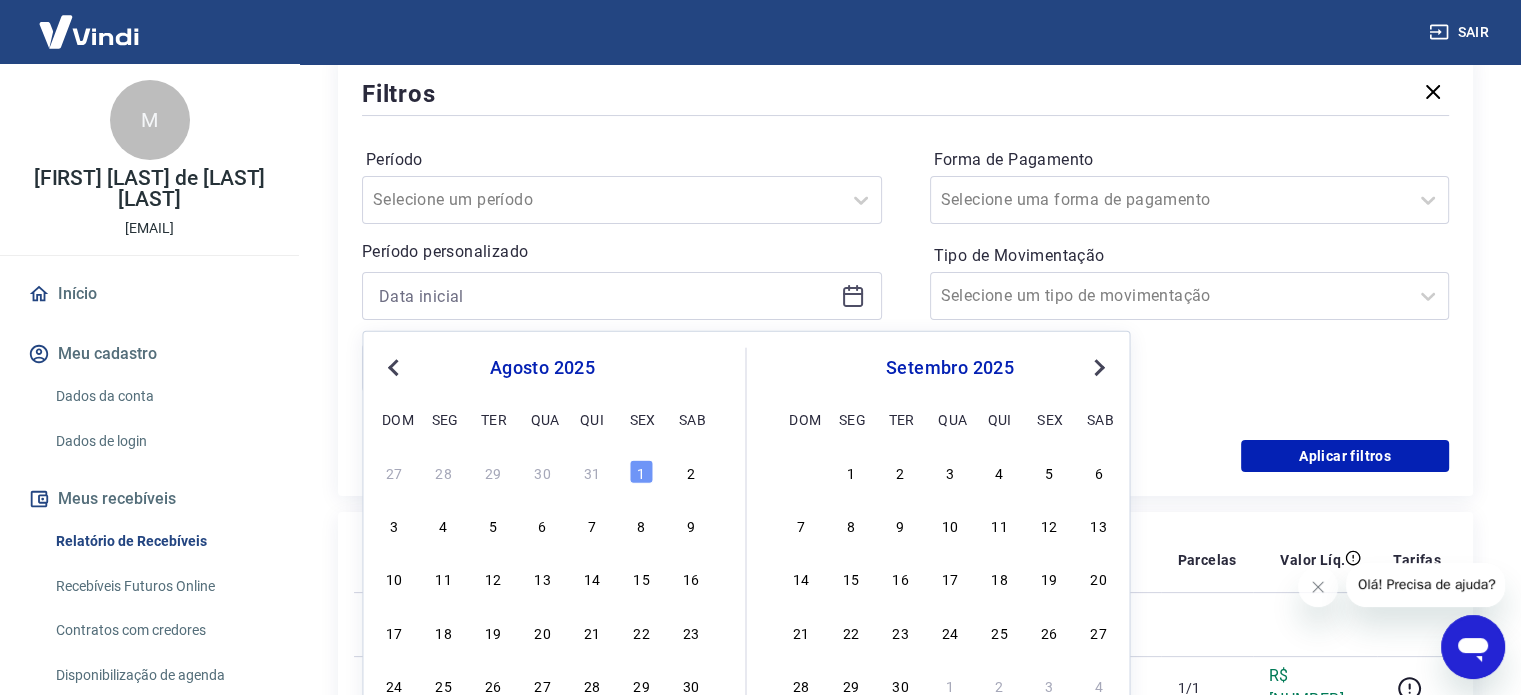click on "Previous Month" at bounding box center (393, 368) 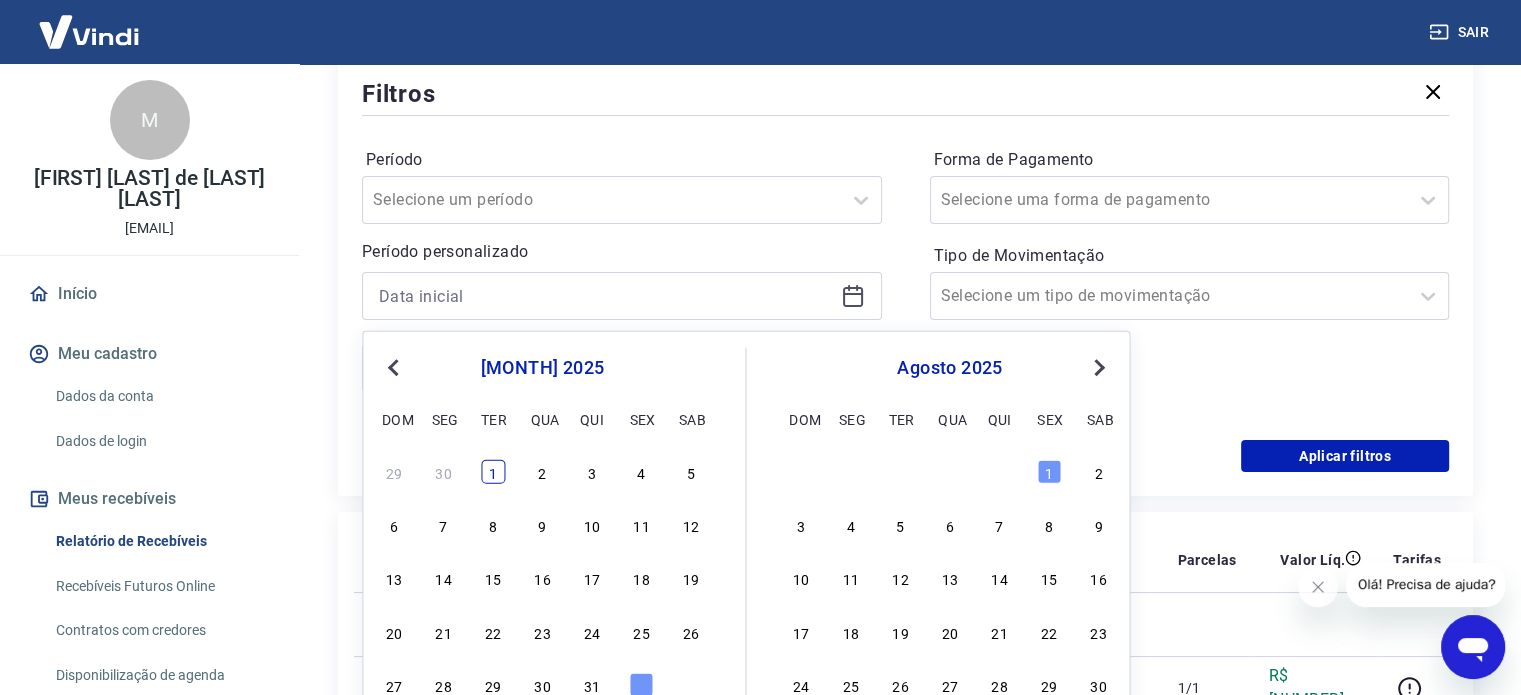 click on "1" at bounding box center [493, 472] 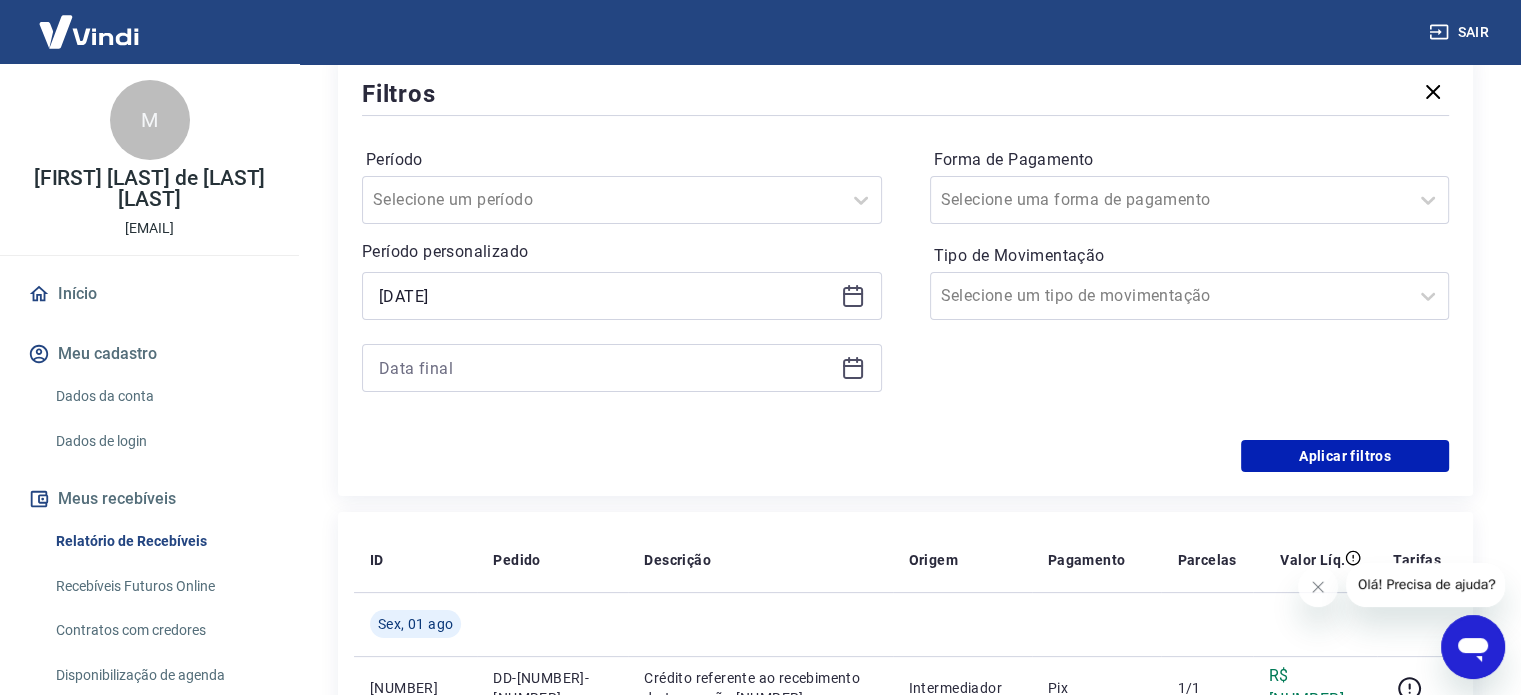 click 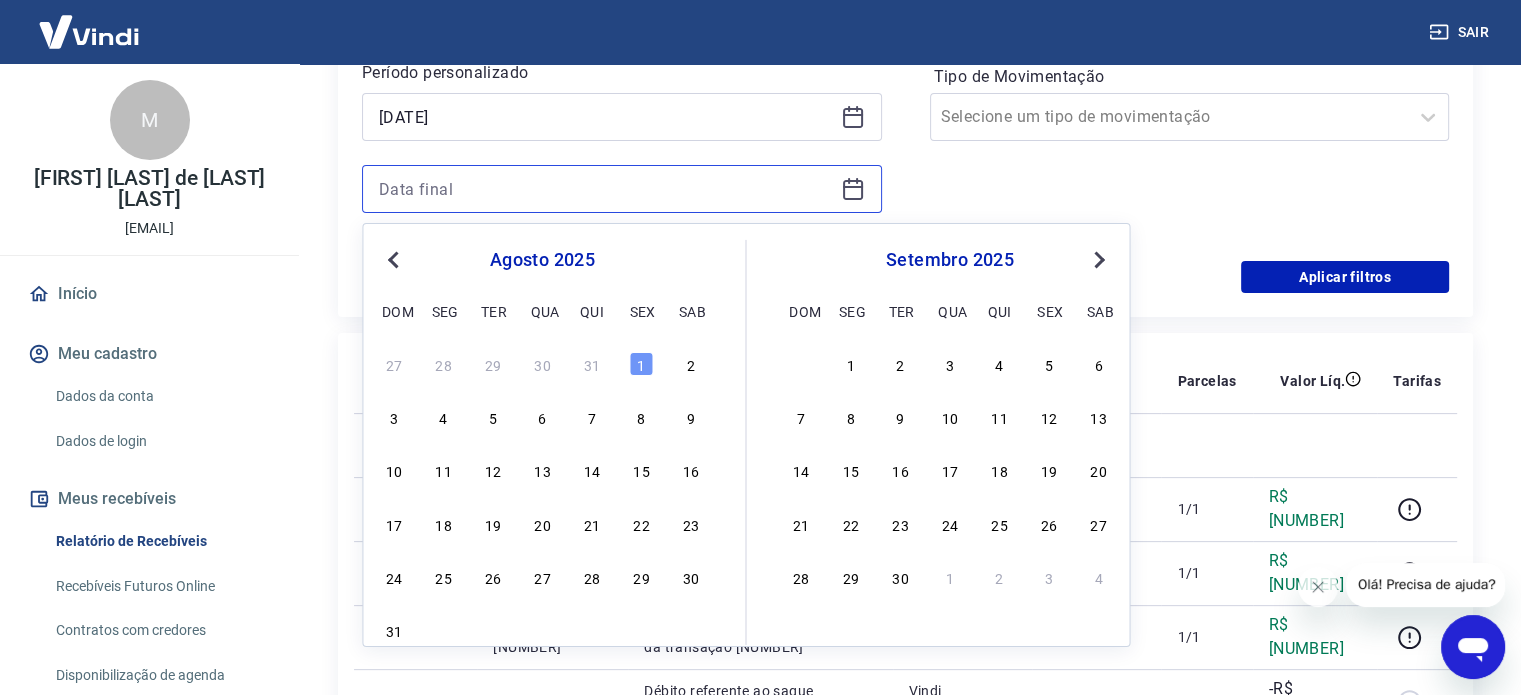 scroll, scrollTop: 457, scrollLeft: 0, axis: vertical 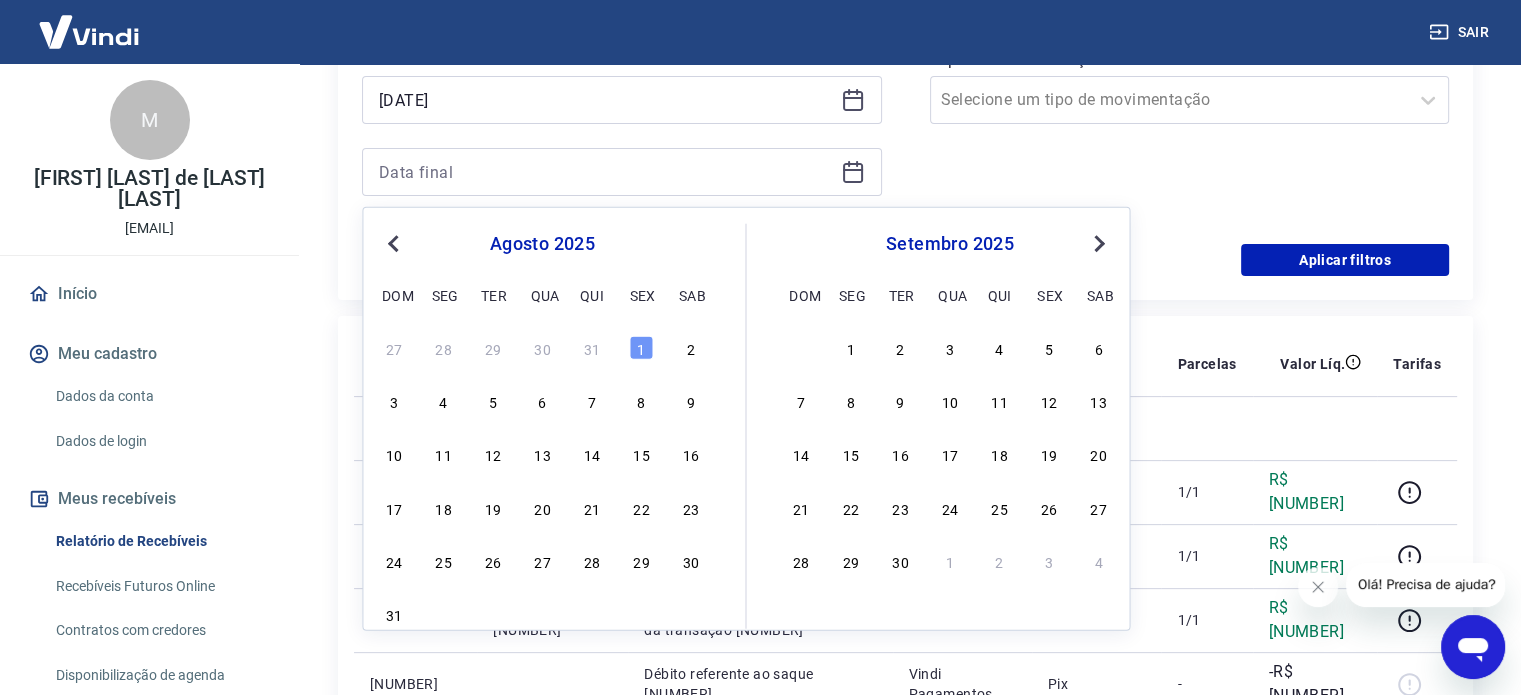 click on "Previous Month" at bounding box center [393, 244] 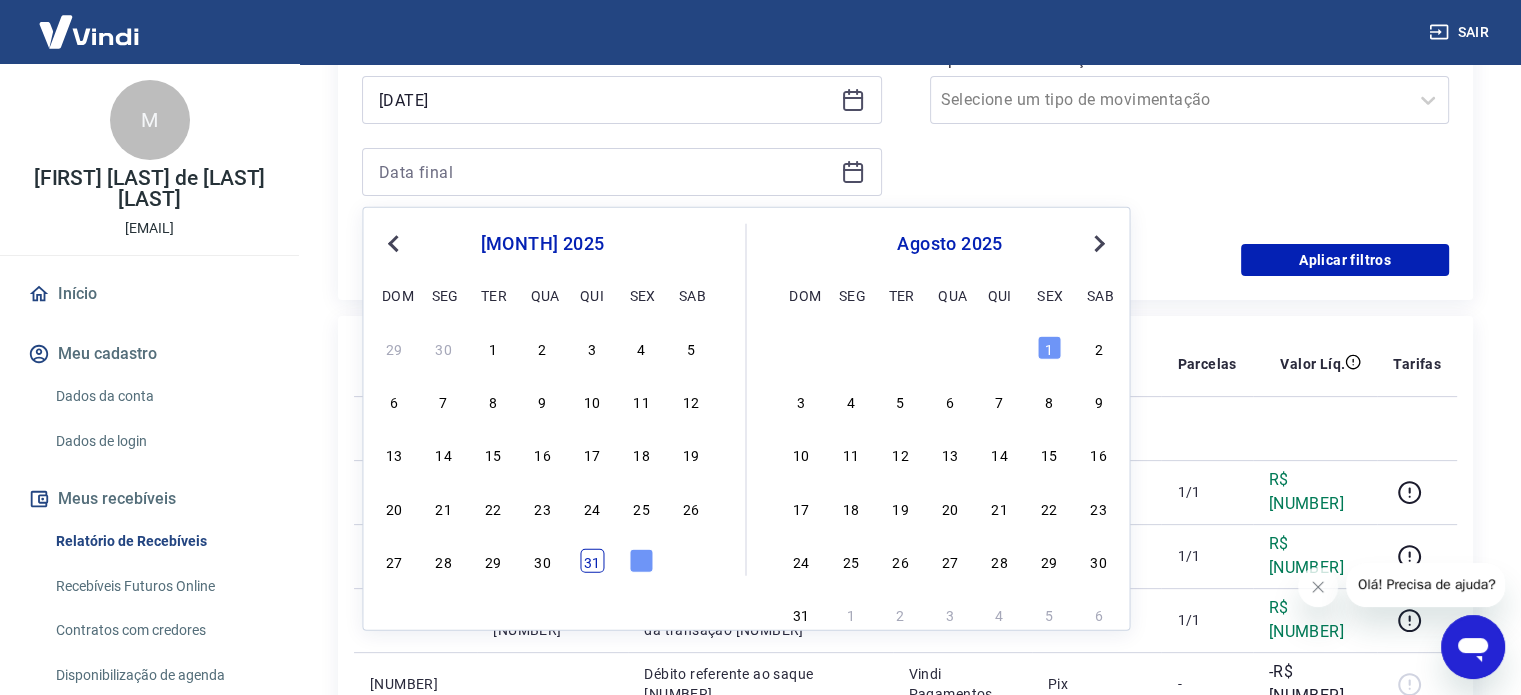 click on "31" at bounding box center (592, 561) 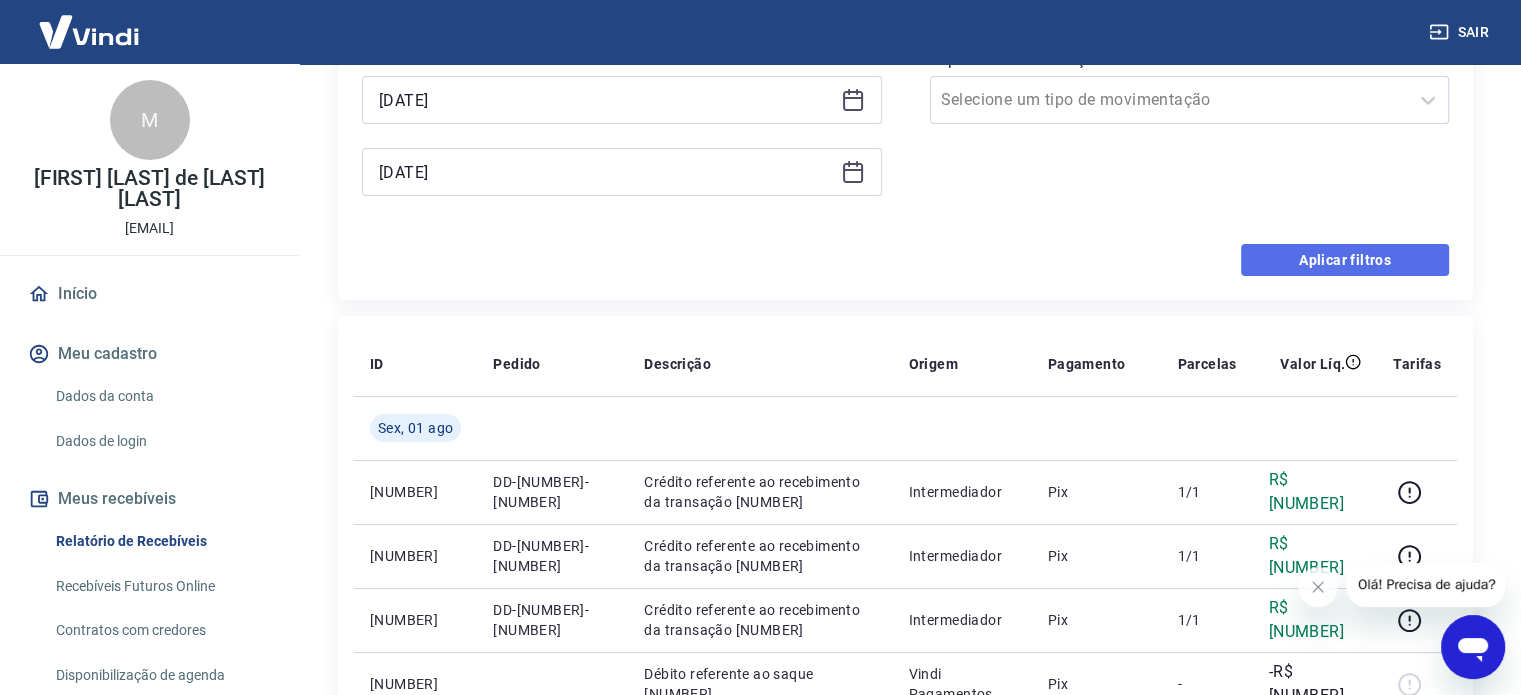 click on "Aplicar filtros" at bounding box center [1345, 260] 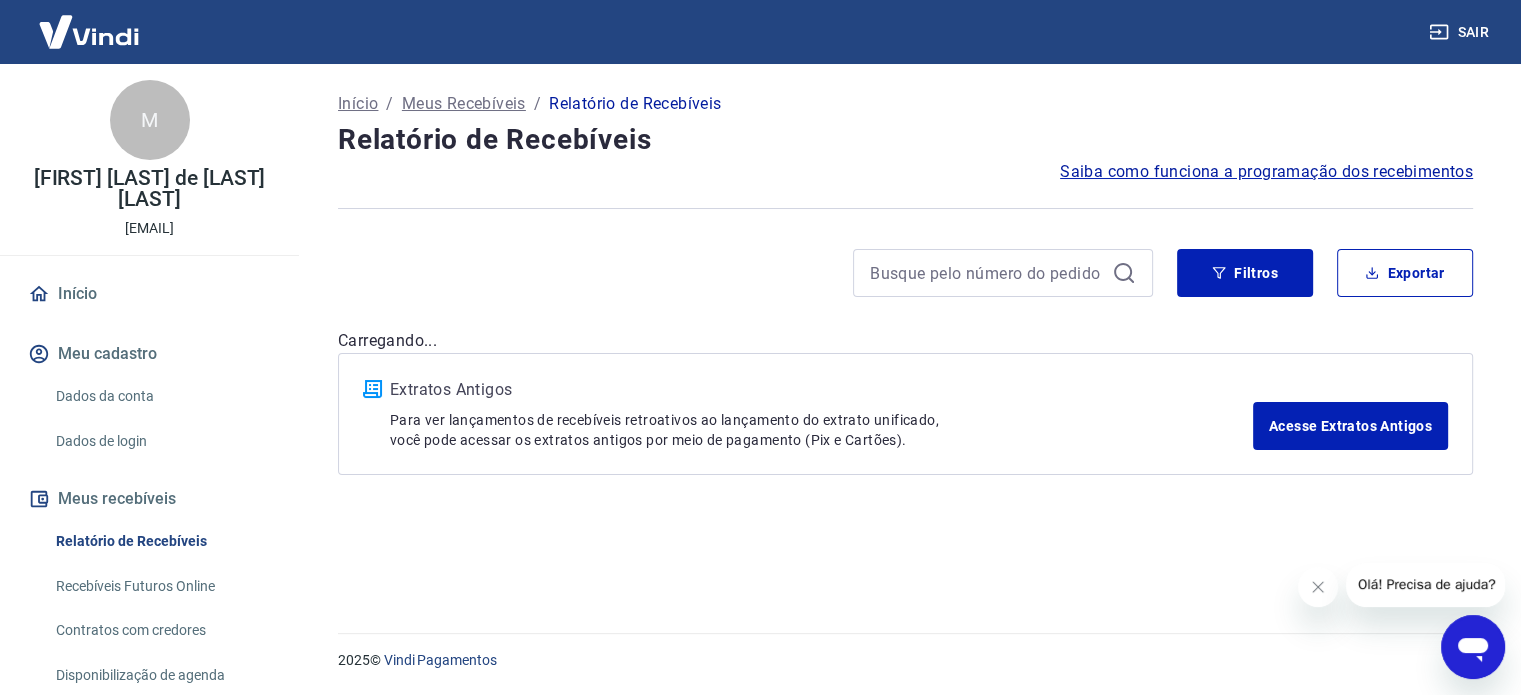 scroll, scrollTop: 0, scrollLeft: 0, axis: both 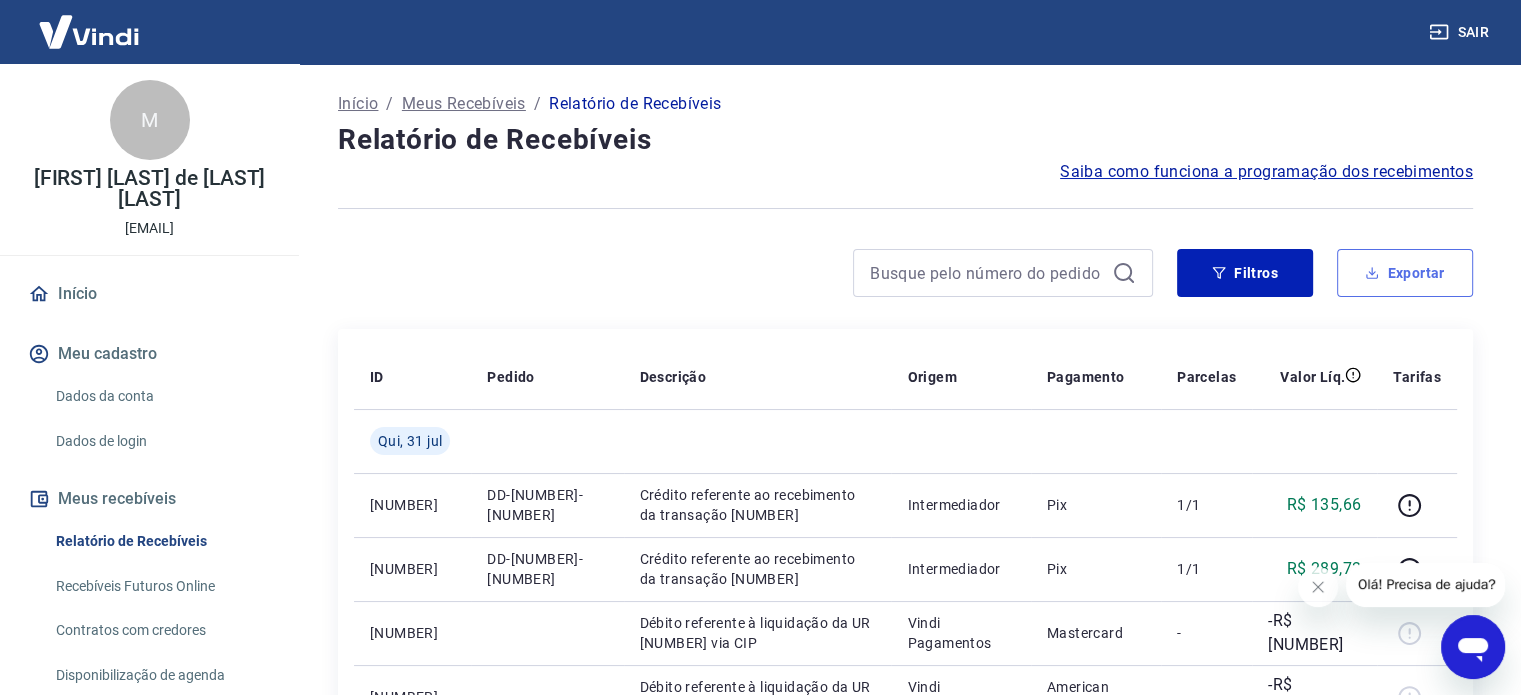 click on "Exportar" at bounding box center [1405, 273] 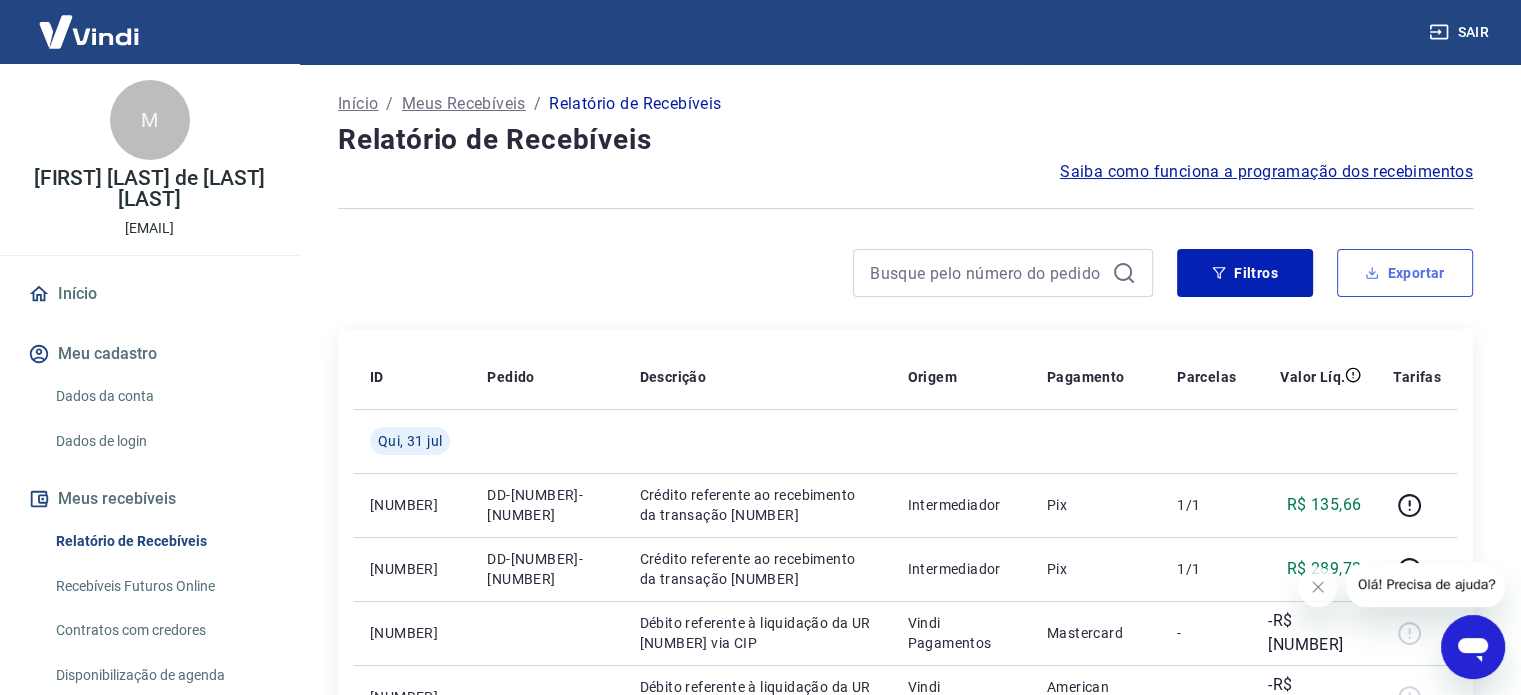 type on "01/07/2025" 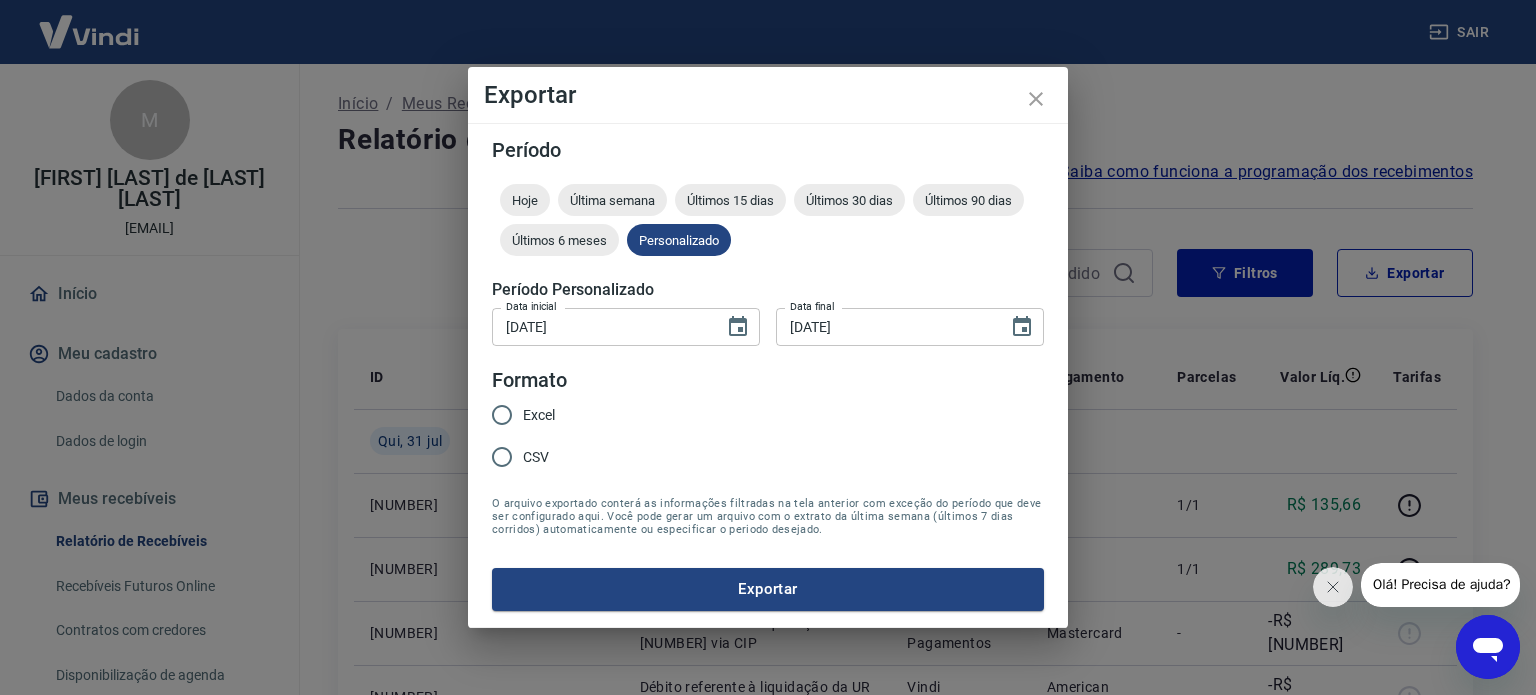 click on "Excel" at bounding box center [518, 415] 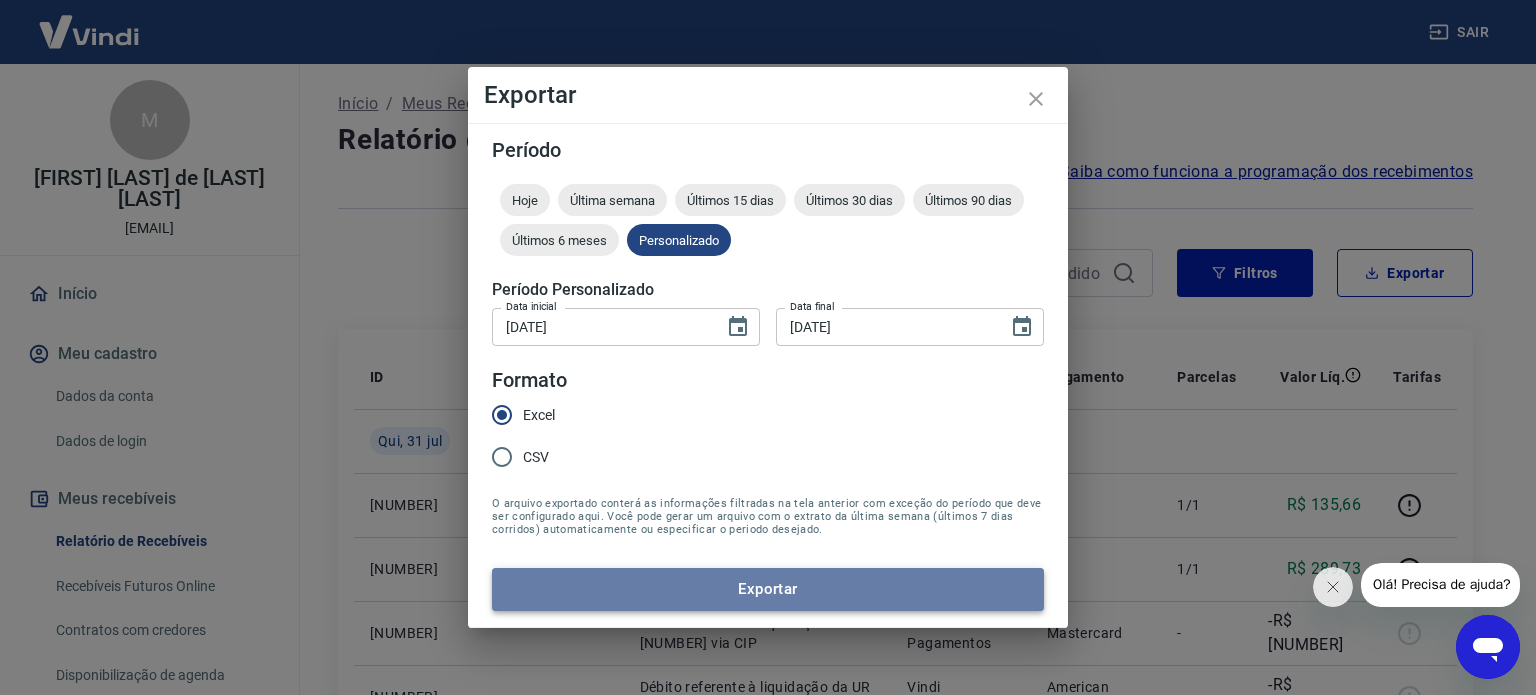 click on "Exportar" at bounding box center (768, 589) 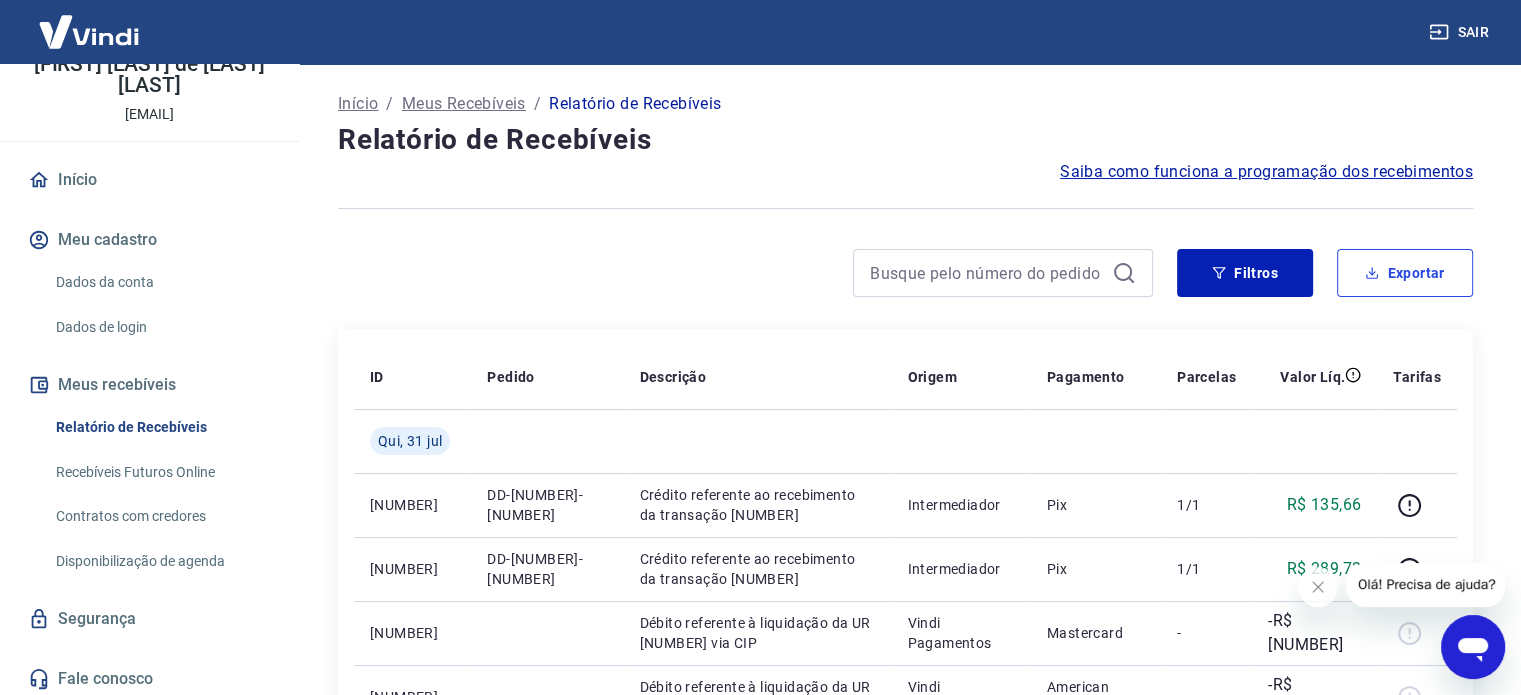 scroll, scrollTop: 120, scrollLeft: 0, axis: vertical 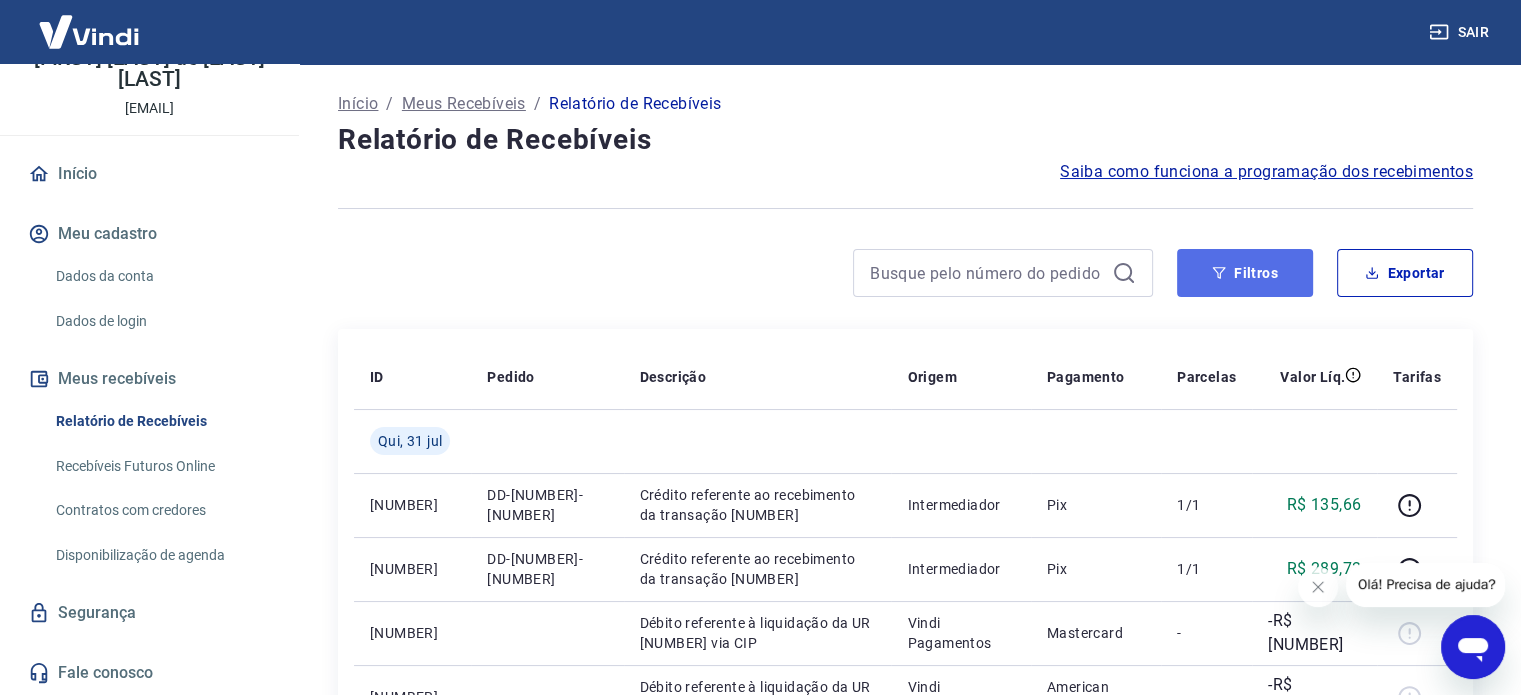 click on "Filtros" at bounding box center (1245, 273) 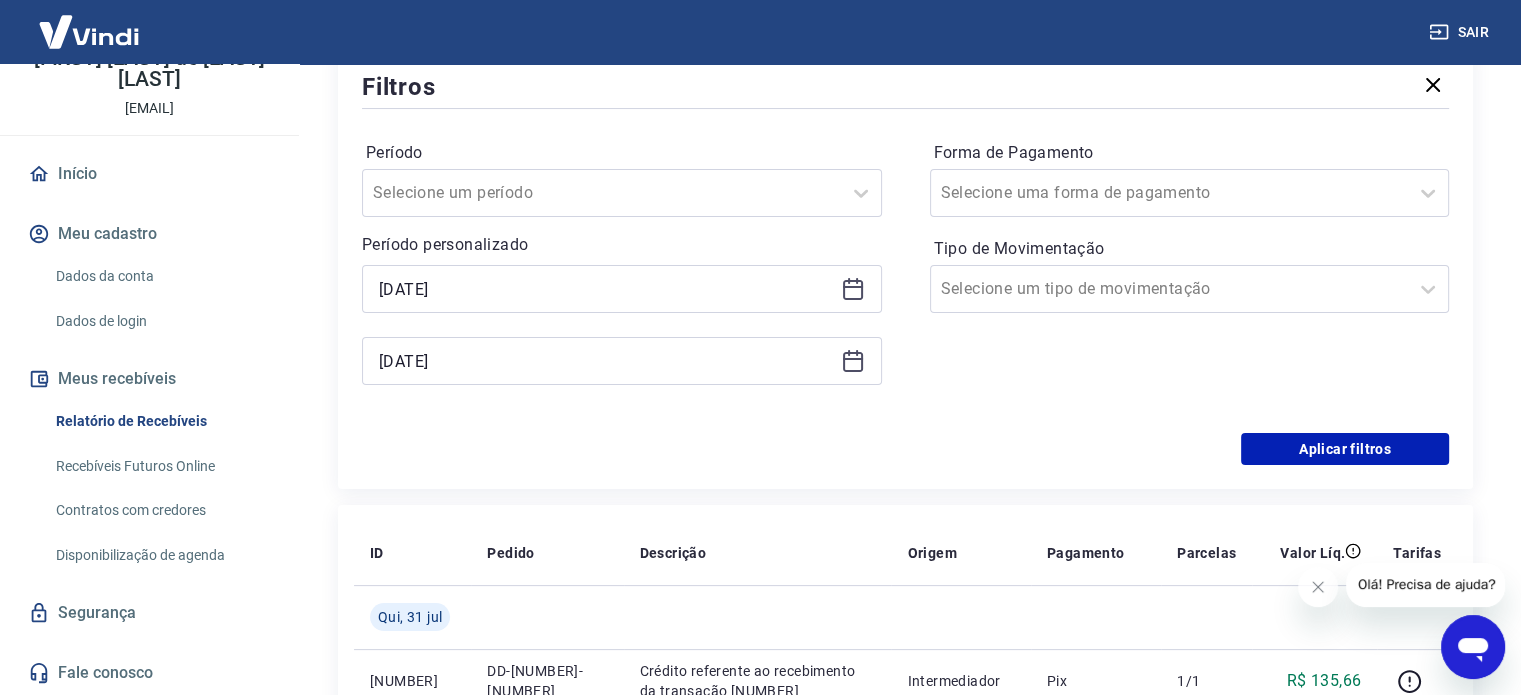 scroll, scrollTop: 320, scrollLeft: 0, axis: vertical 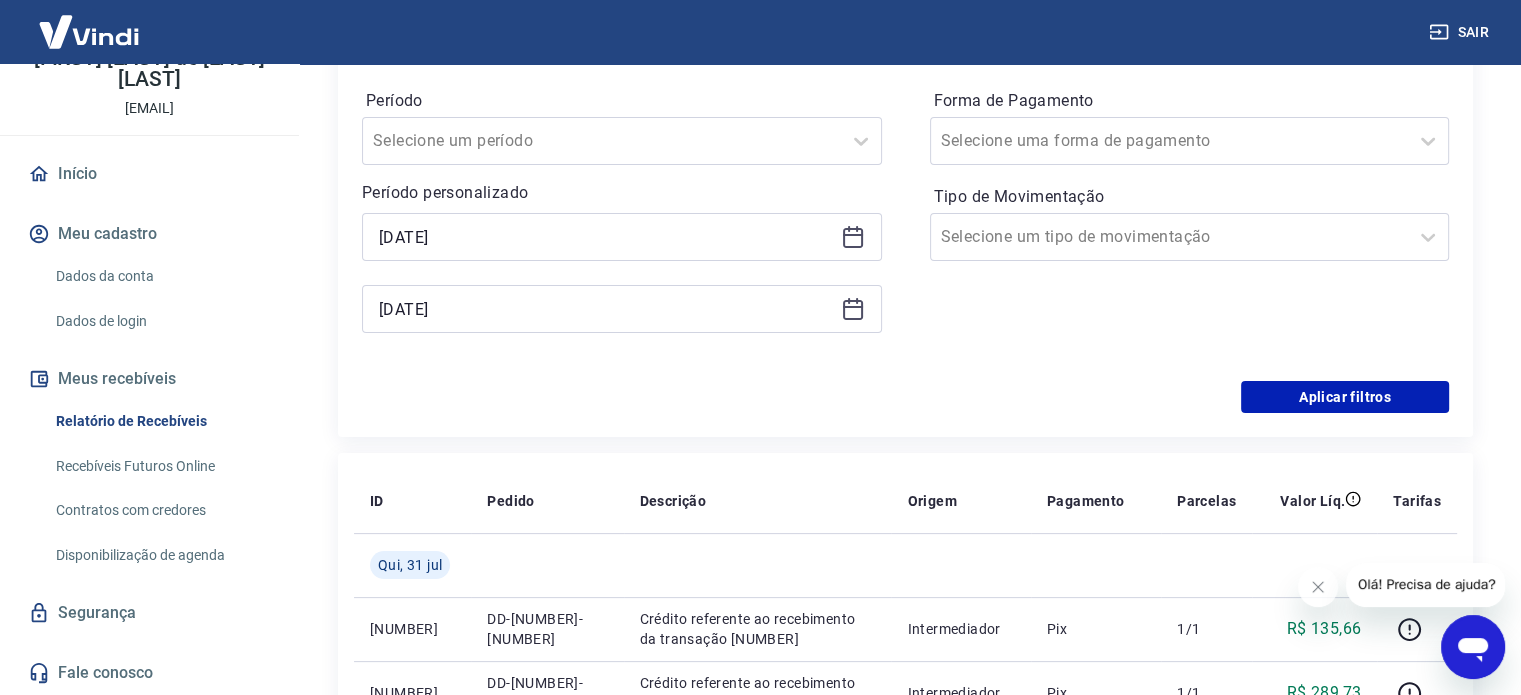 click 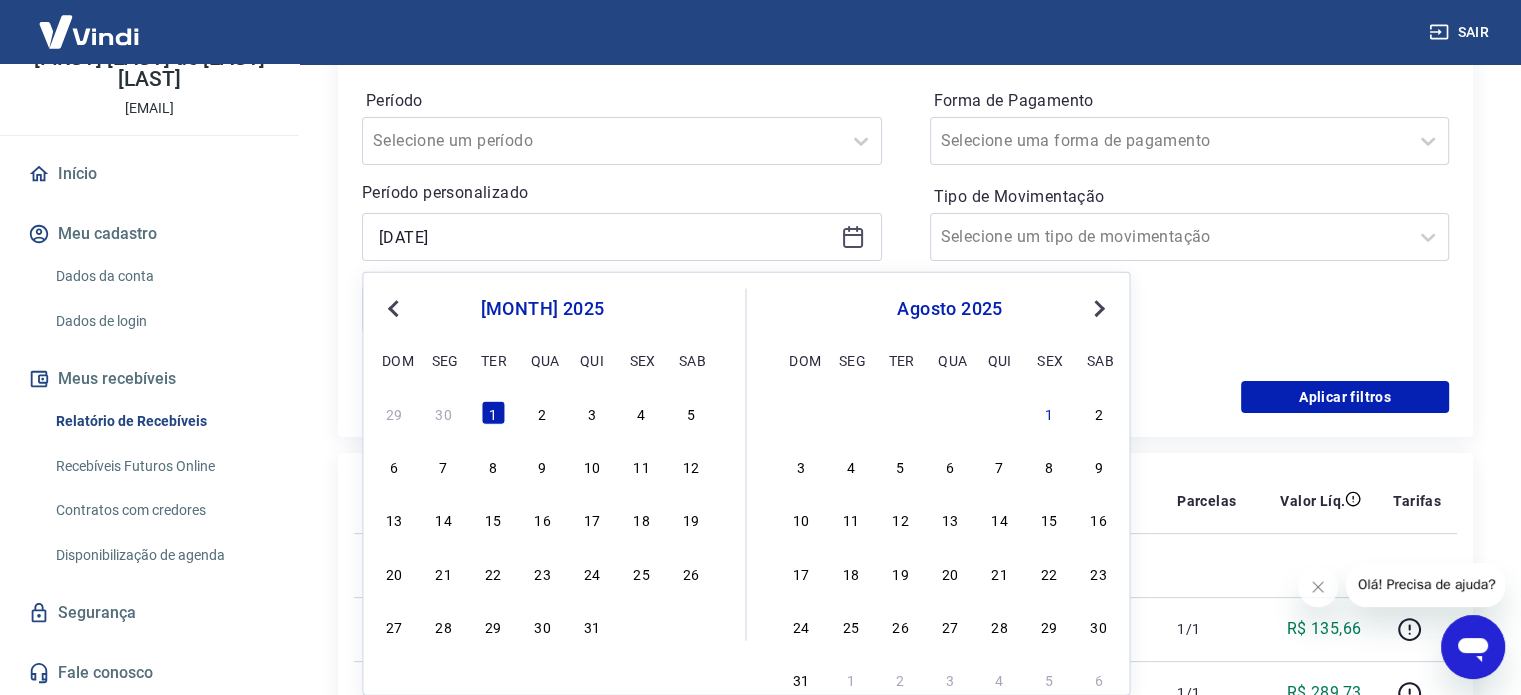 click on "Previous Month" at bounding box center (395, 307) 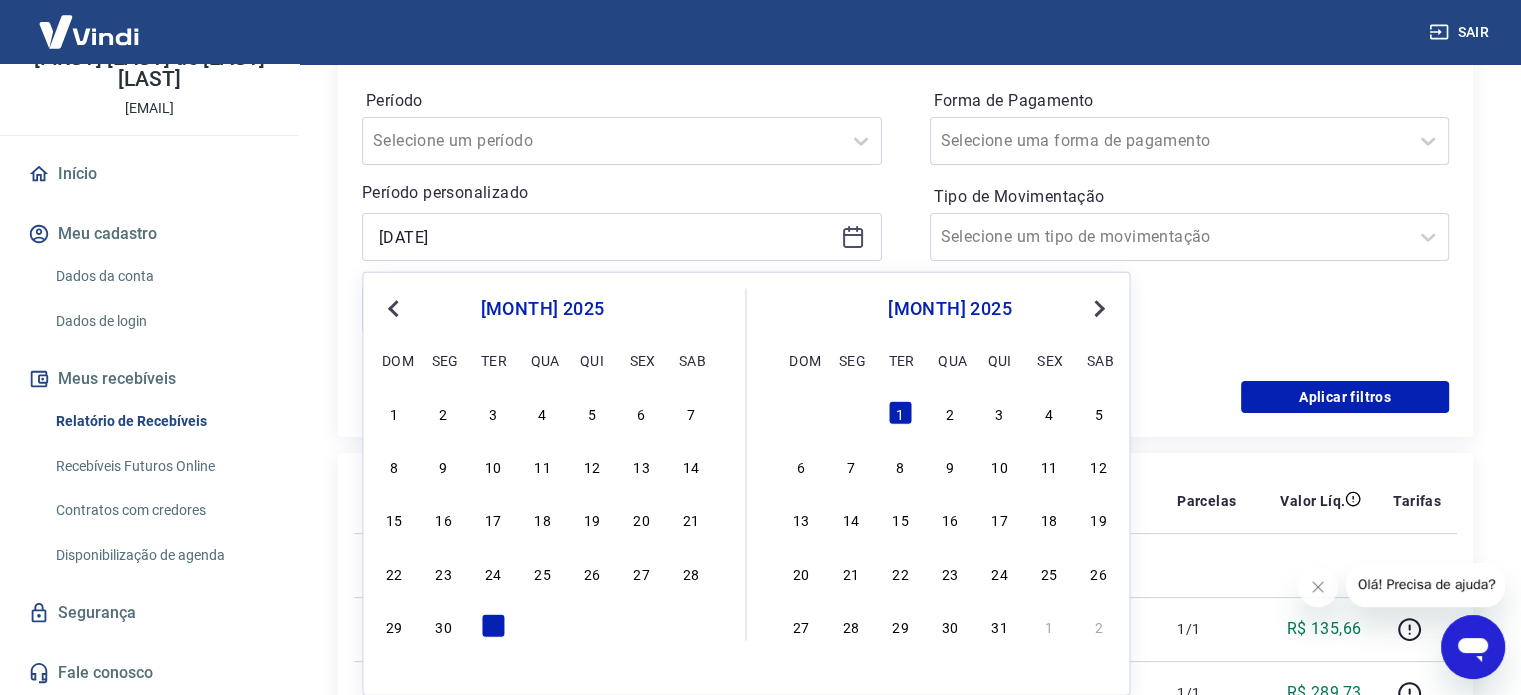 click on "Previous Month" at bounding box center [395, 307] 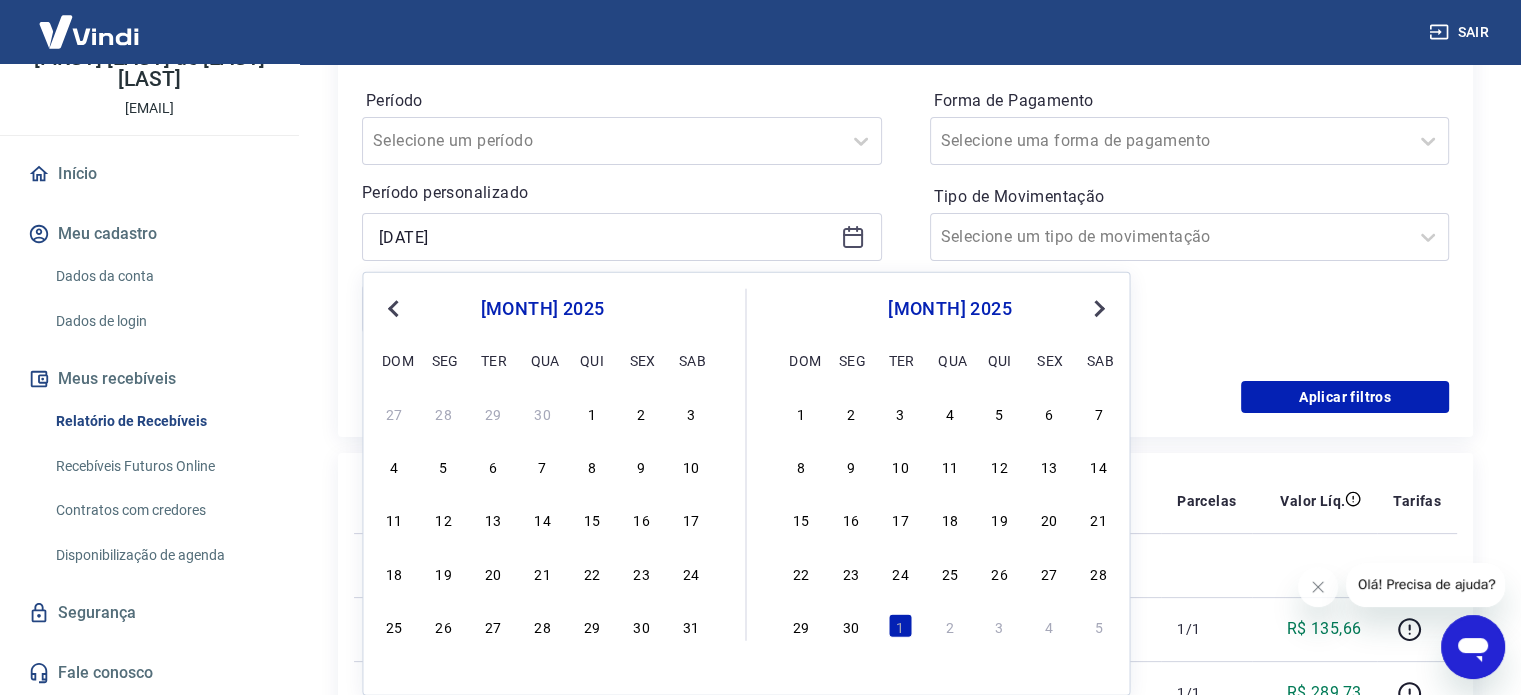 click on "Previous Month" at bounding box center (395, 307) 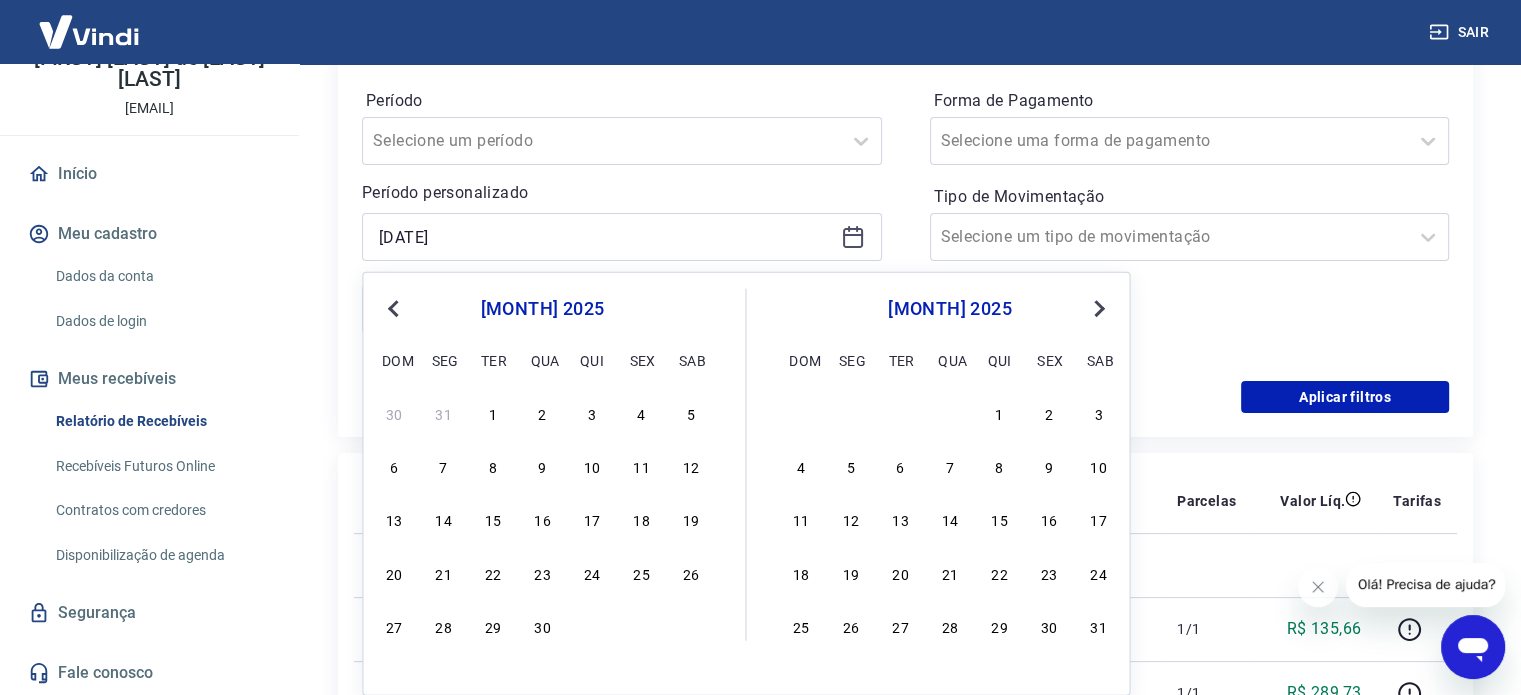 click on "Previous Month" at bounding box center [395, 307] 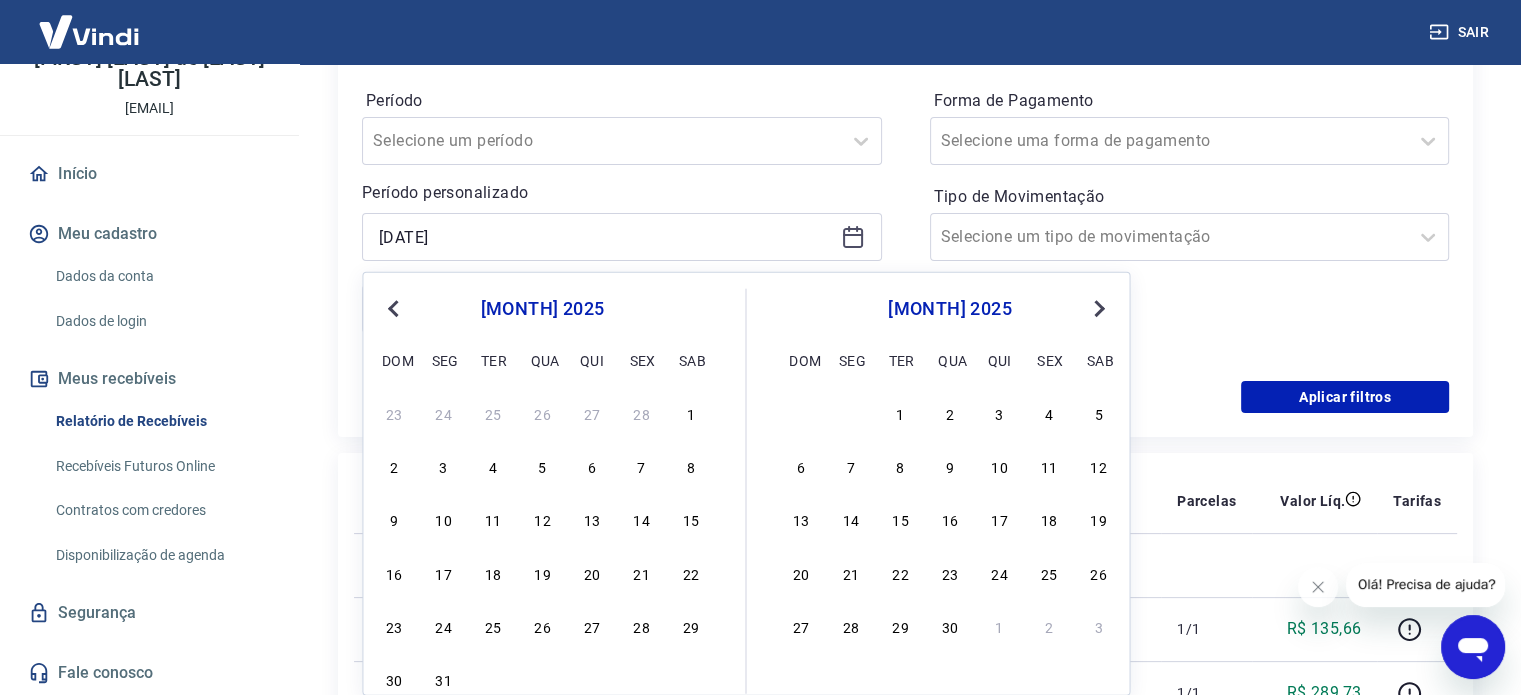 click on "Previous Month" at bounding box center (395, 307) 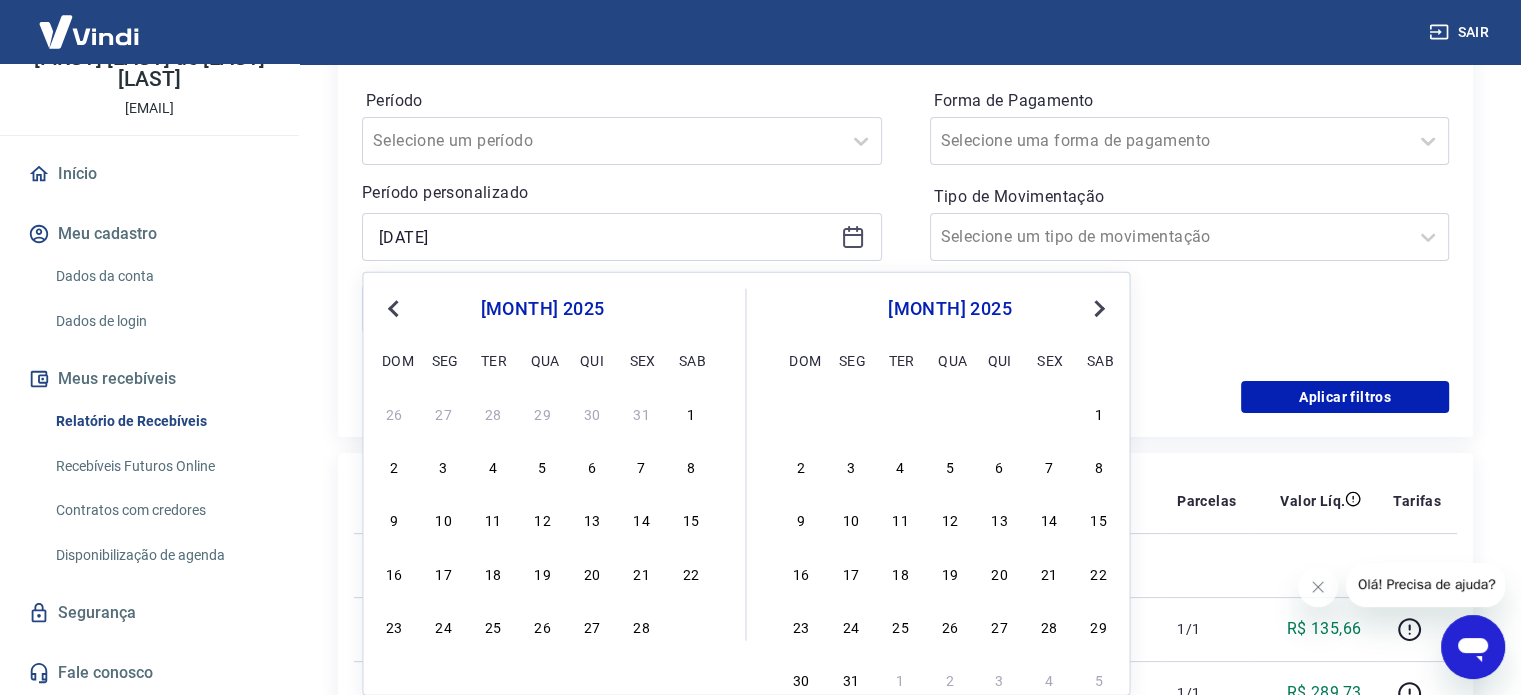 click on "Previous Month" at bounding box center [395, 307] 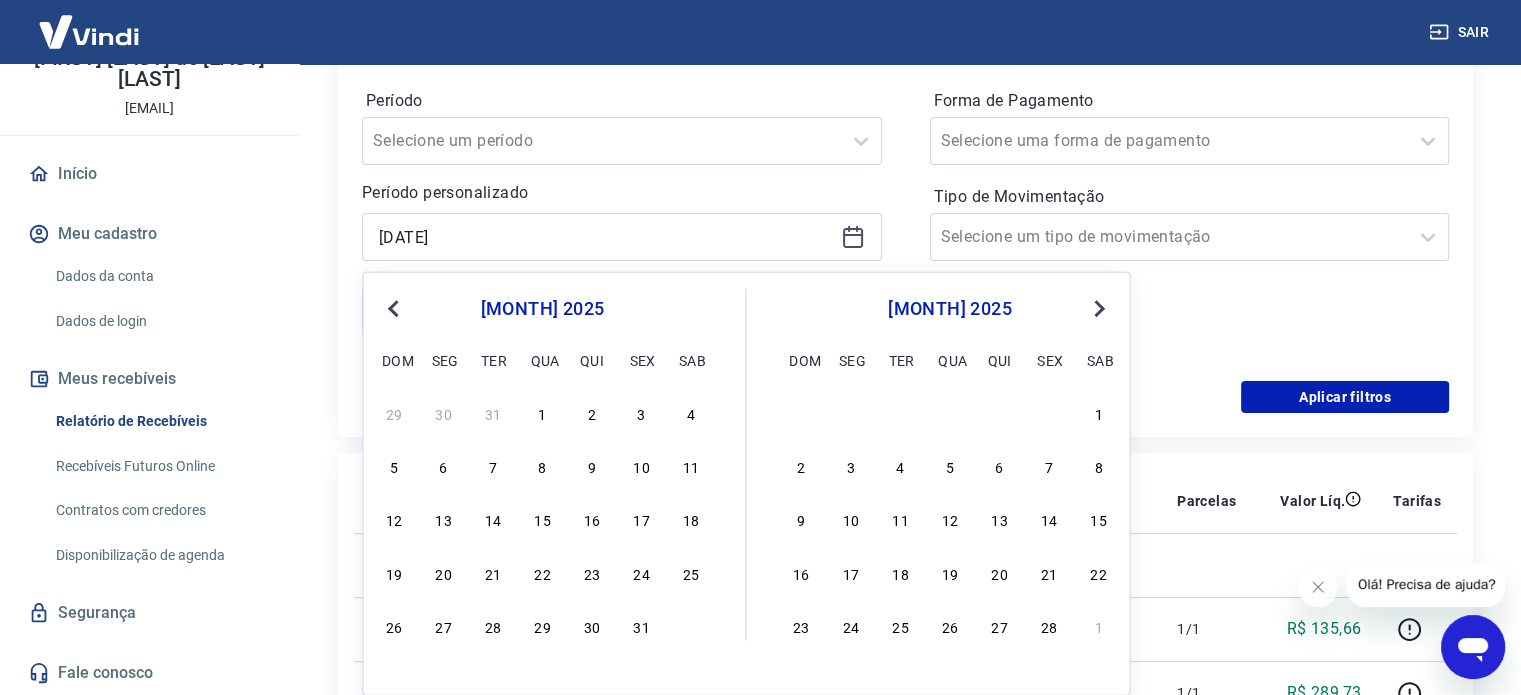 click on "Previous Month" at bounding box center [395, 307] 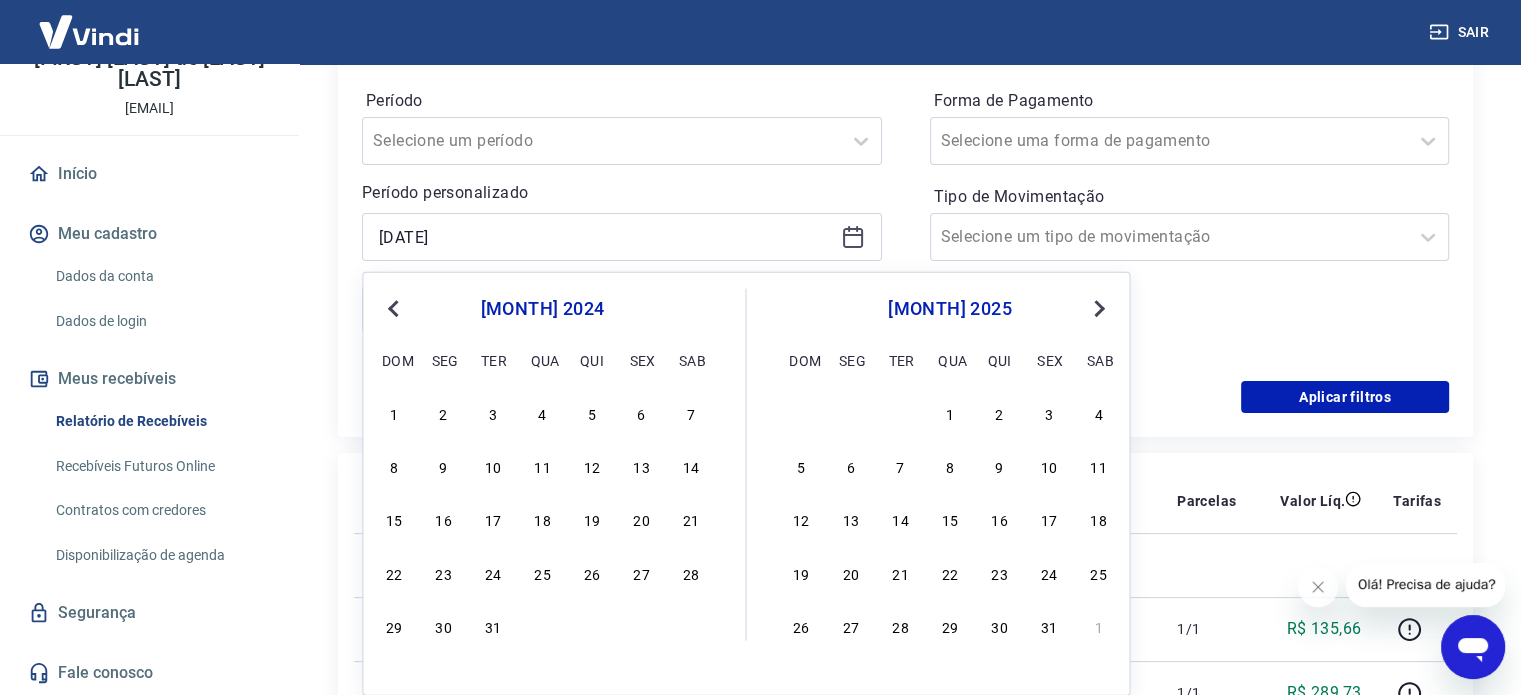 click on "Previous Month" at bounding box center [395, 307] 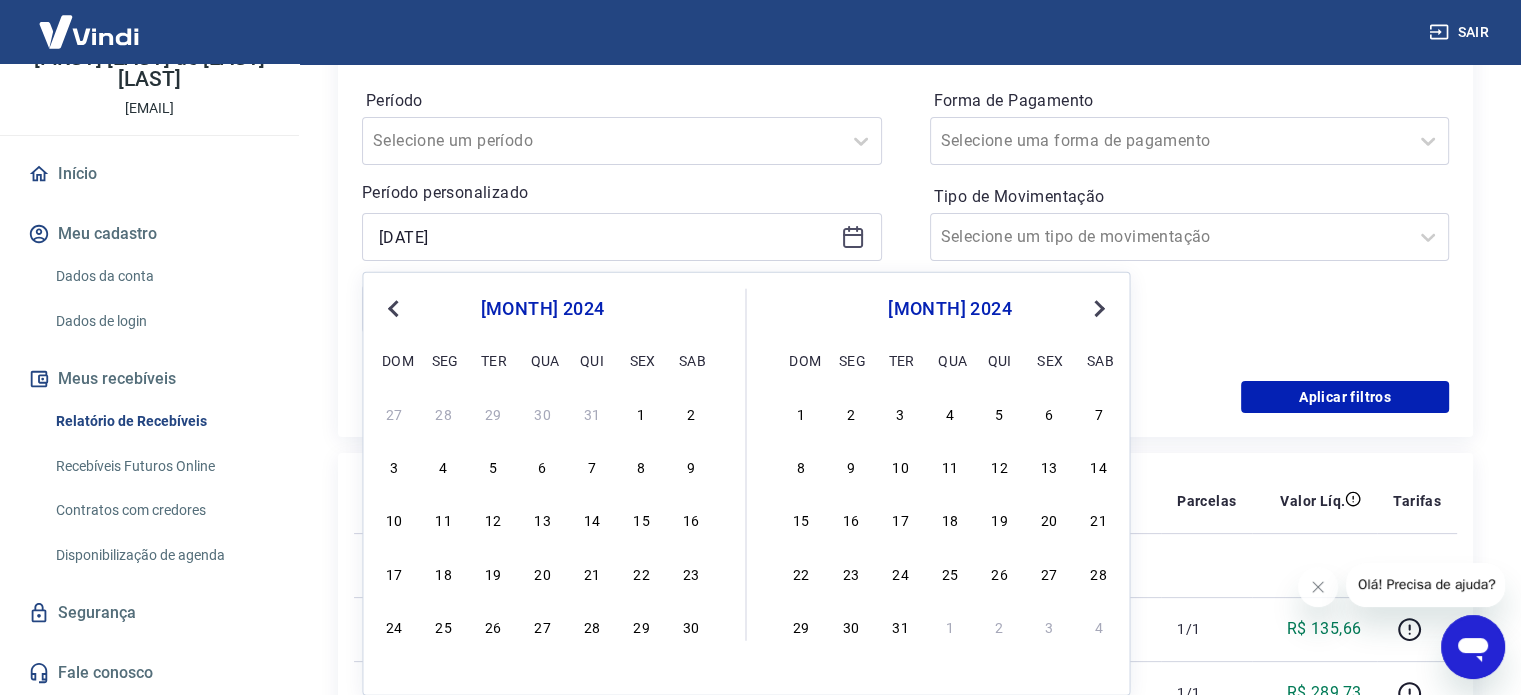 click on "Previous Month" at bounding box center [395, 307] 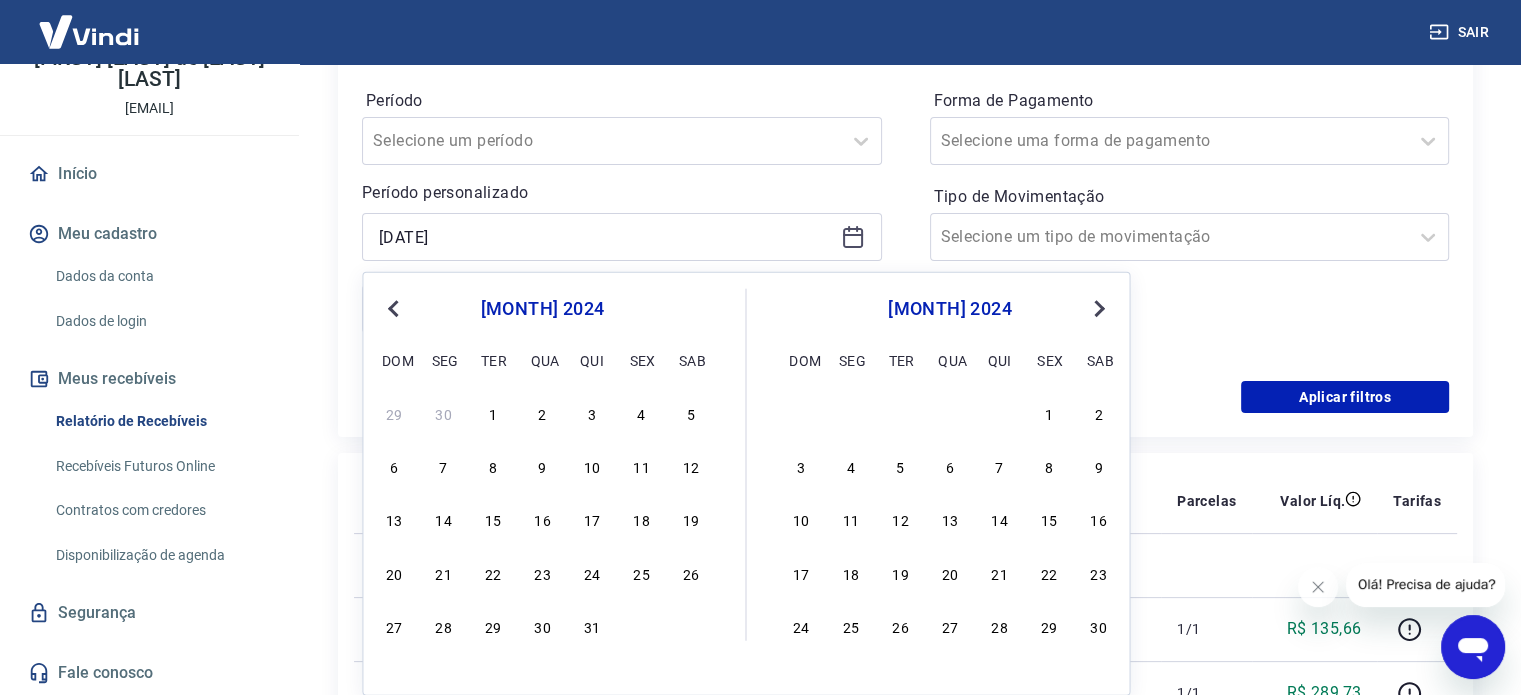 click on "Previous Month" at bounding box center [395, 307] 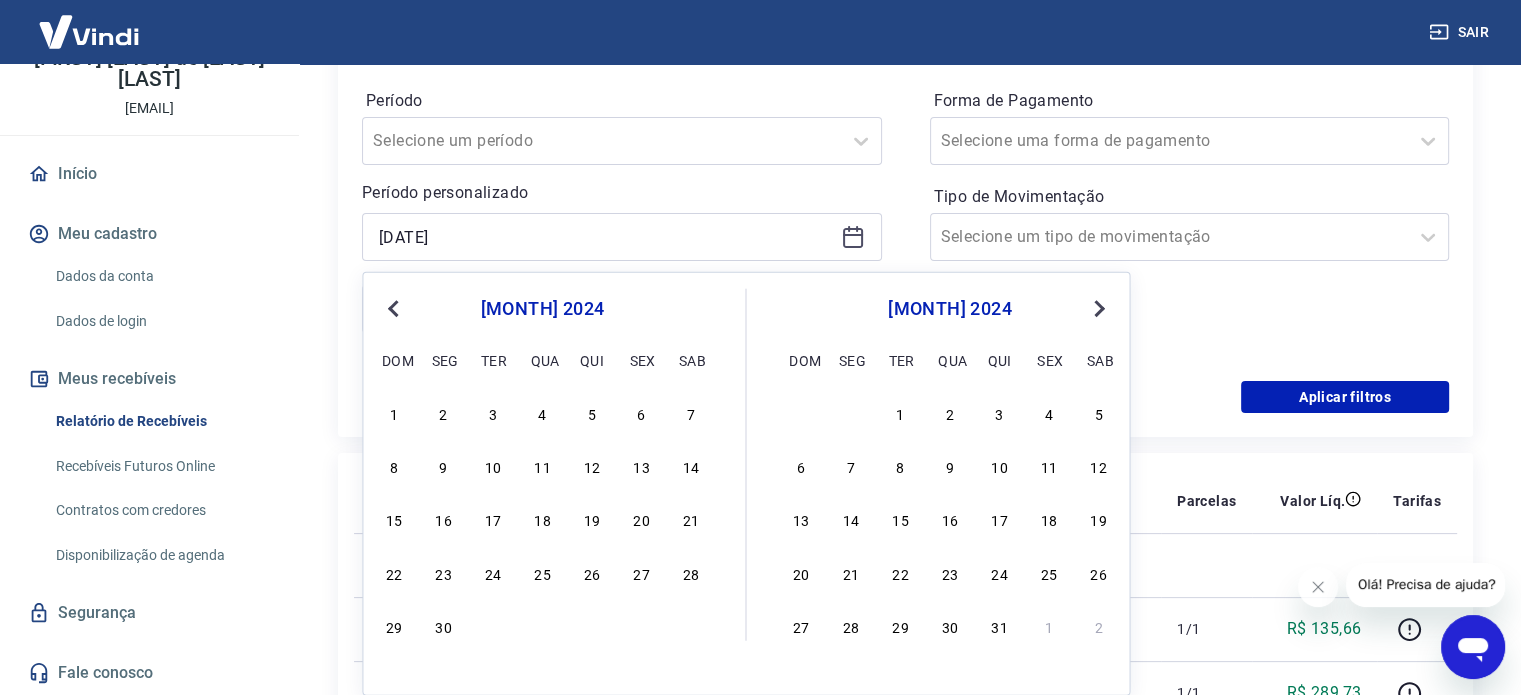 click on "Previous Month" at bounding box center (395, 307) 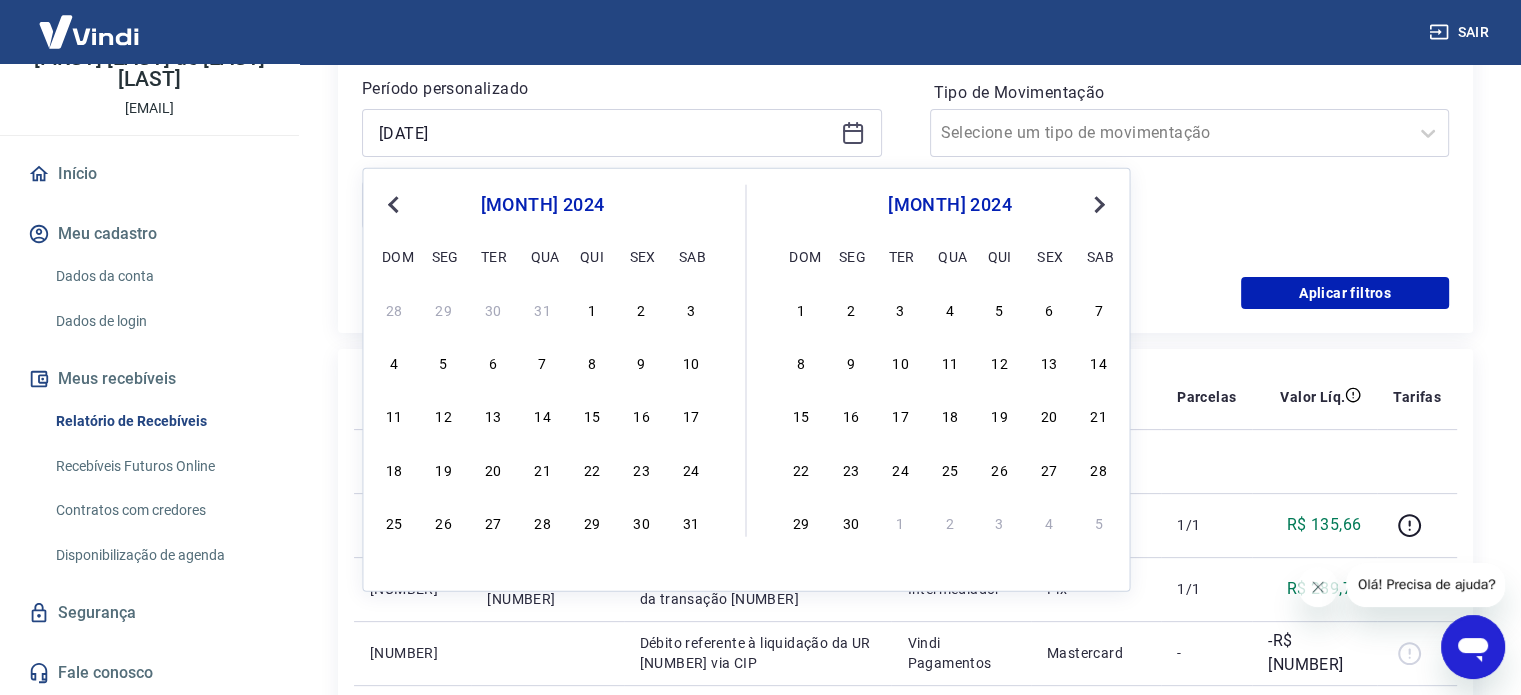 scroll, scrollTop: 414, scrollLeft: 0, axis: vertical 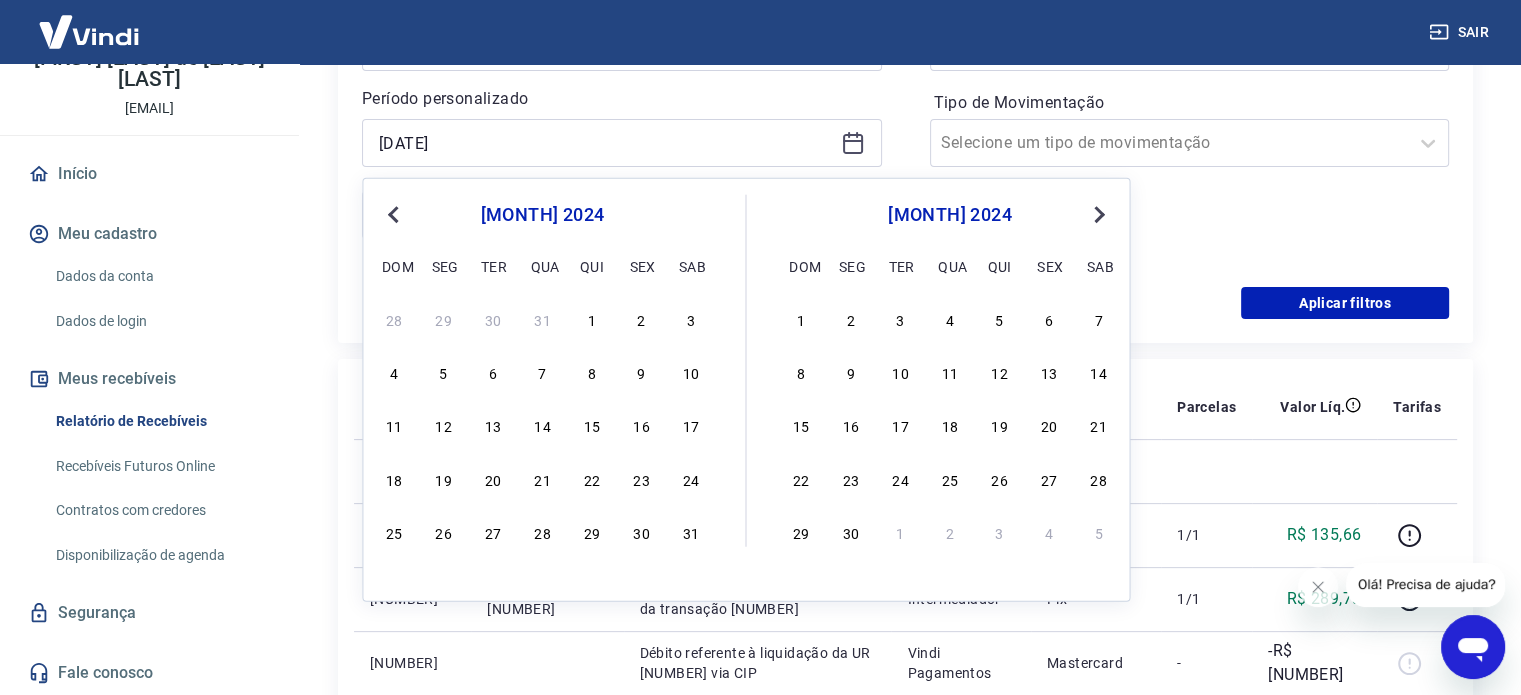 click on "Previous Month" at bounding box center (395, 213) 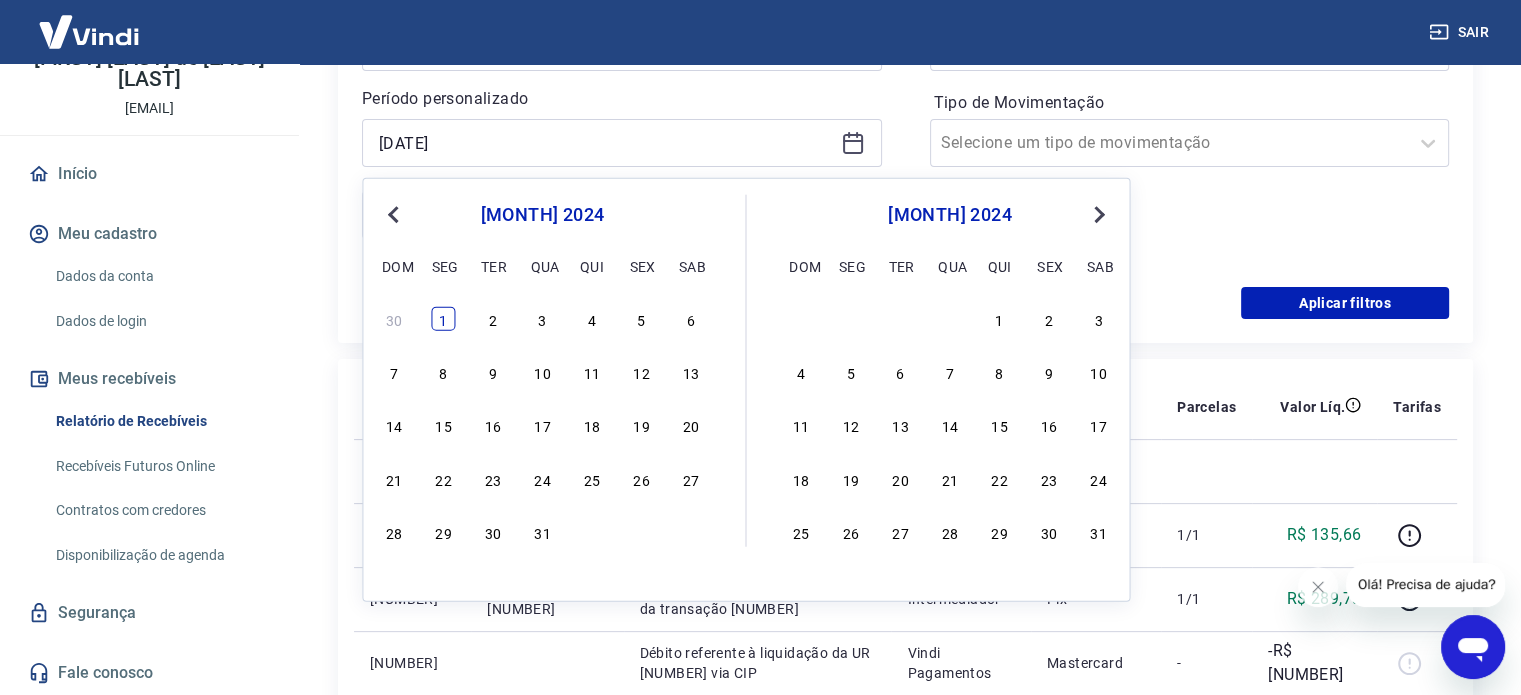 click on "1" at bounding box center [444, 319] 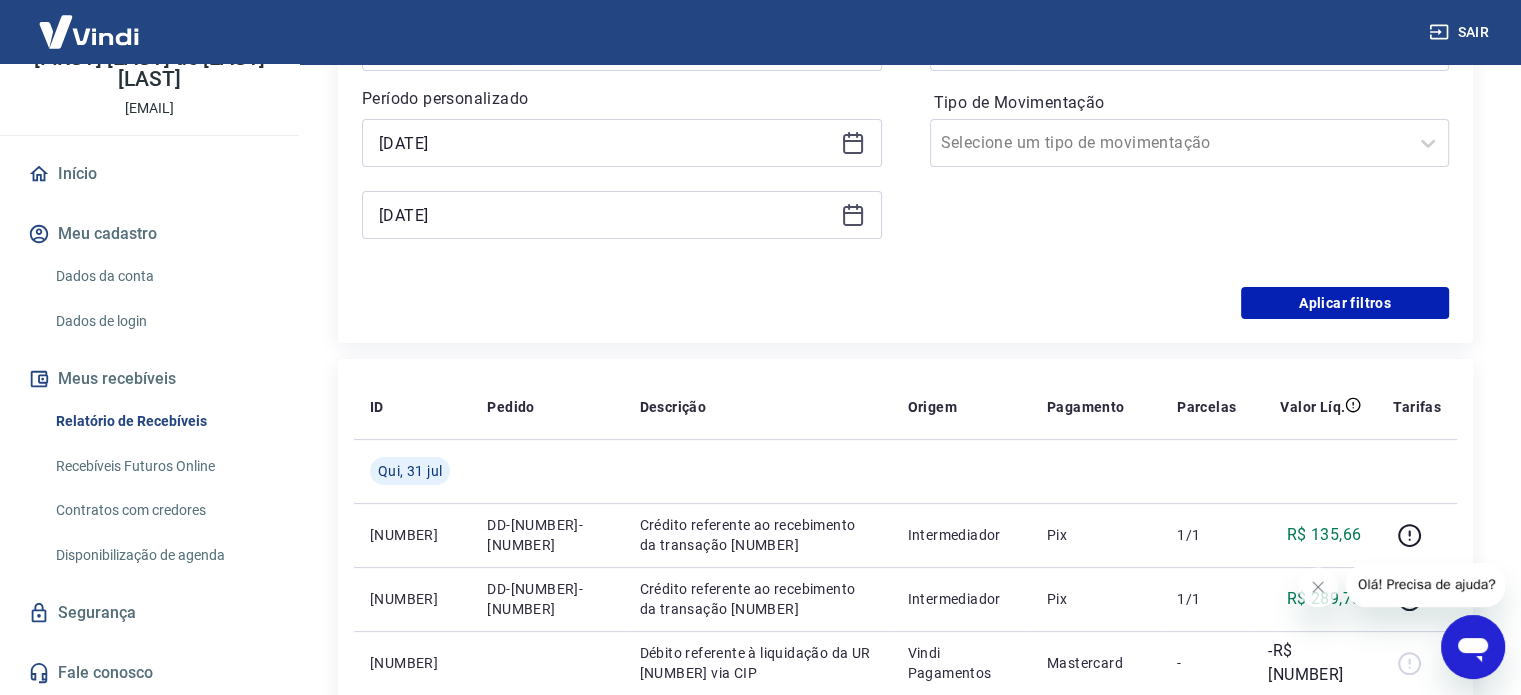click 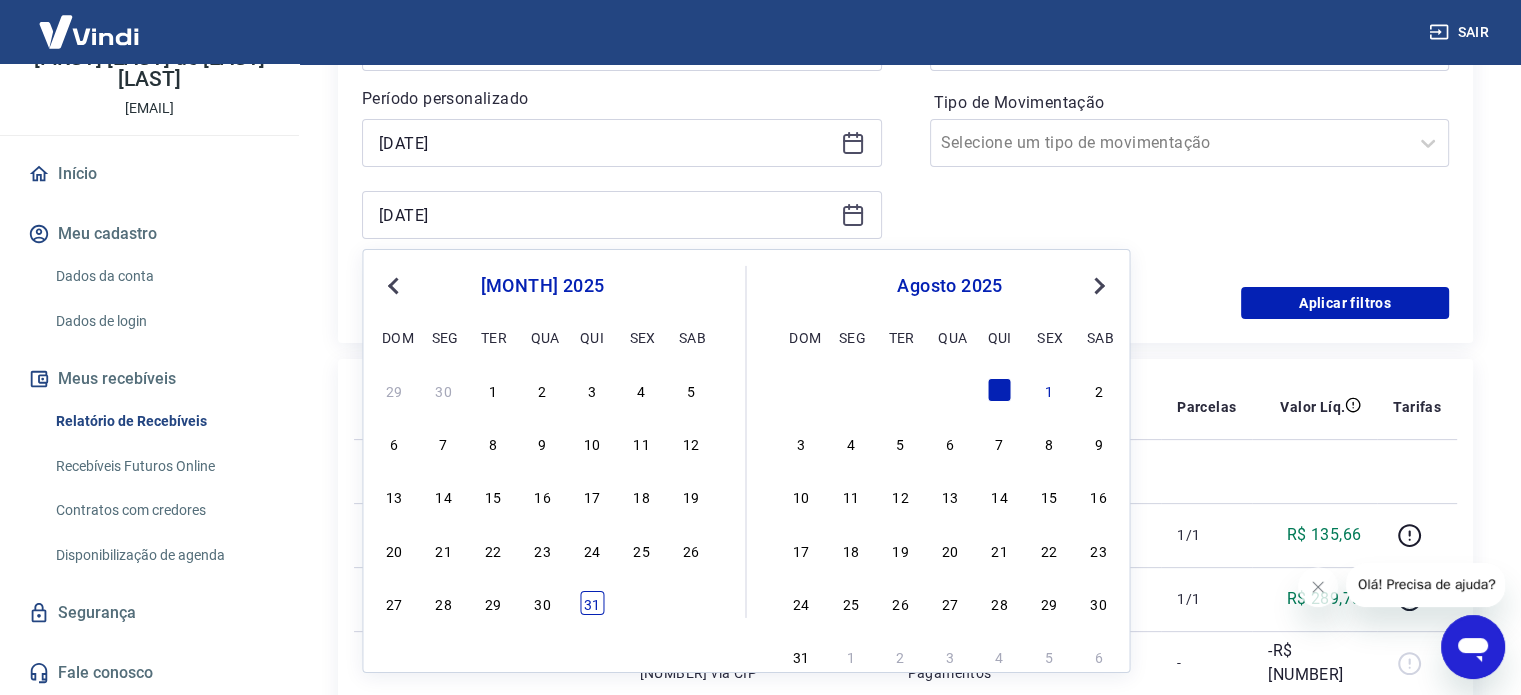 click on "31" at bounding box center [592, 603] 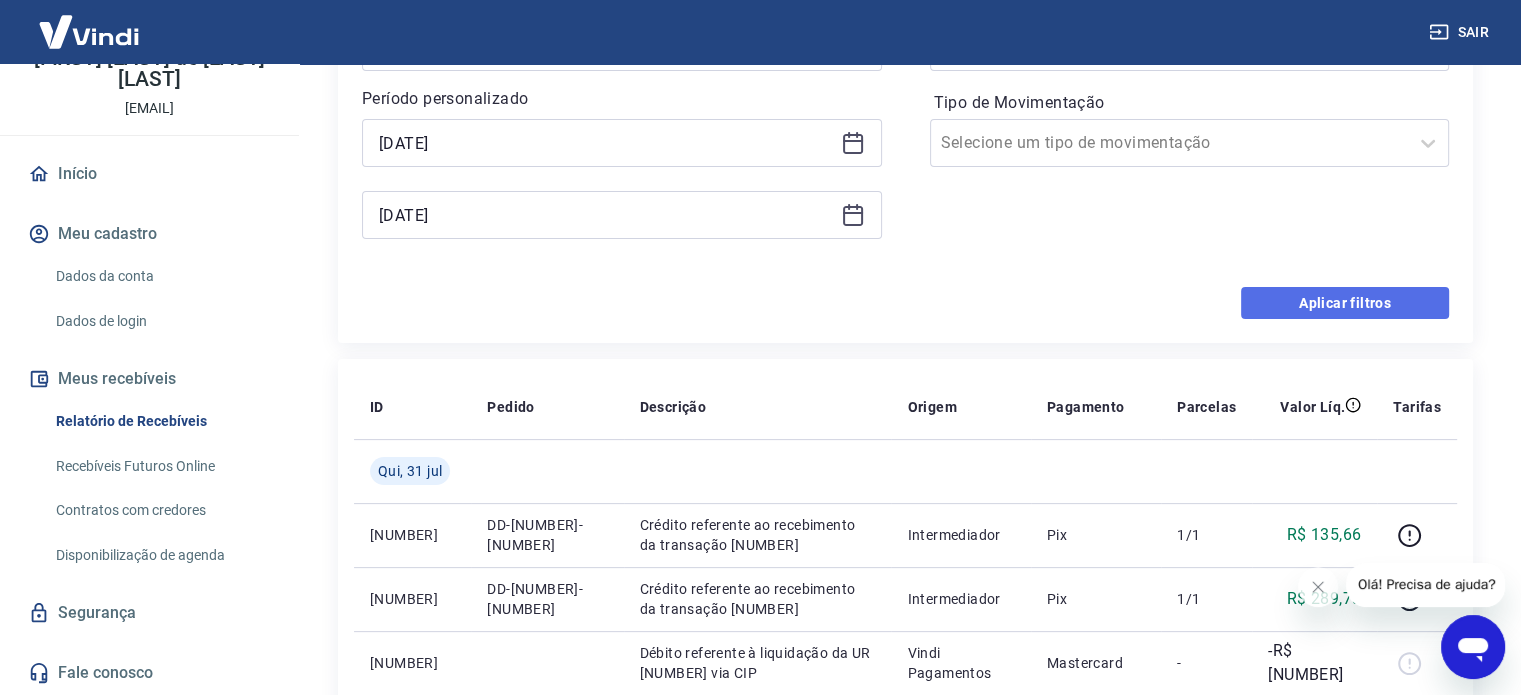 click on "Aplicar filtros" at bounding box center (1345, 303) 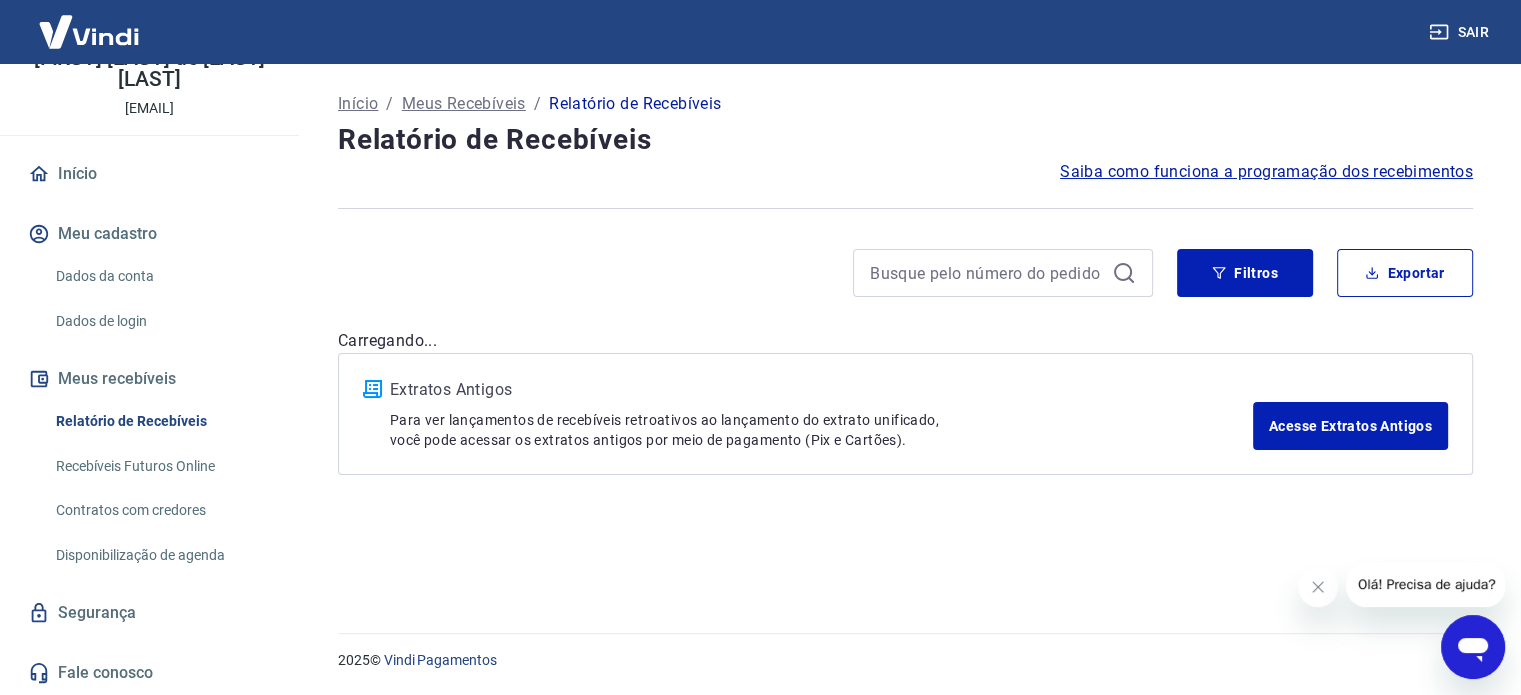 scroll, scrollTop: 0, scrollLeft: 0, axis: both 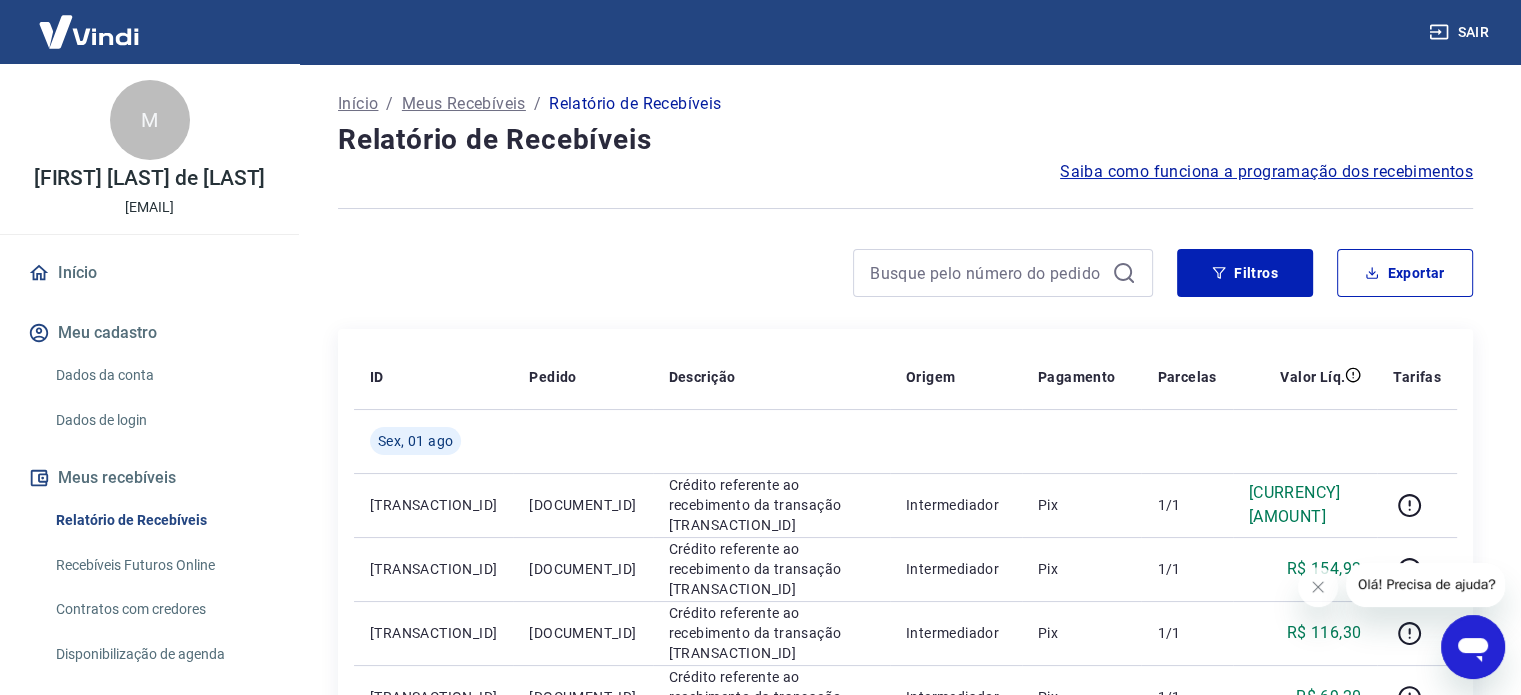 click 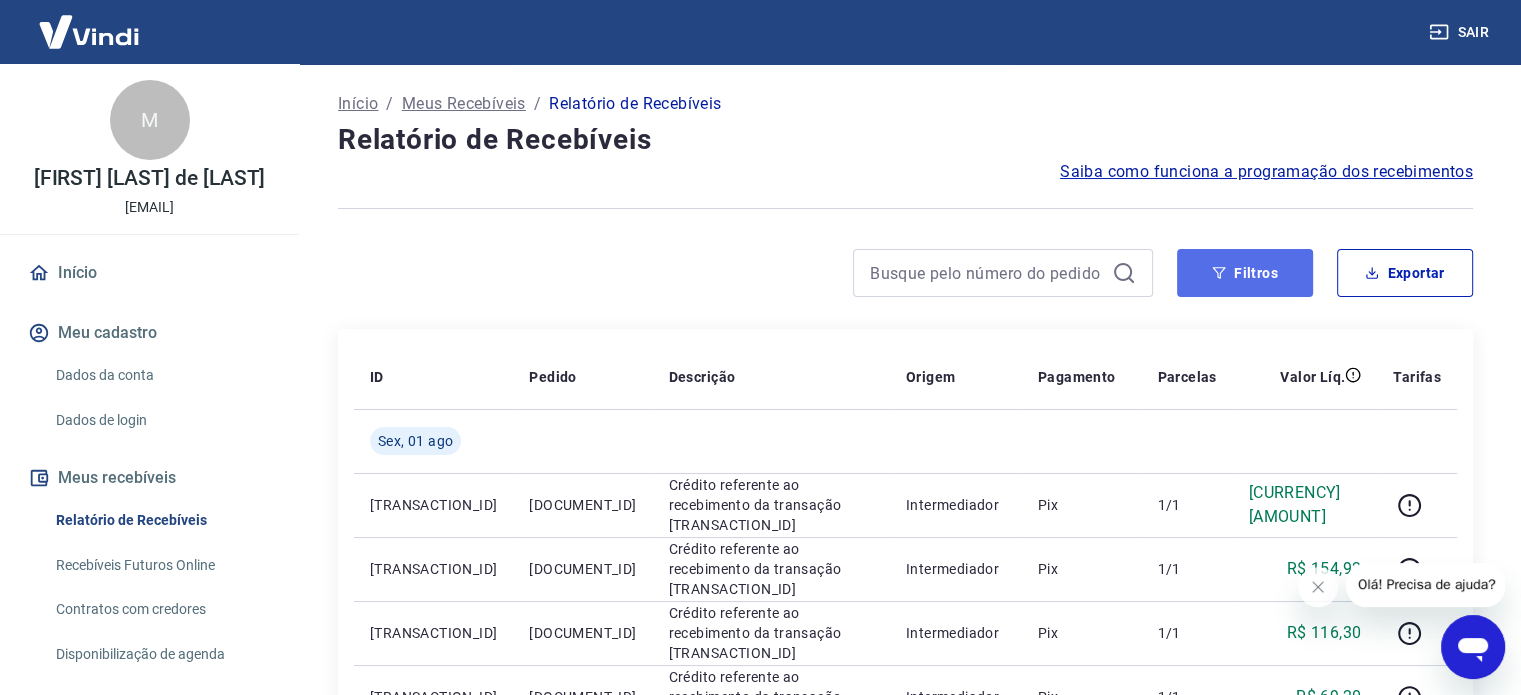 click 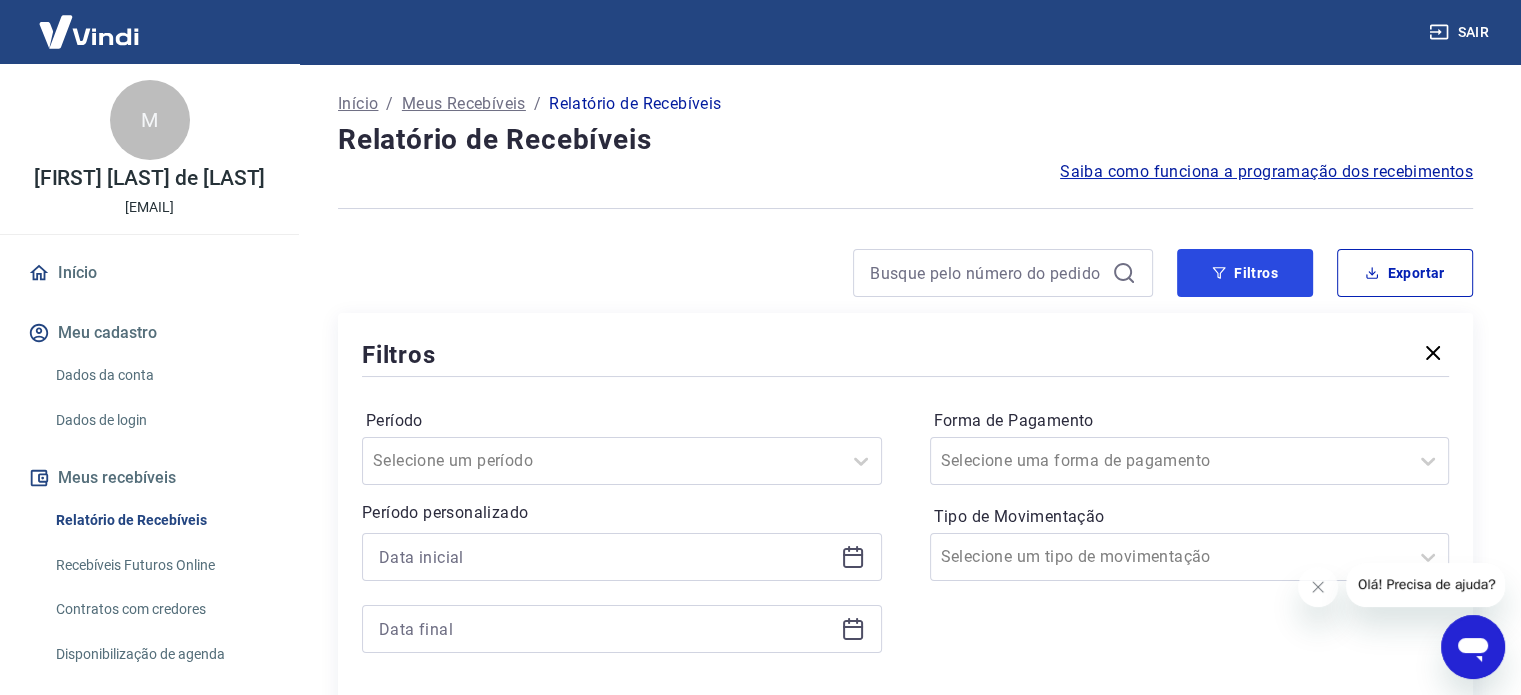 scroll, scrollTop: 0, scrollLeft: 0, axis: both 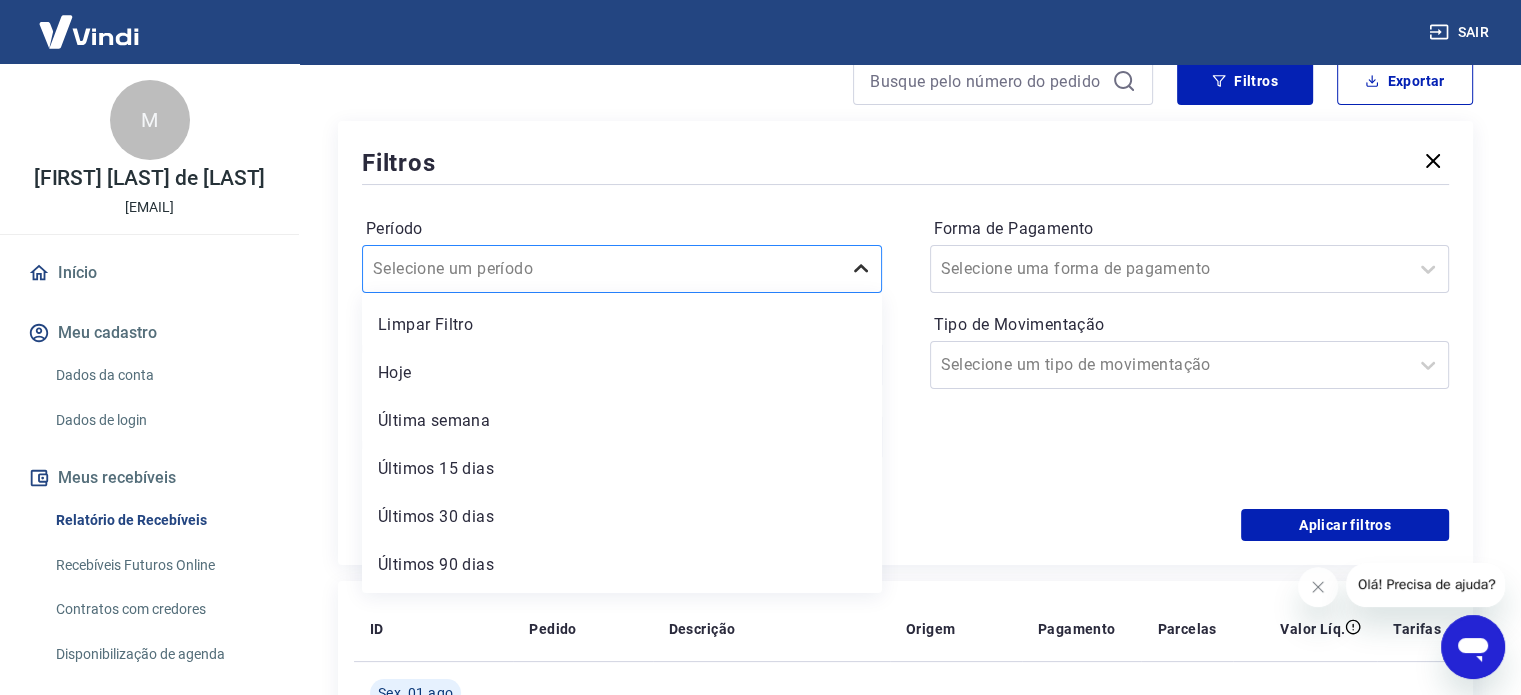 click 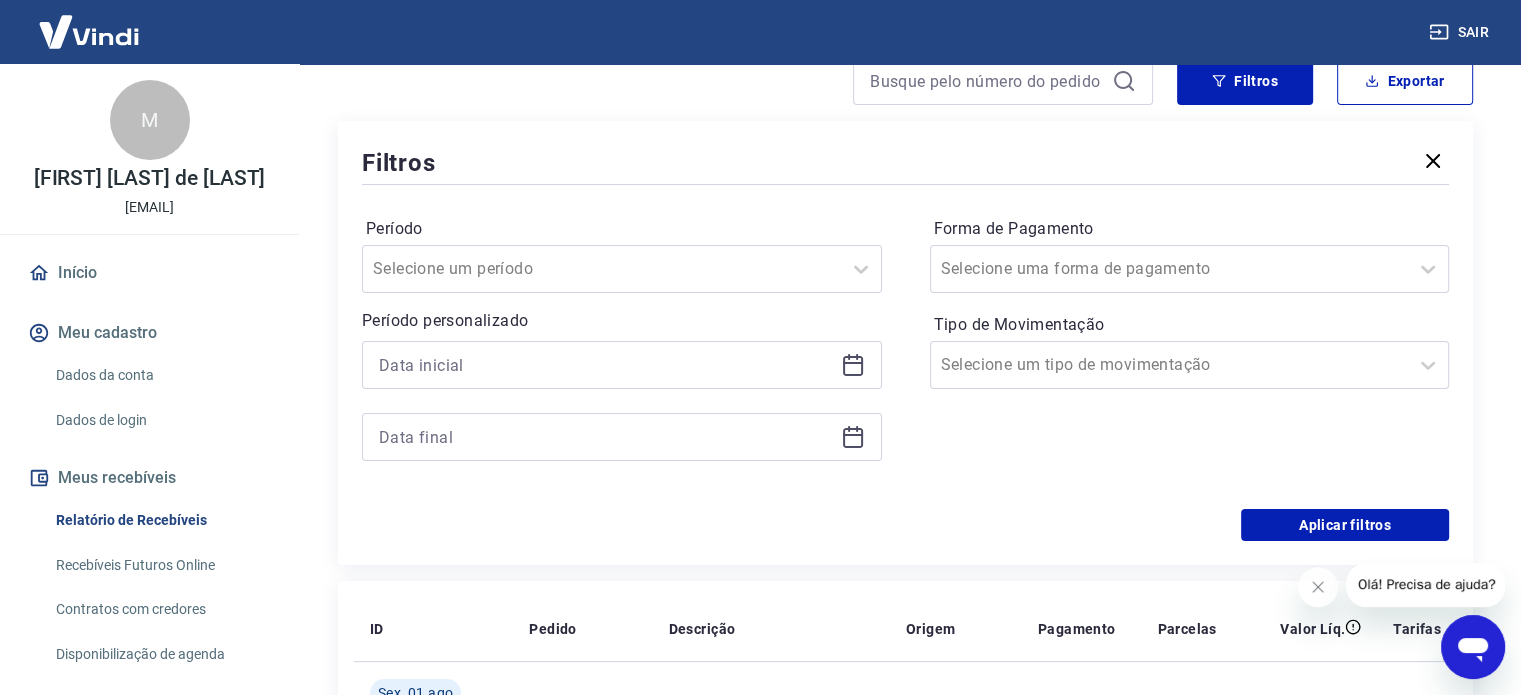 click on "Período Selecione um período Período personalizado Forma de Pagamento Selecione uma forma de pagamento Tipo de Movimentação Selecione um tipo de movimentação" at bounding box center (905, 349) 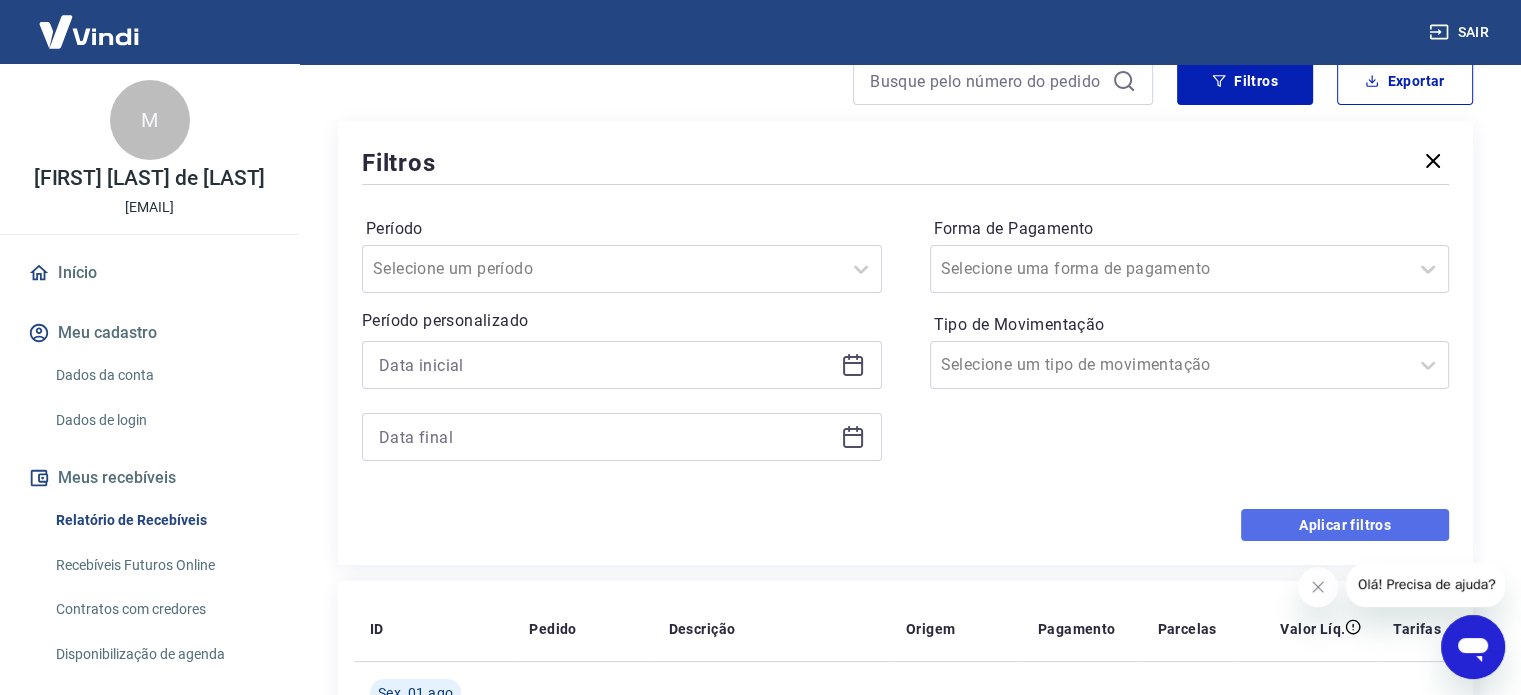 click on "Aplicar filtros" at bounding box center (1345, 525) 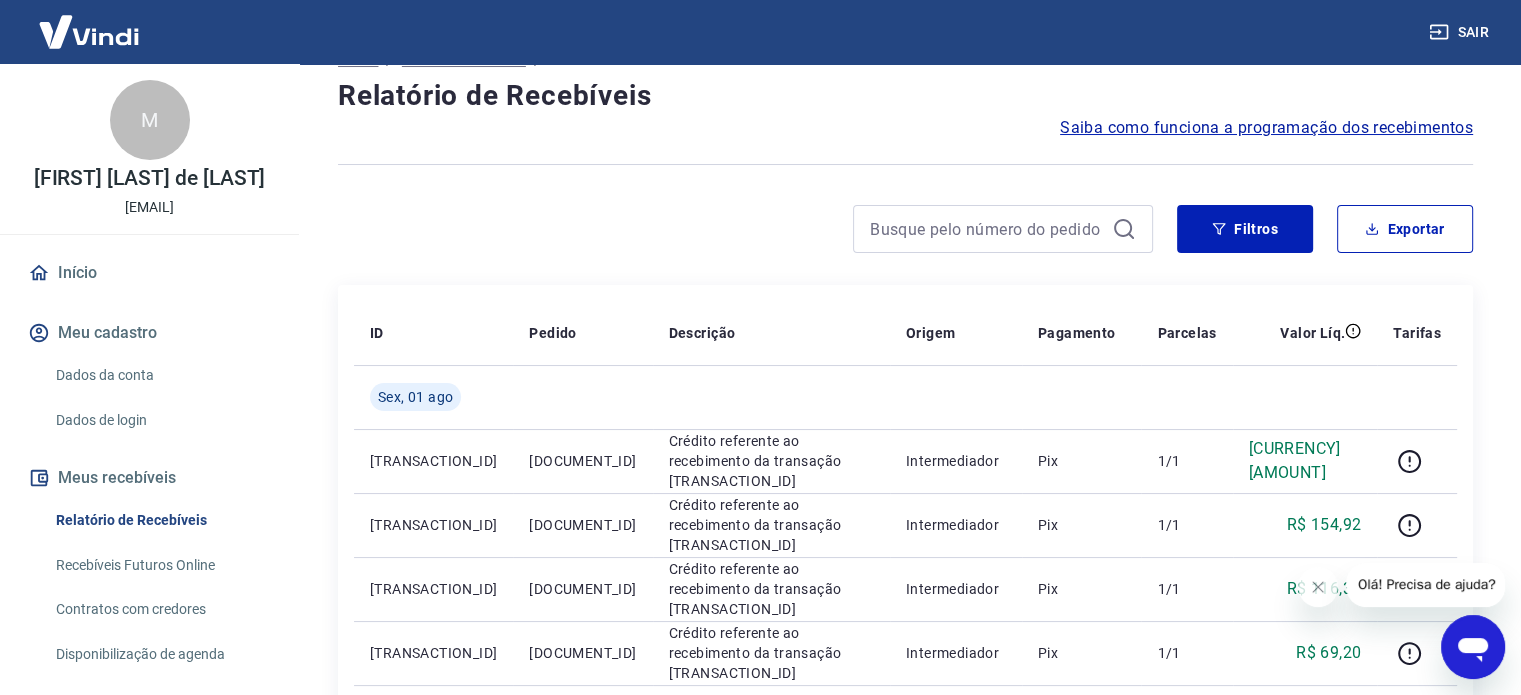scroll, scrollTop: 24, scrollLeft: 0, axis: vertical 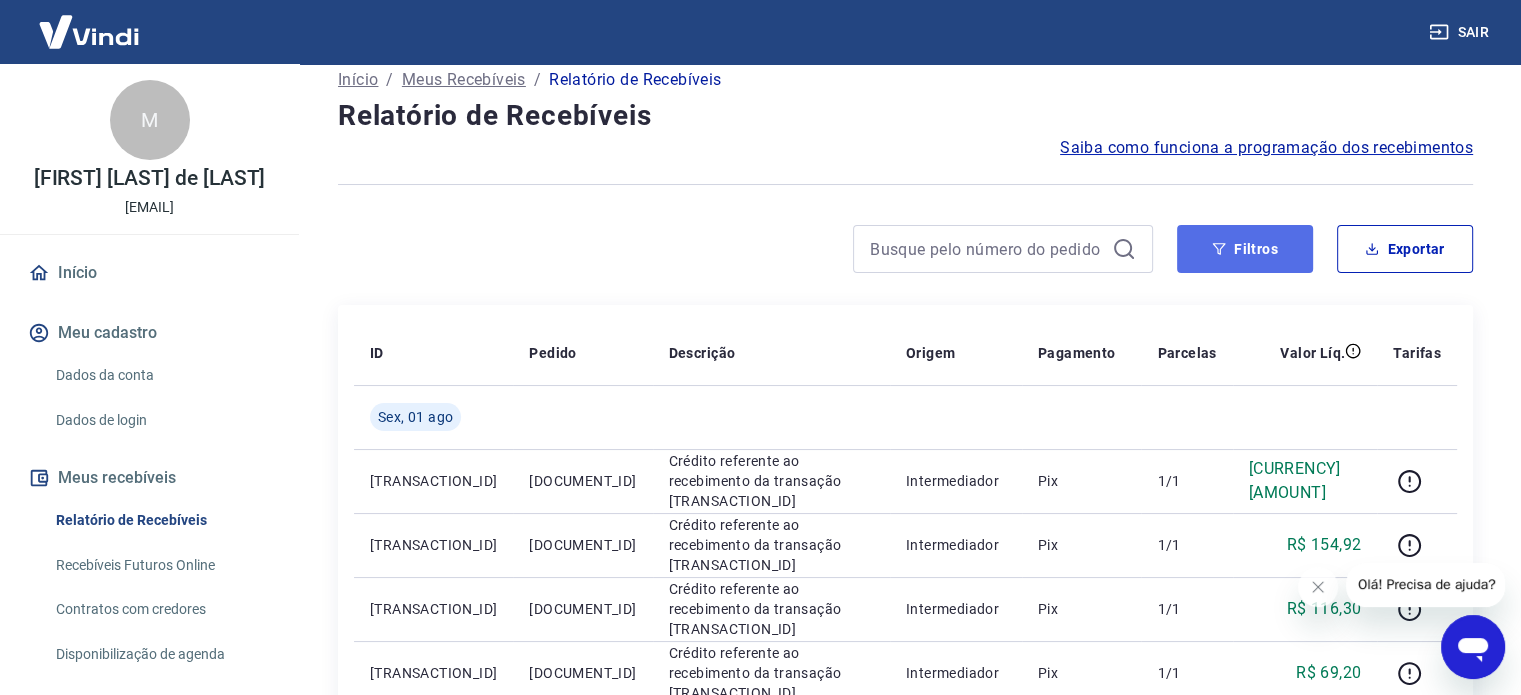 click on "Filtros" at bounding box center [1245, 249] 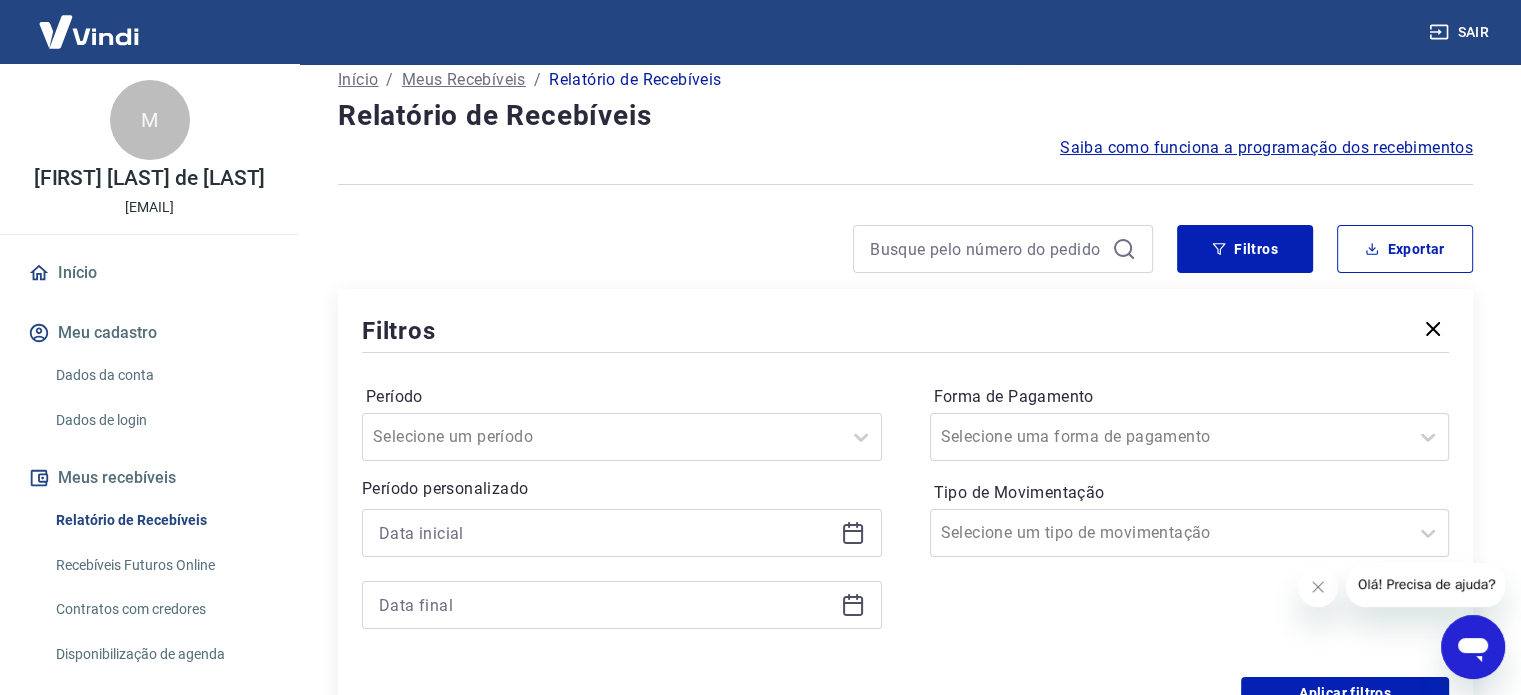 click 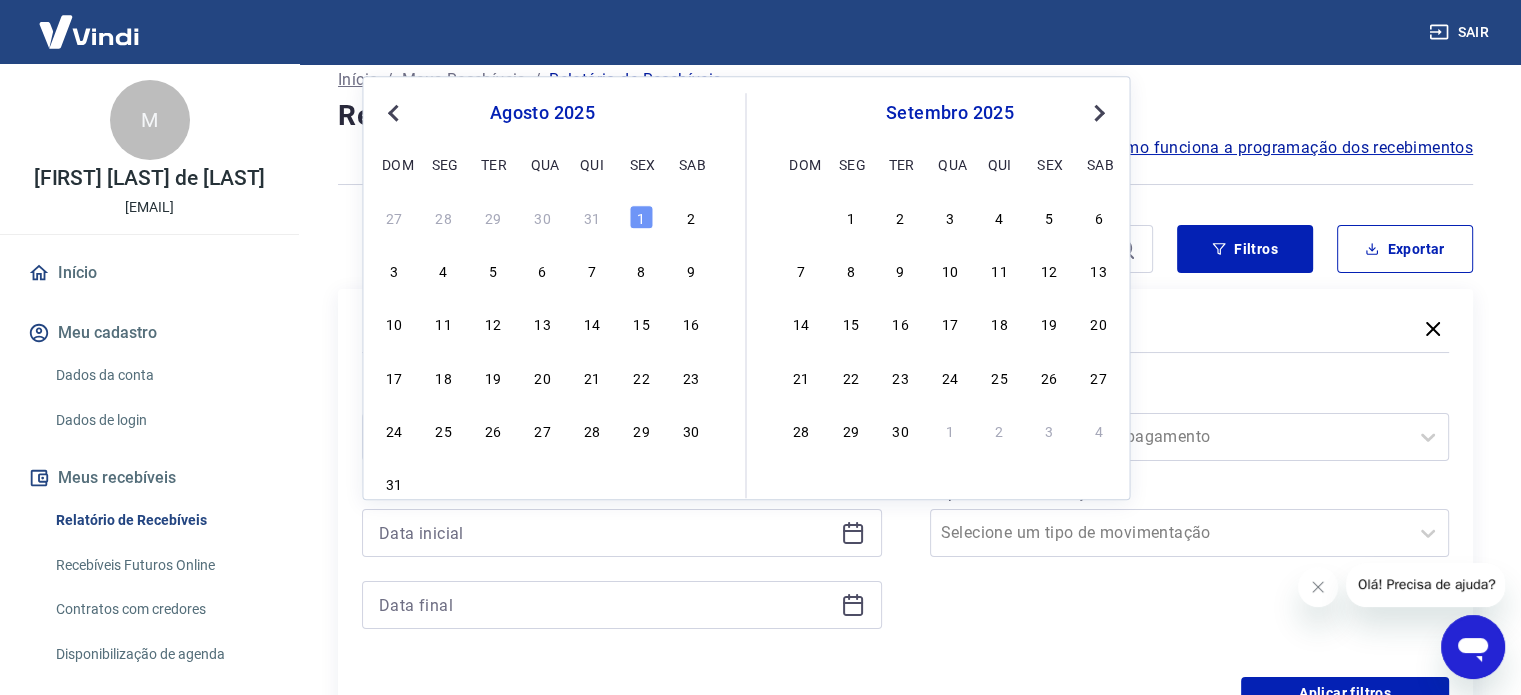 click on "Previous Month" at bounding box center [395, 112] 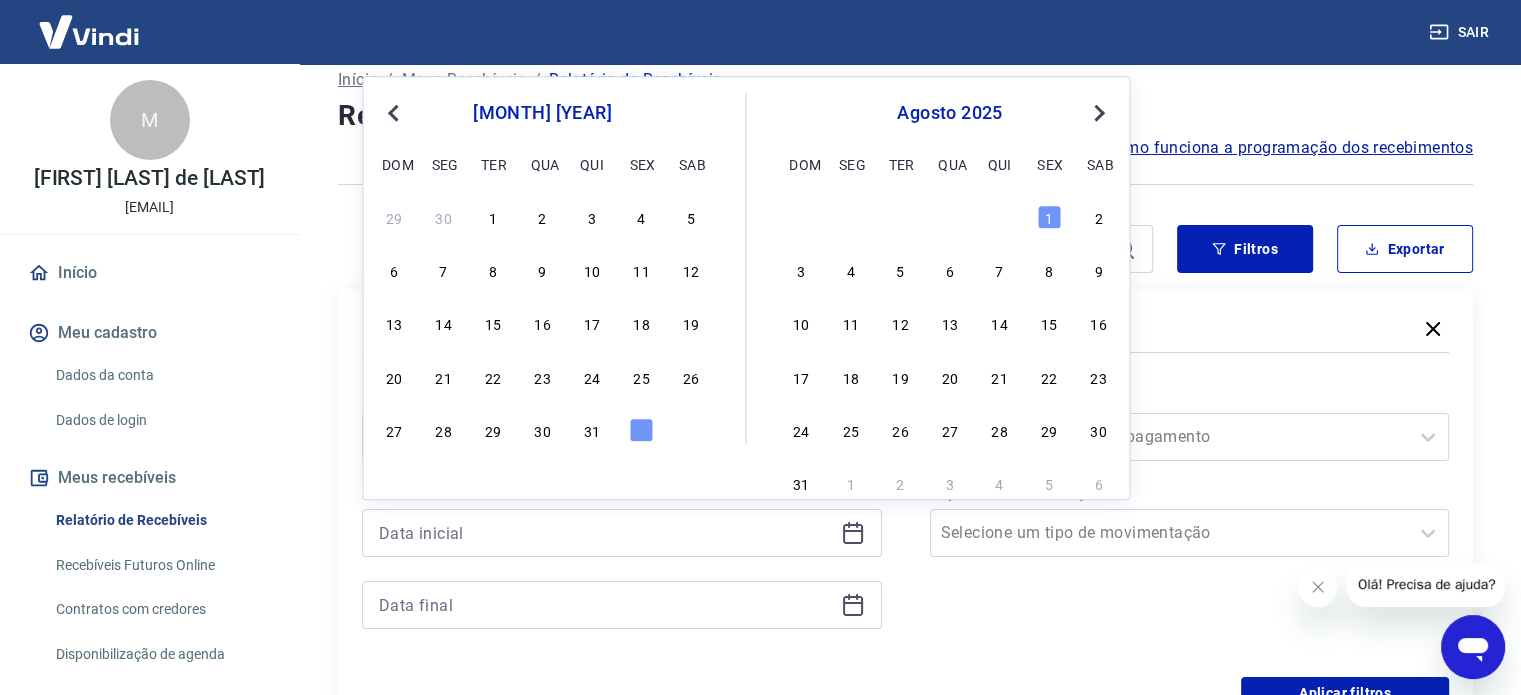click on "Previous Month" at bounding box center (395, 112) 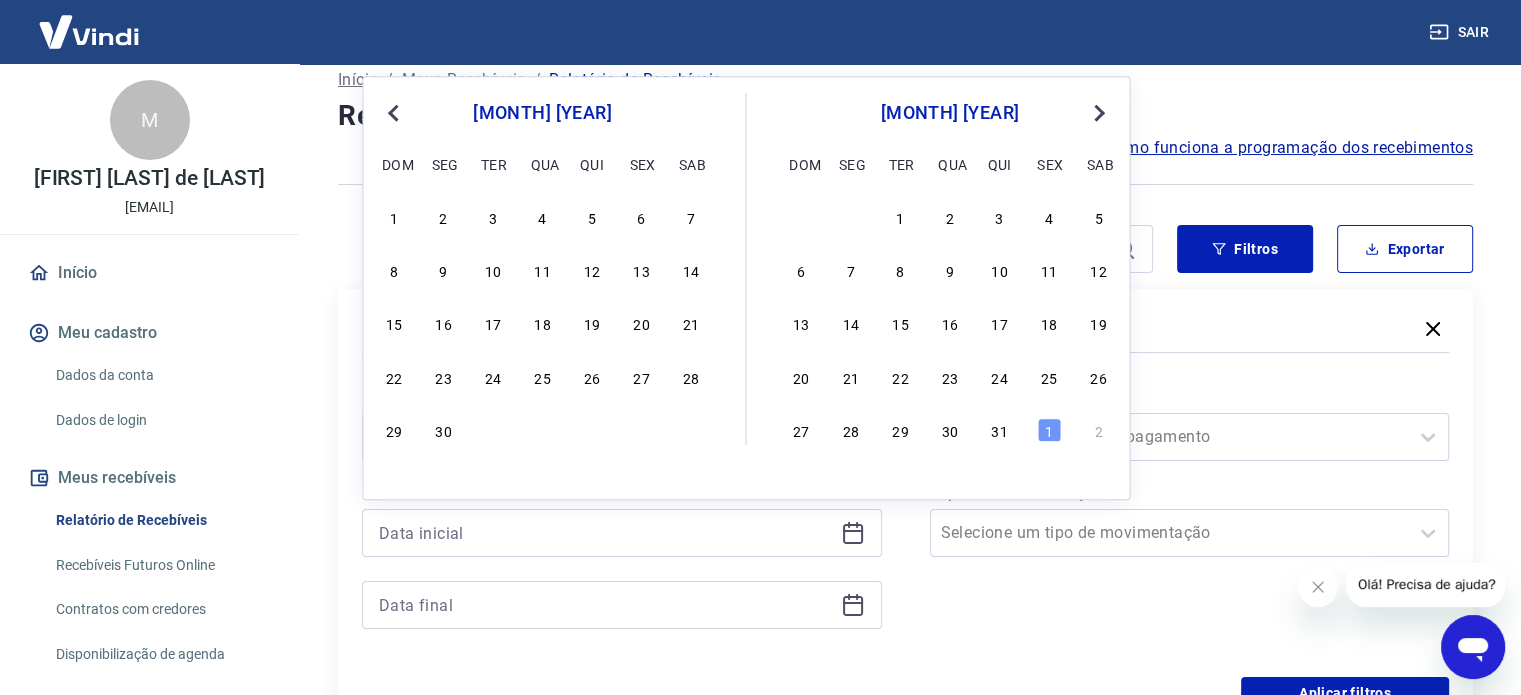 click on "Previous Month" at bounding box center (395, 112) 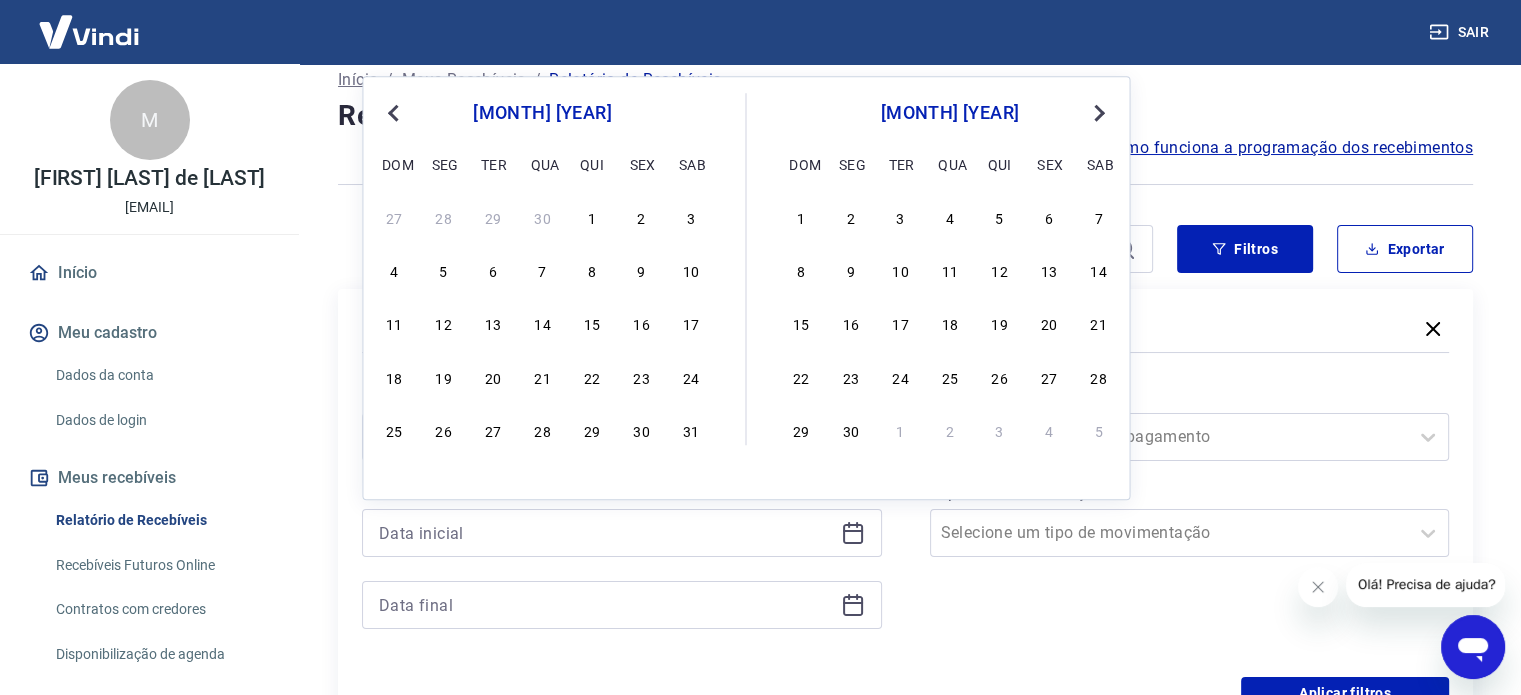 click on "Previous Month" at bounding box center (395, 112) 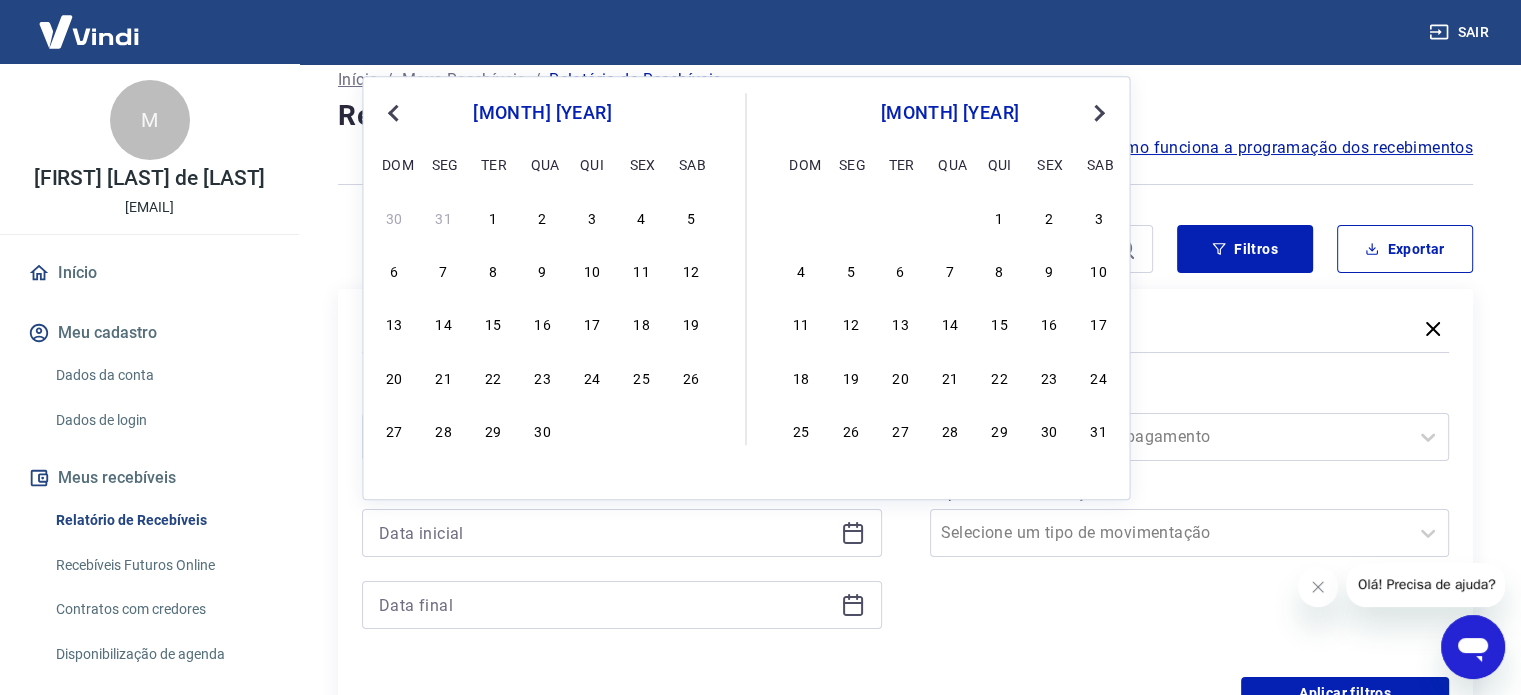 click on "Previous Month" at bounding box center (395, 112) 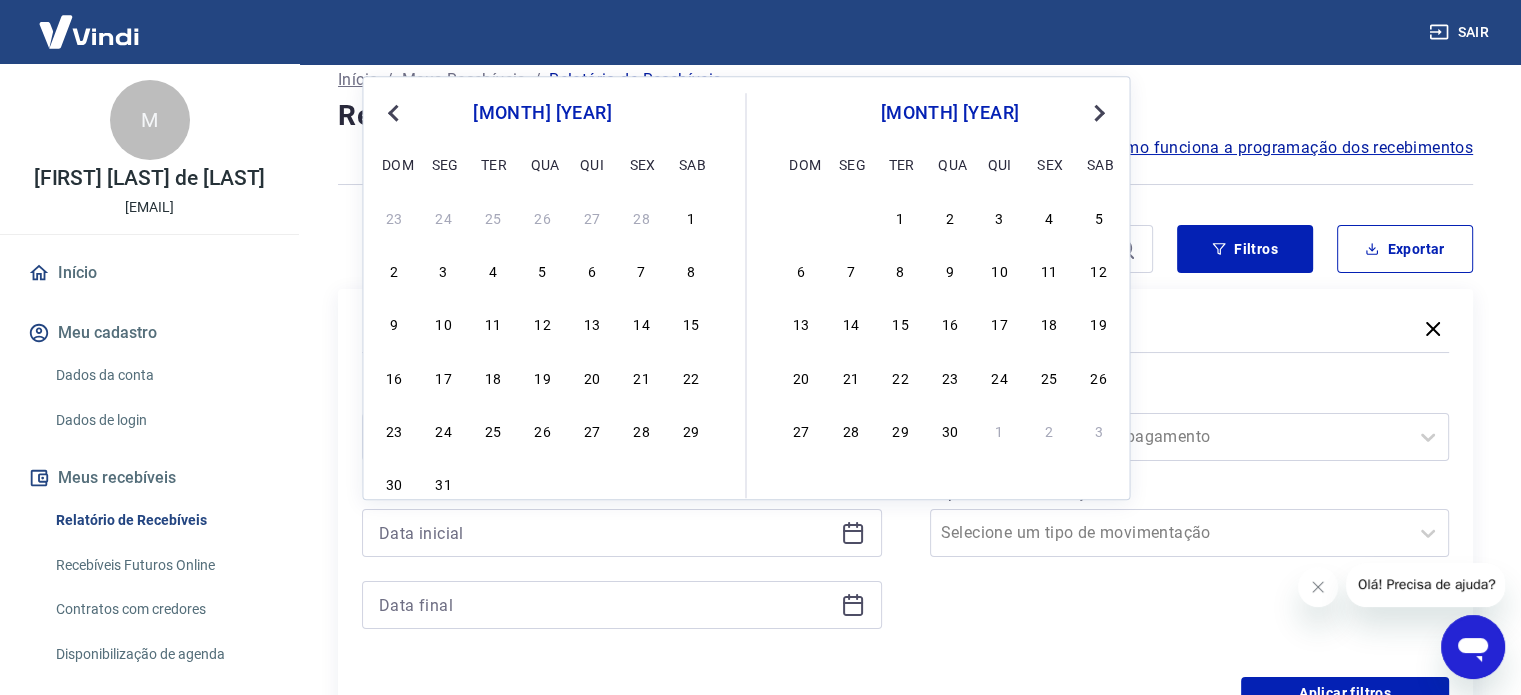 click on "Previous Month" at bounding box center (395, 112) 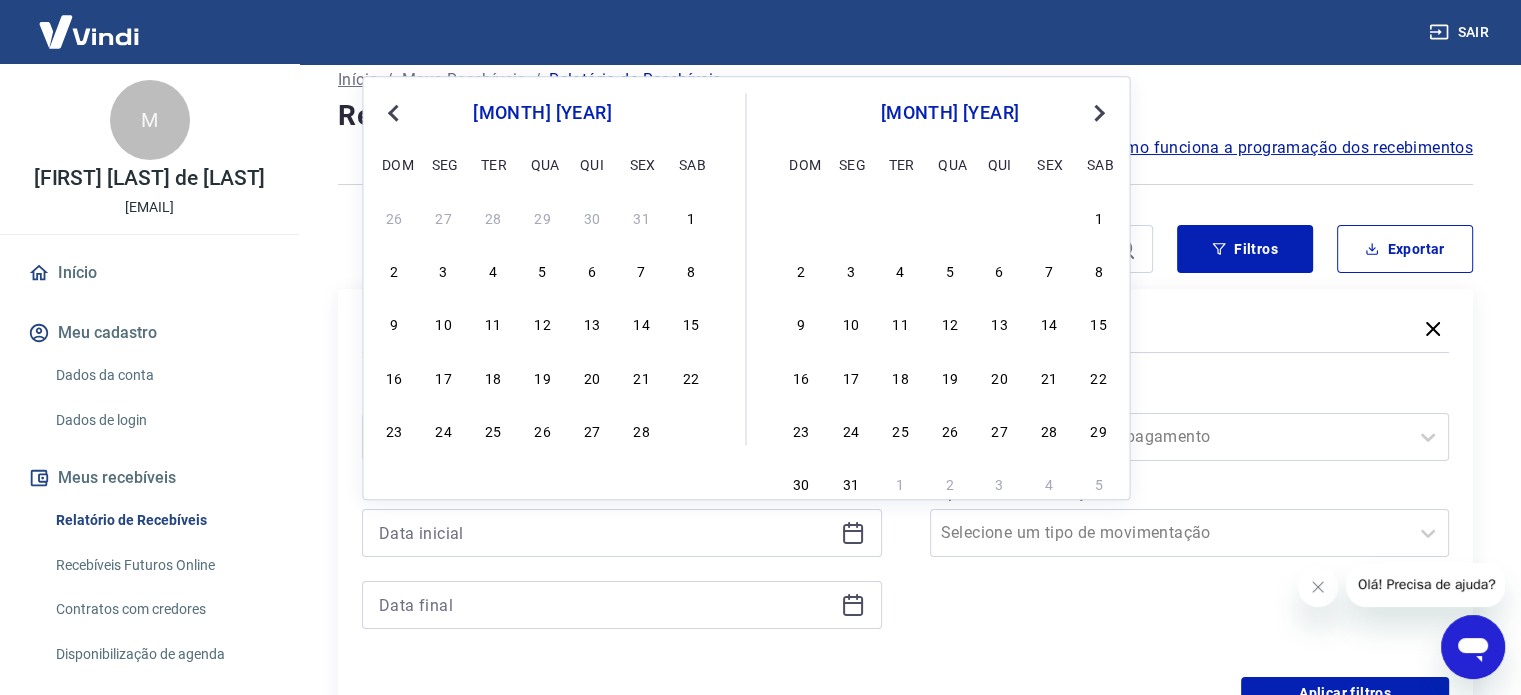 click on "Previous Month" at bounding box center (395, 112) 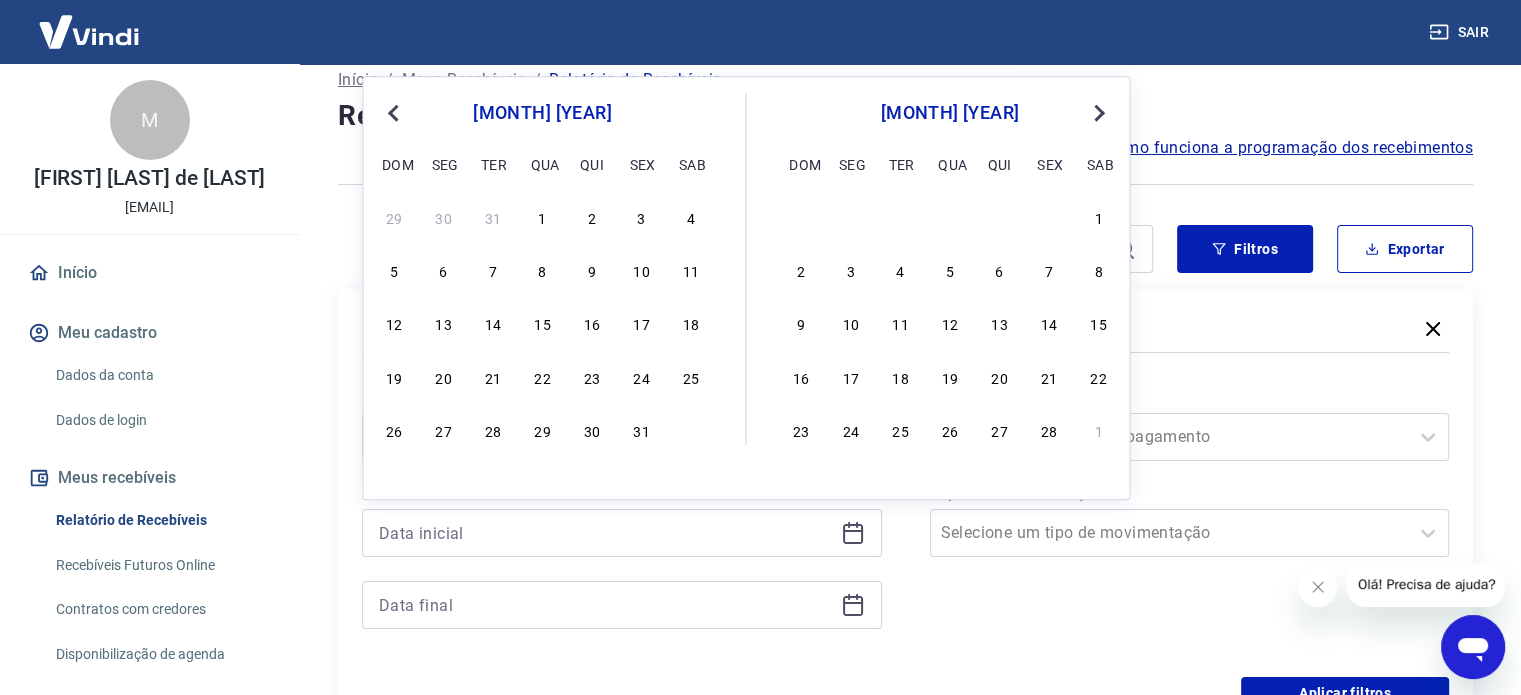 click on "Previous Month" at bounding box center (395, 112) 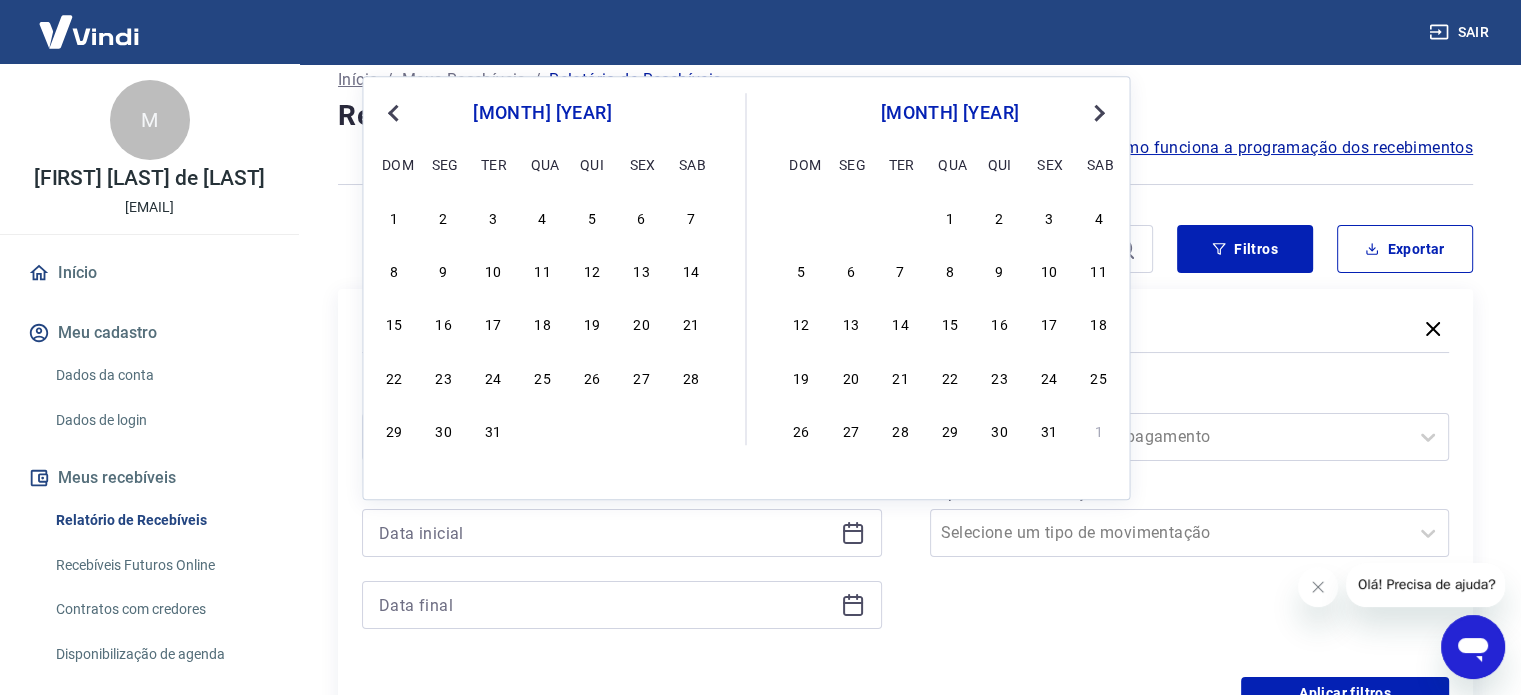 click on "Previous Month" at bounding box center (395, 112) 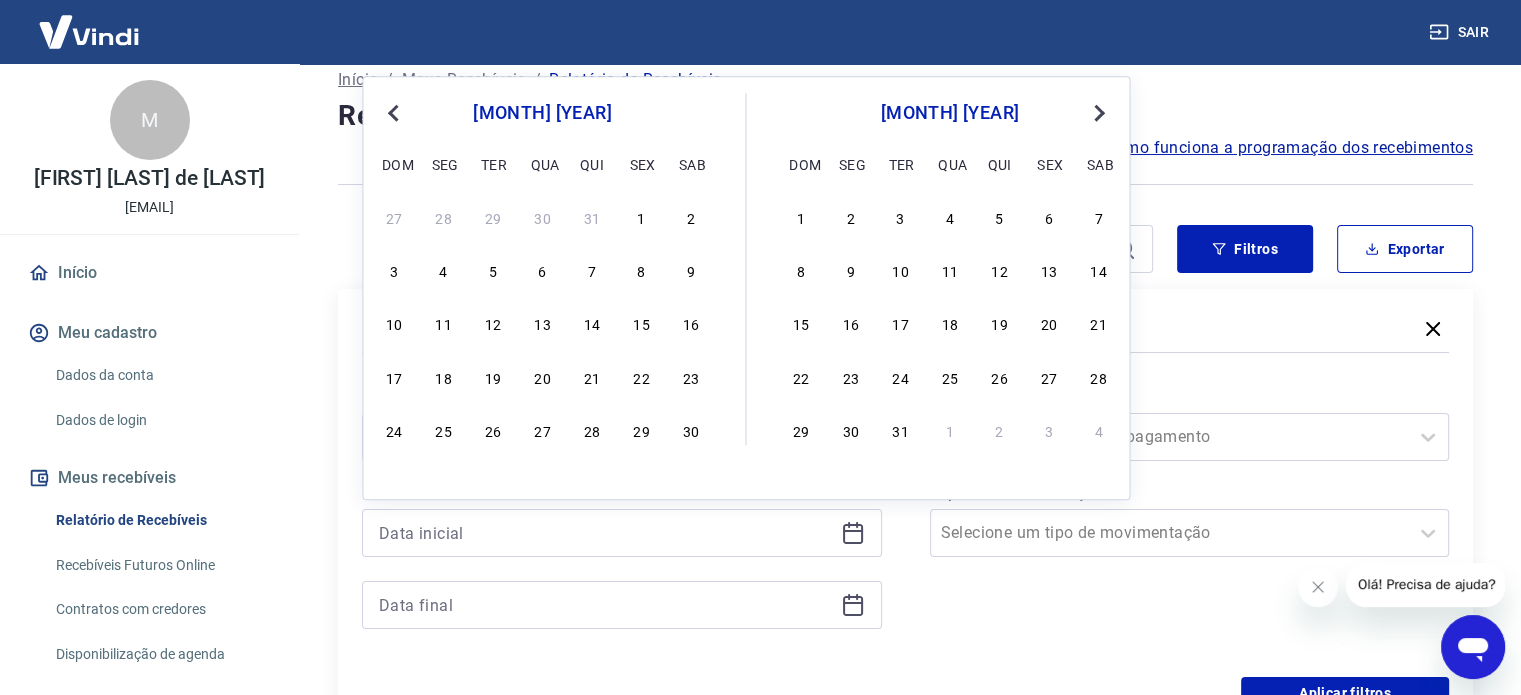 click on "Previous Month" at bounding box center (395, 112) 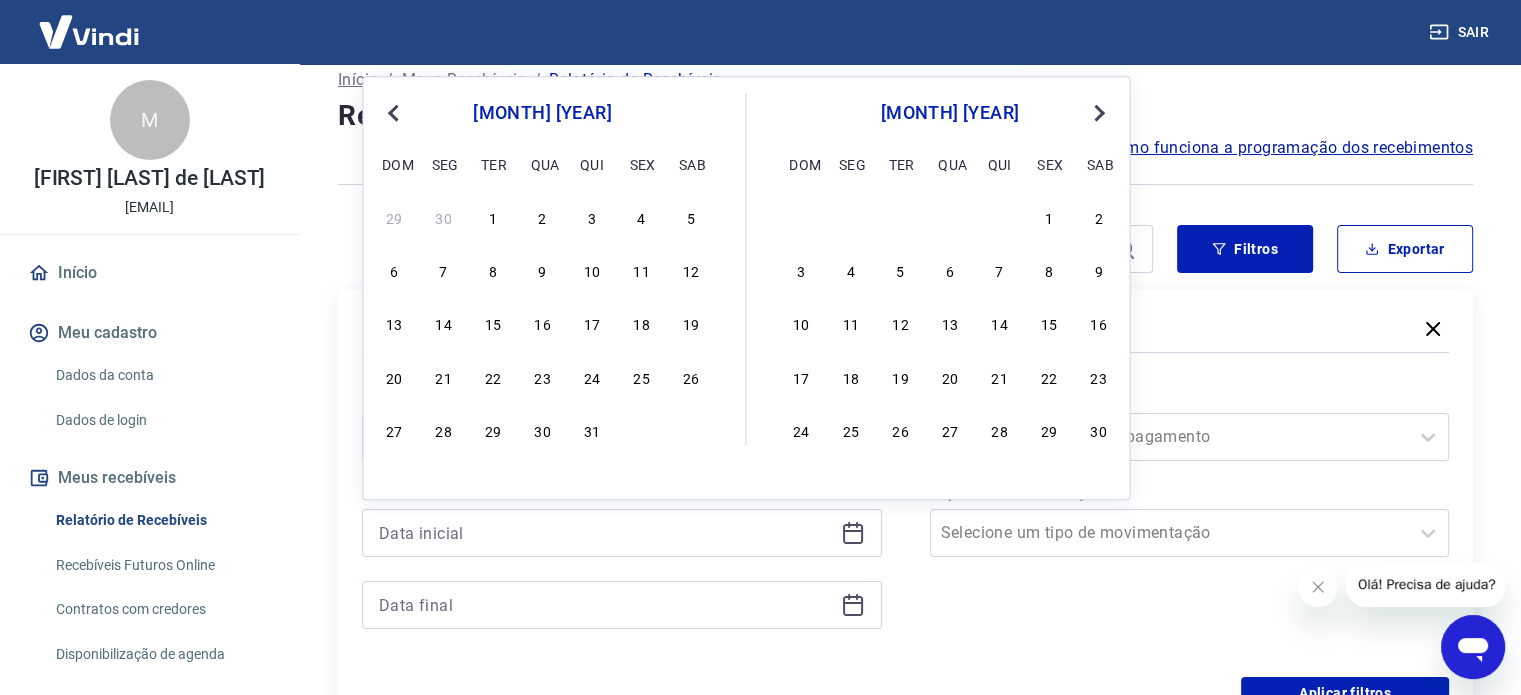 click on "Previous Month" at bounding box center (395, 112) 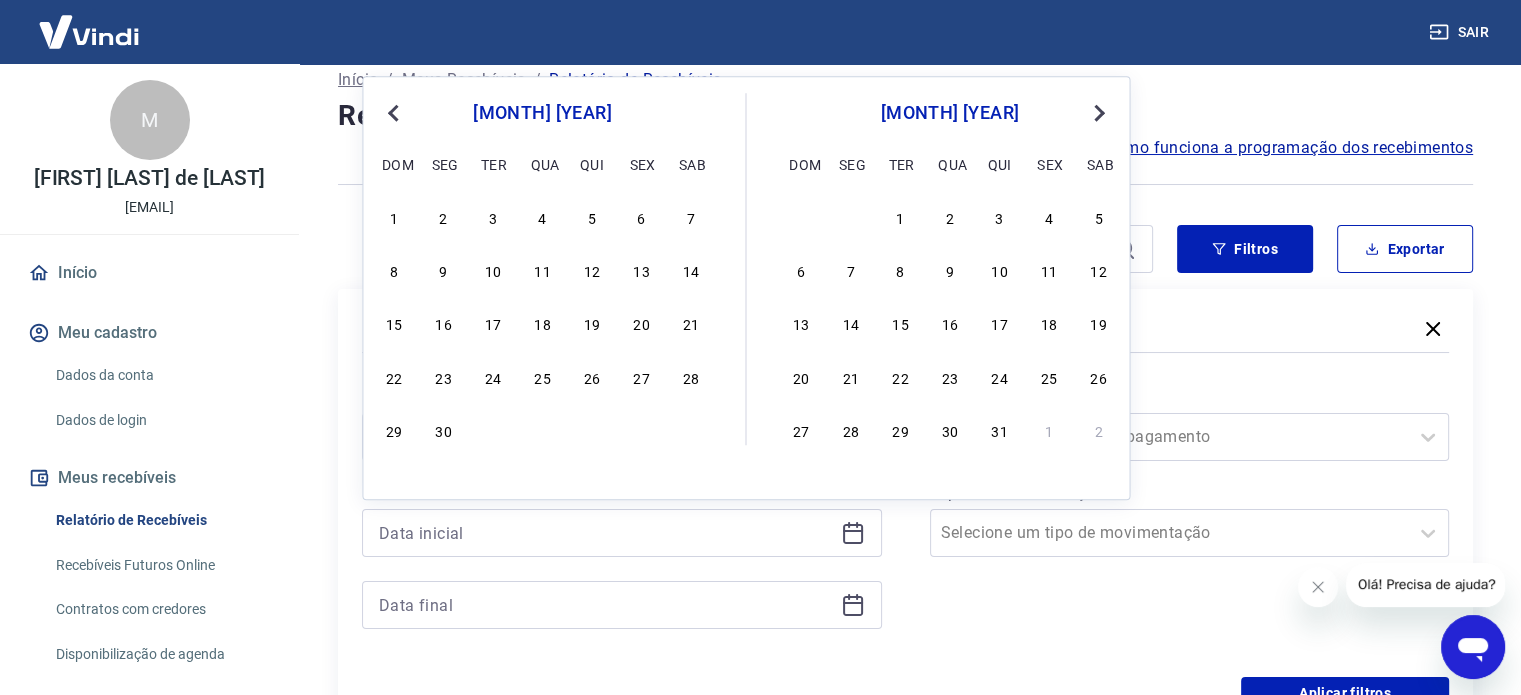 click on "Previous Month" at bounding box center [395, 112] 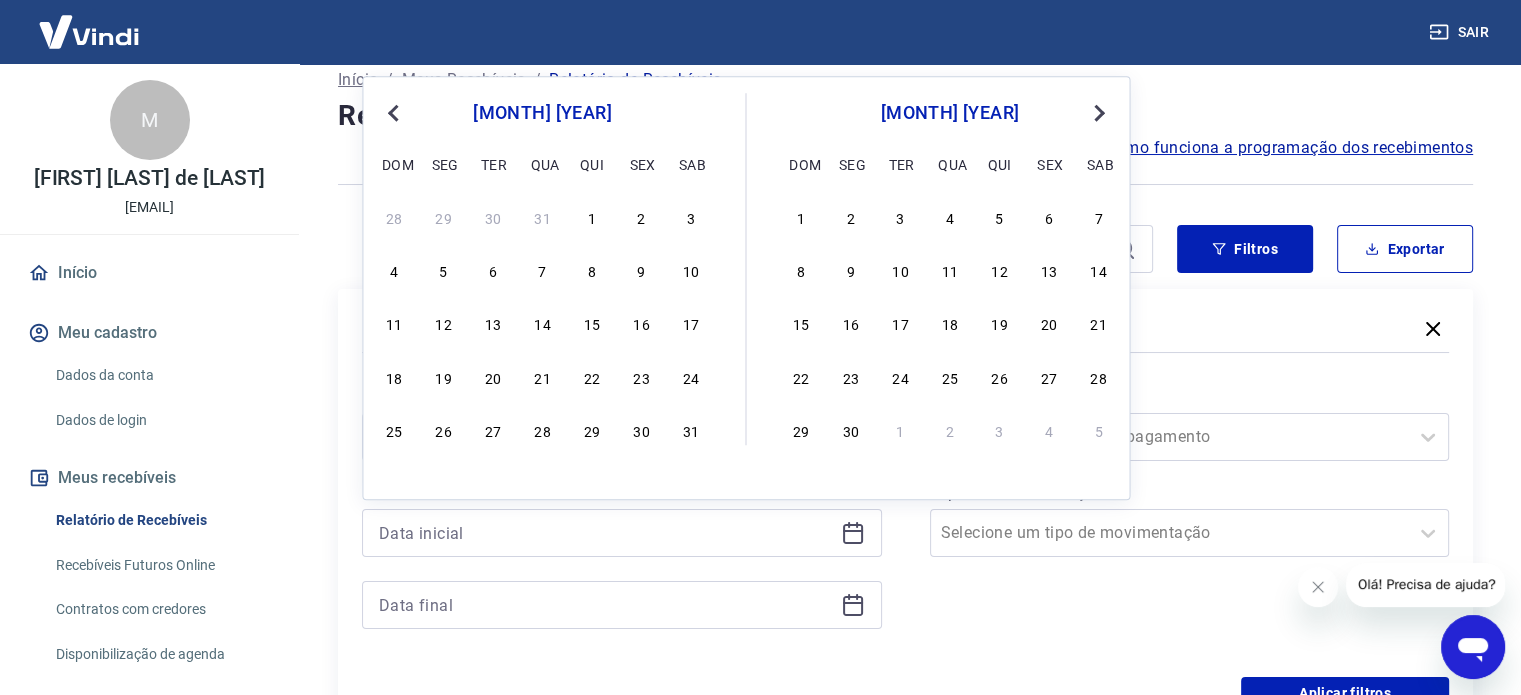 click on "Previous Month" at bounding box center [395, 112] 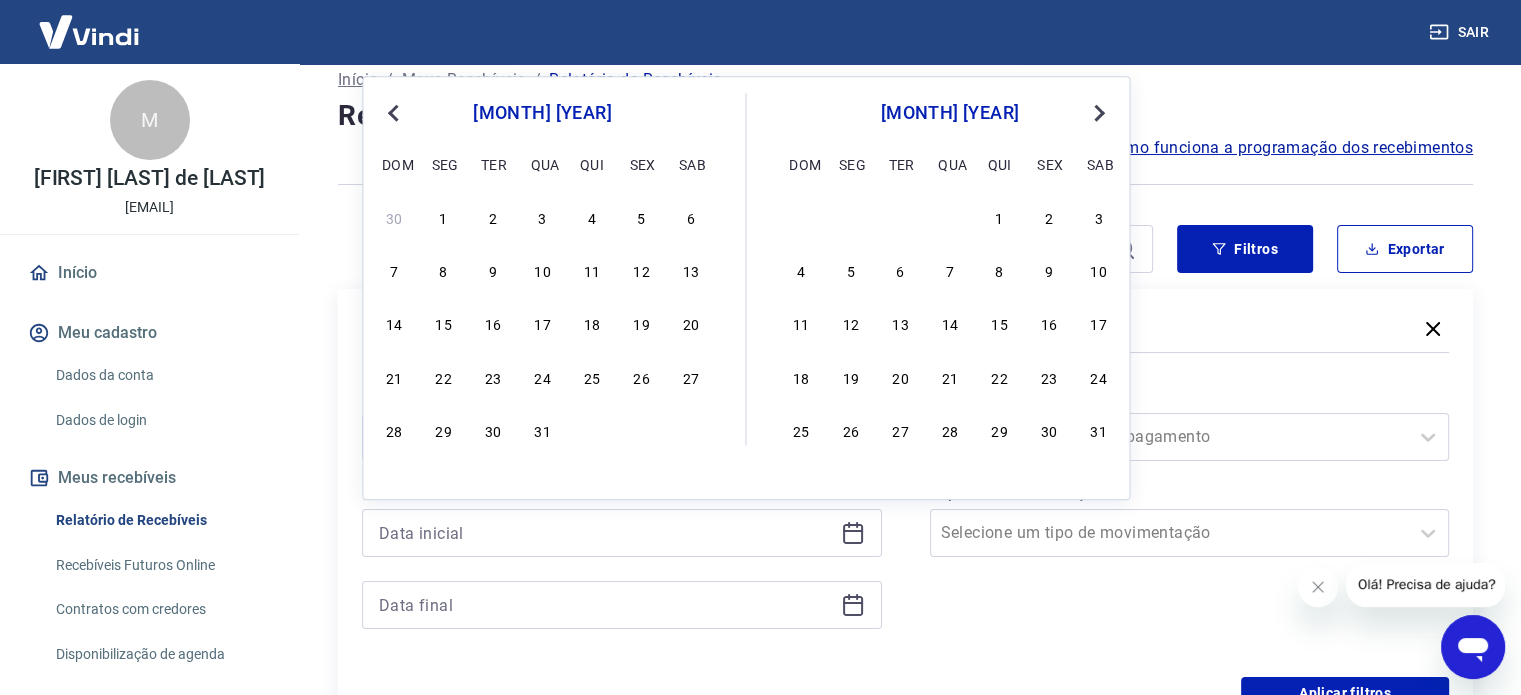 click on "Previous Month" at bounding box center (395, 112) 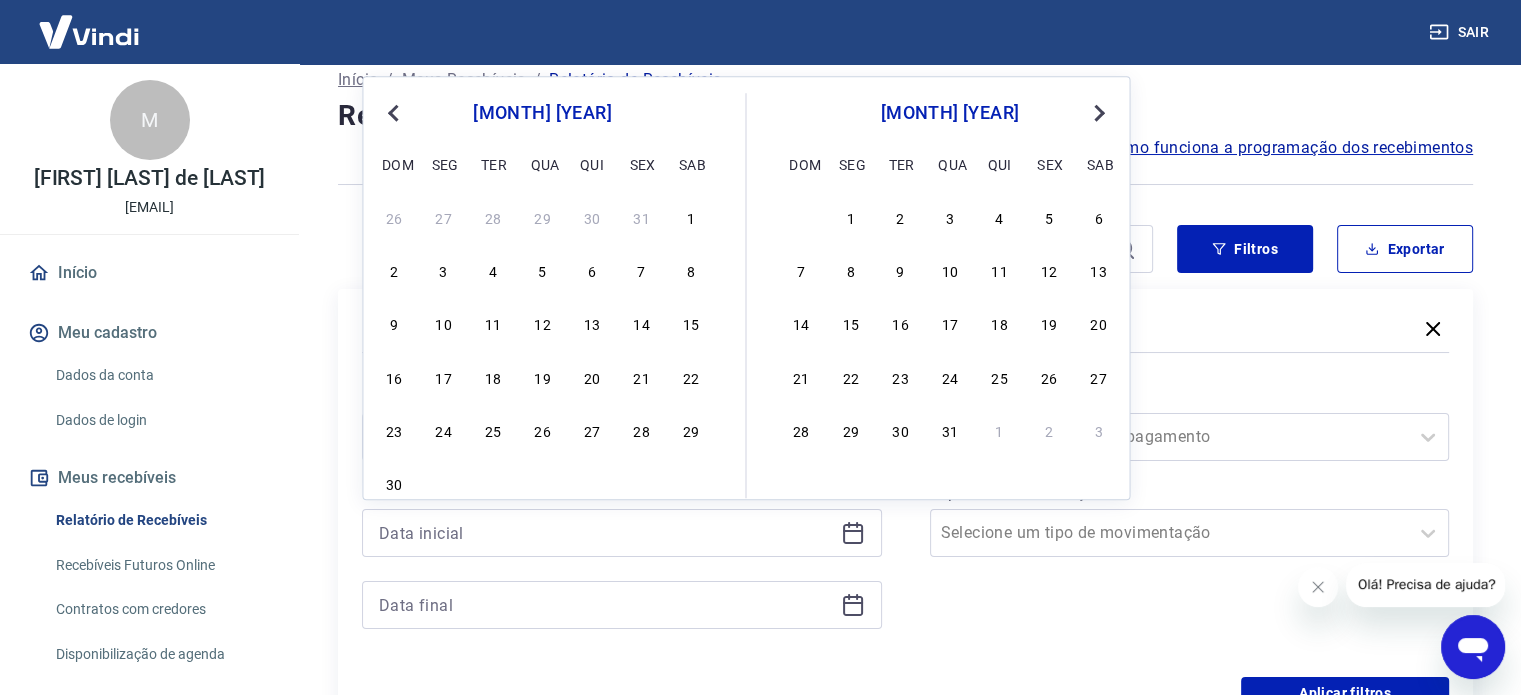 click on "Previous Month" at bounding box center (395, 112) 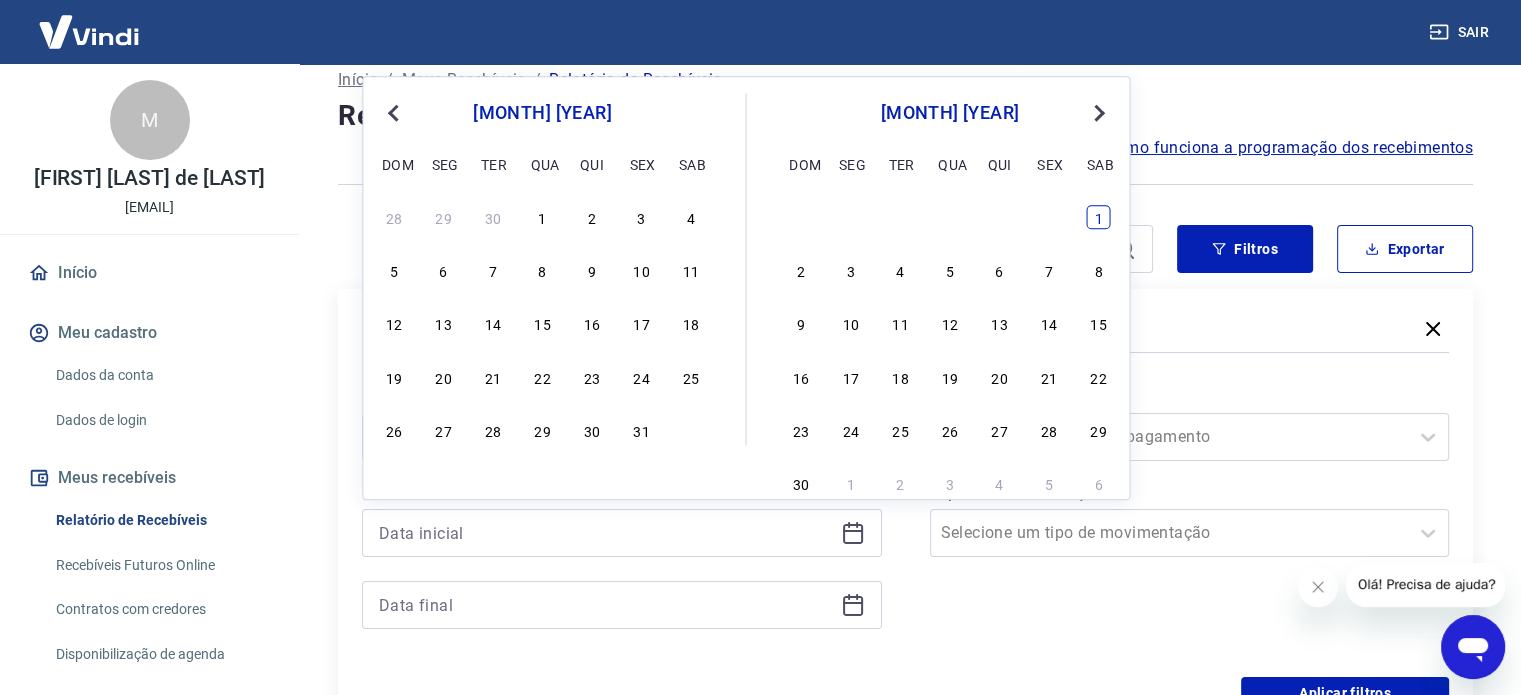 click on "1" at bounding box center [1099, 217] 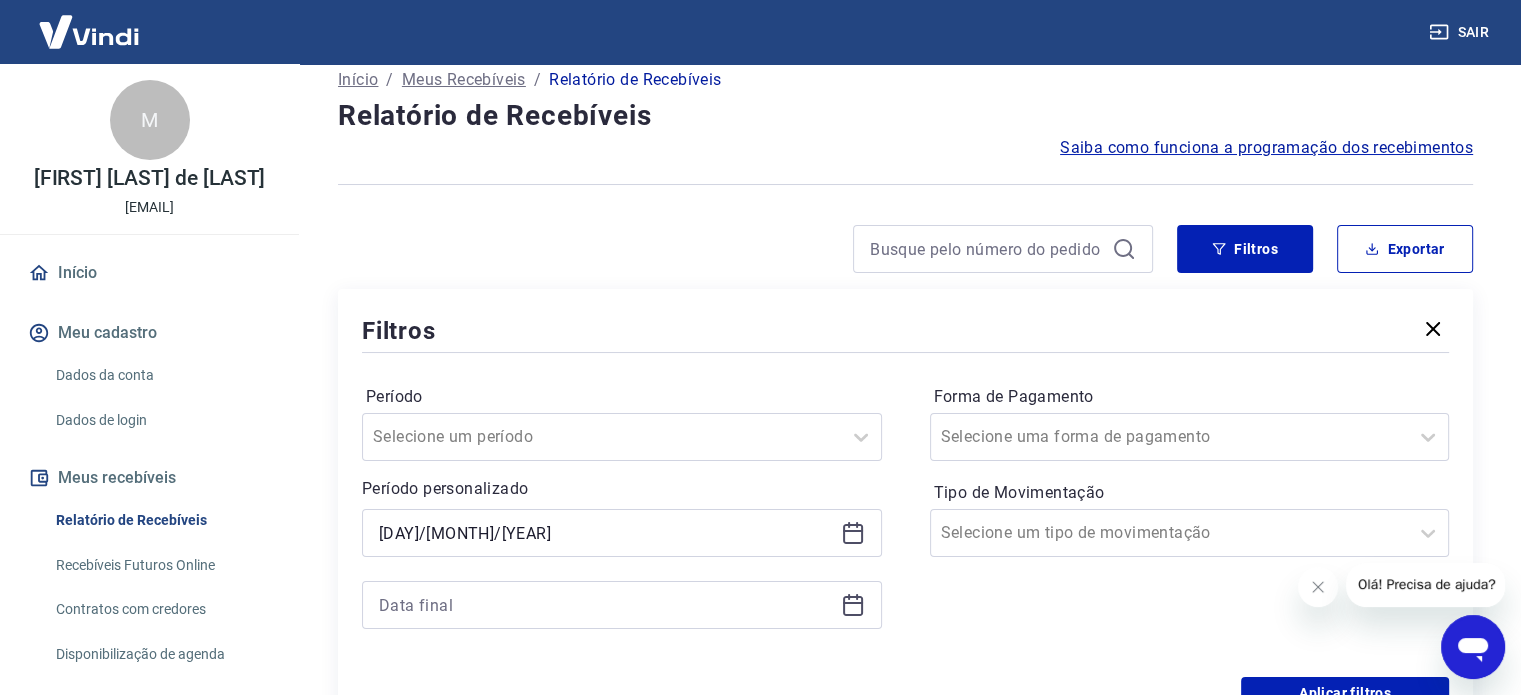 click 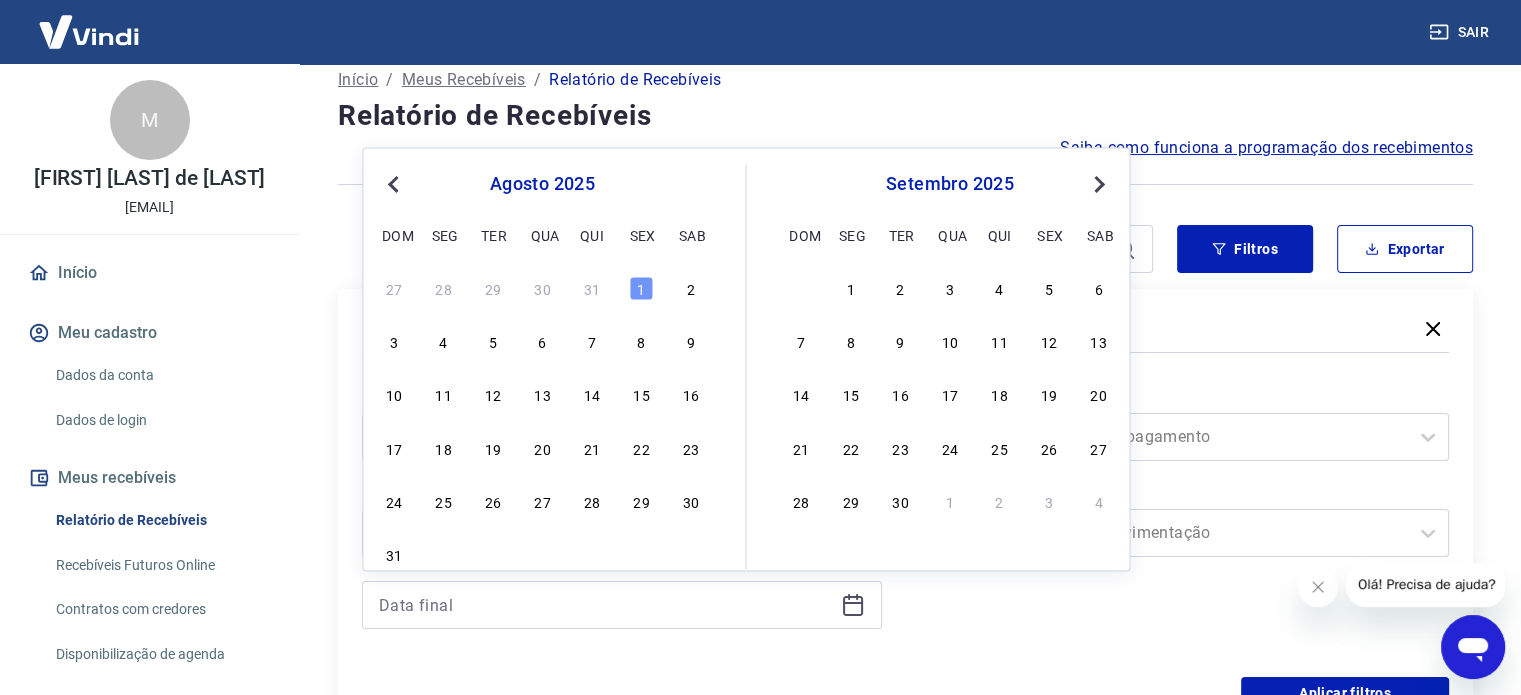 click on "Previous Month" at bounding box center (395, 183) 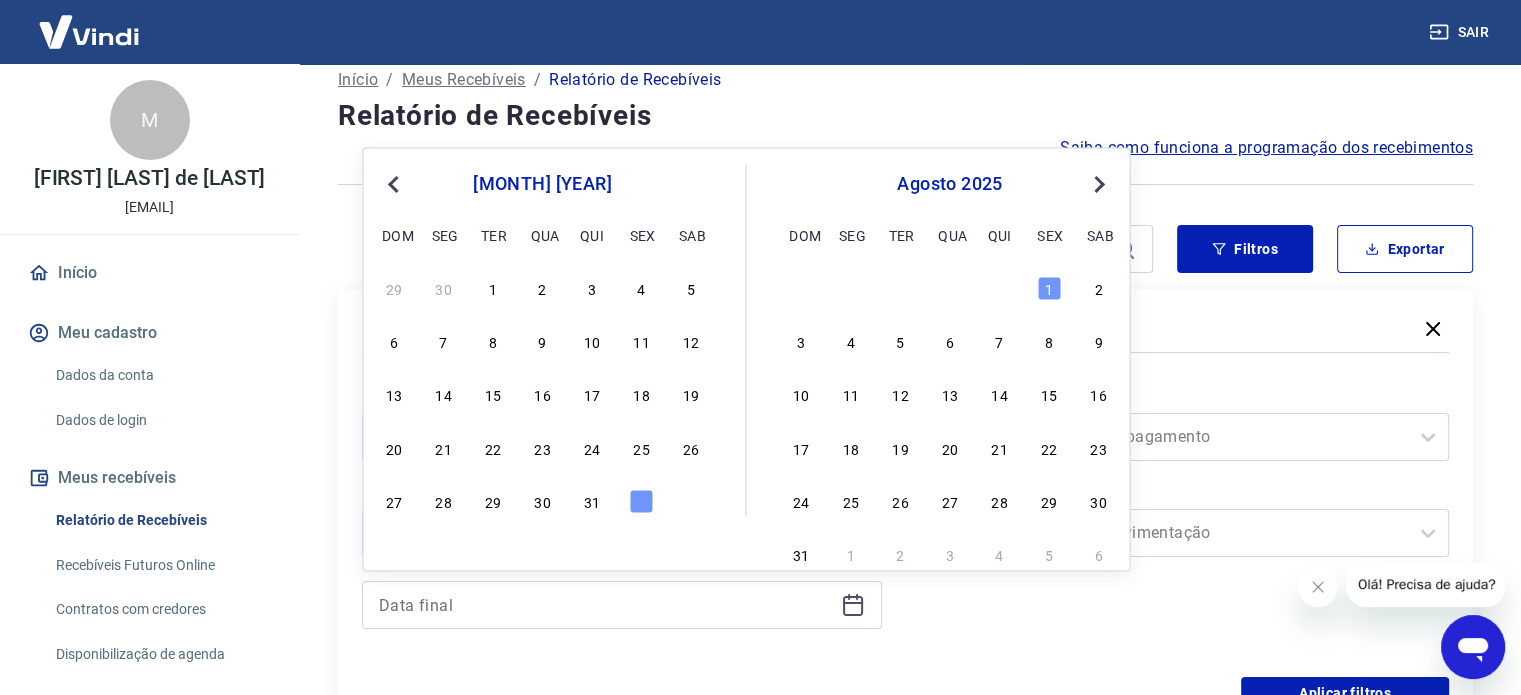 click on "Previous Month" at bounding box center (395, 183) 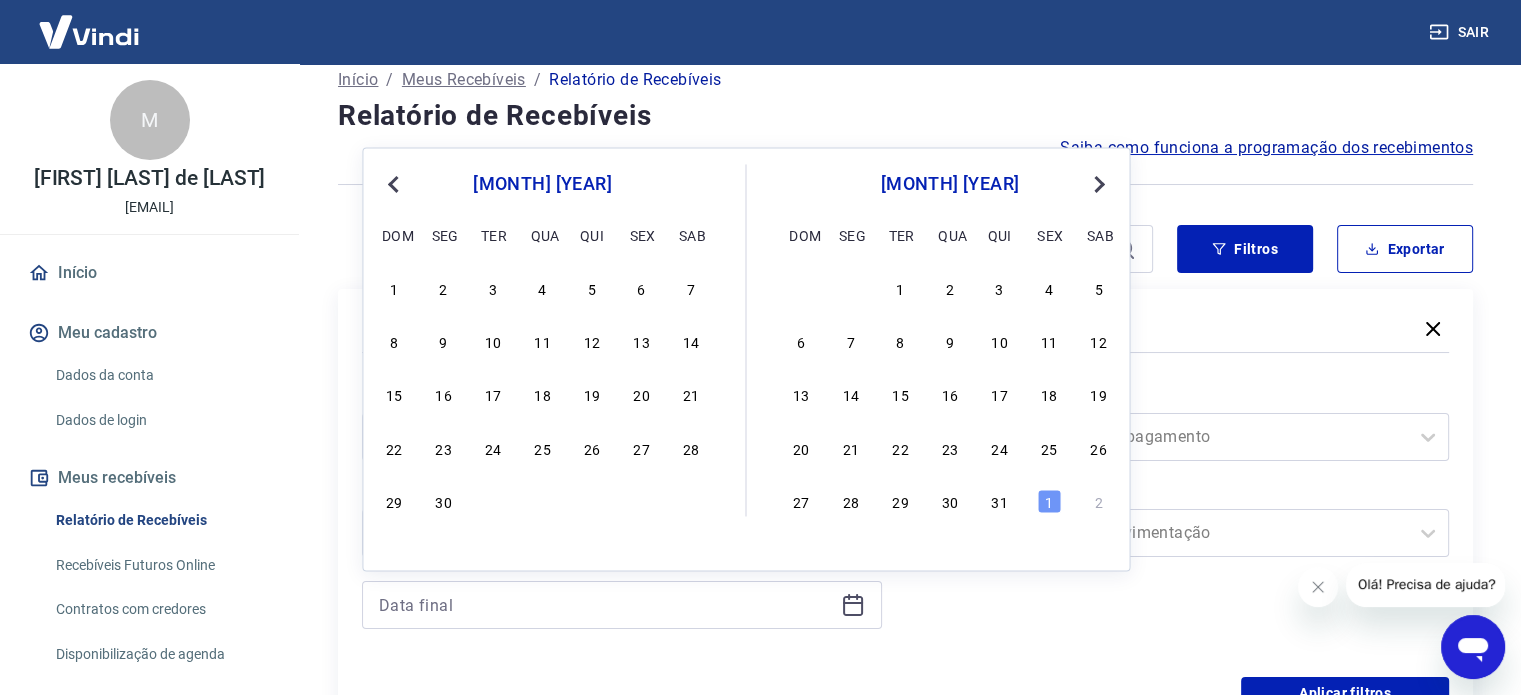 click on "Previous Month" at bounding box center [395, 183] 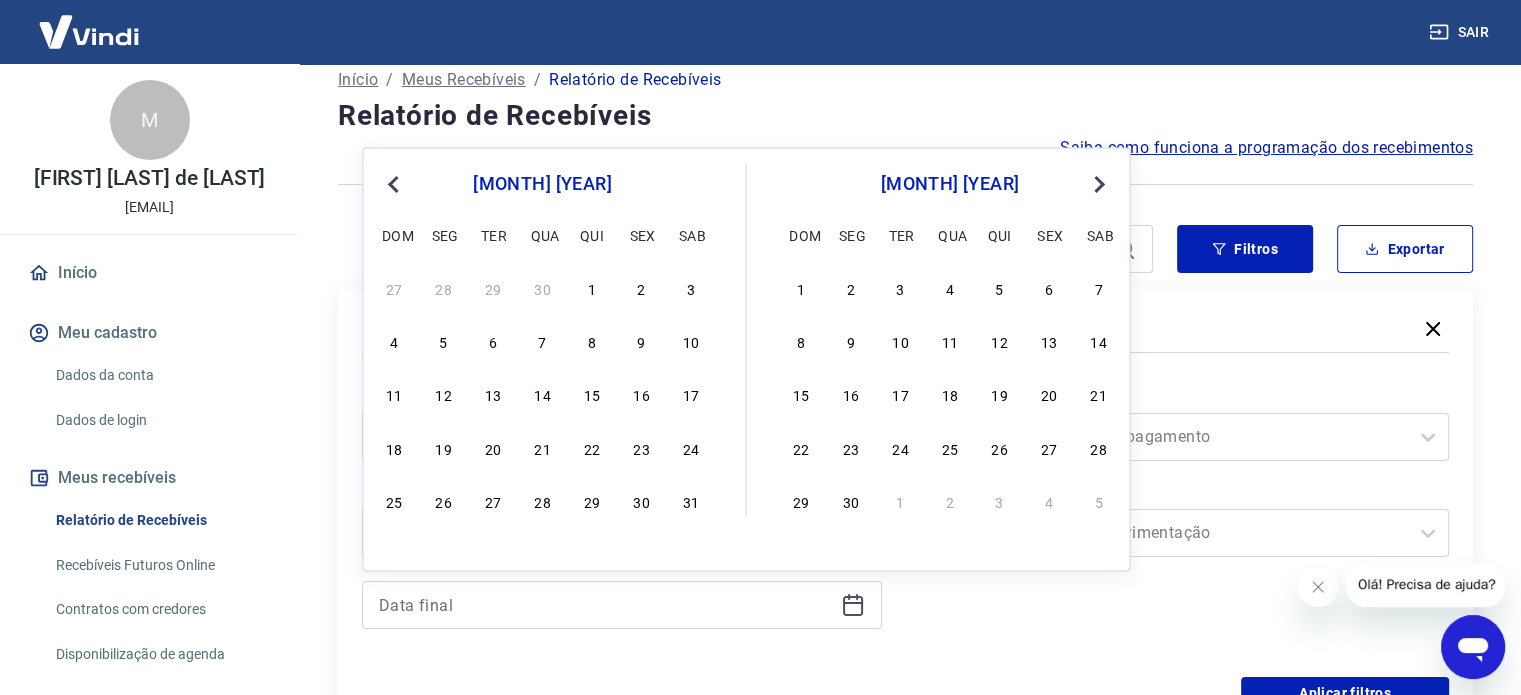 click on "Previous Month" at bounding box center [395, 183] 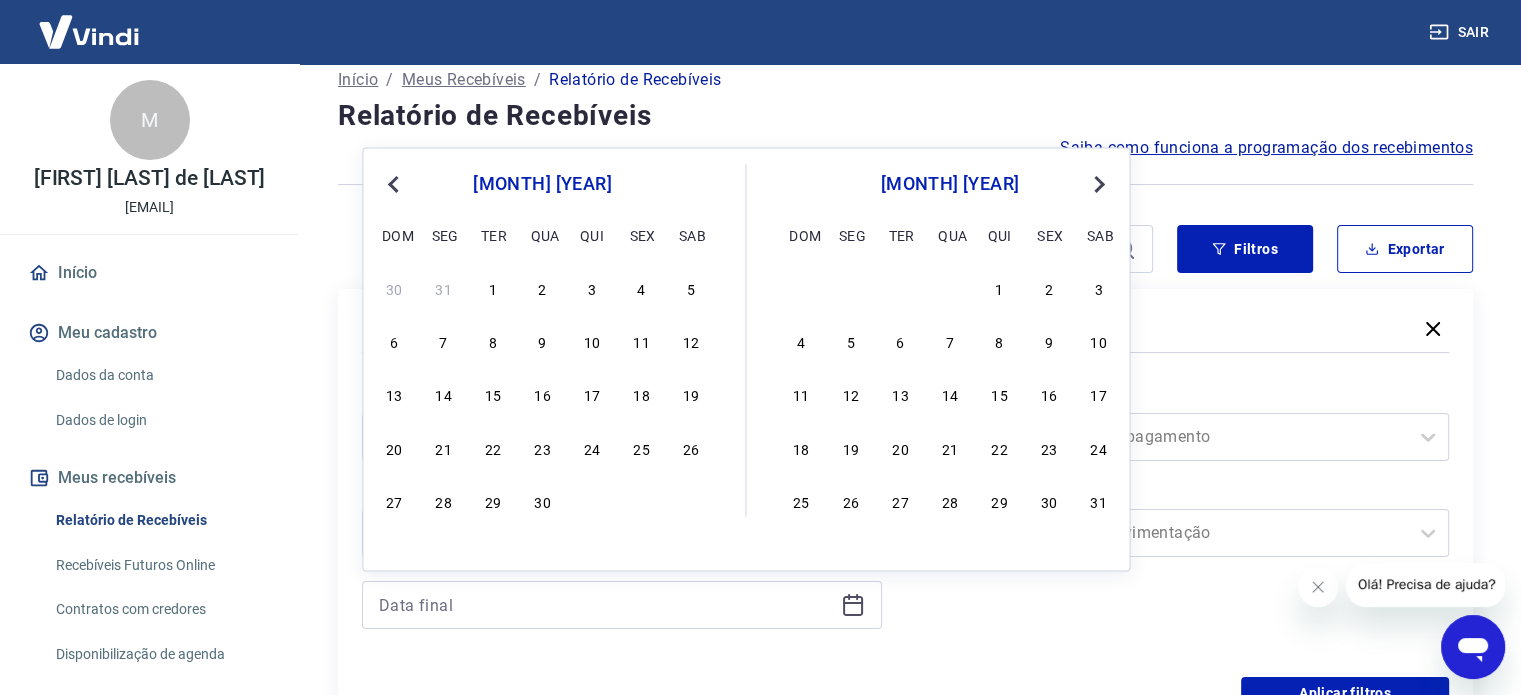 click on "Previous Month" at bounding box center (395, 183) 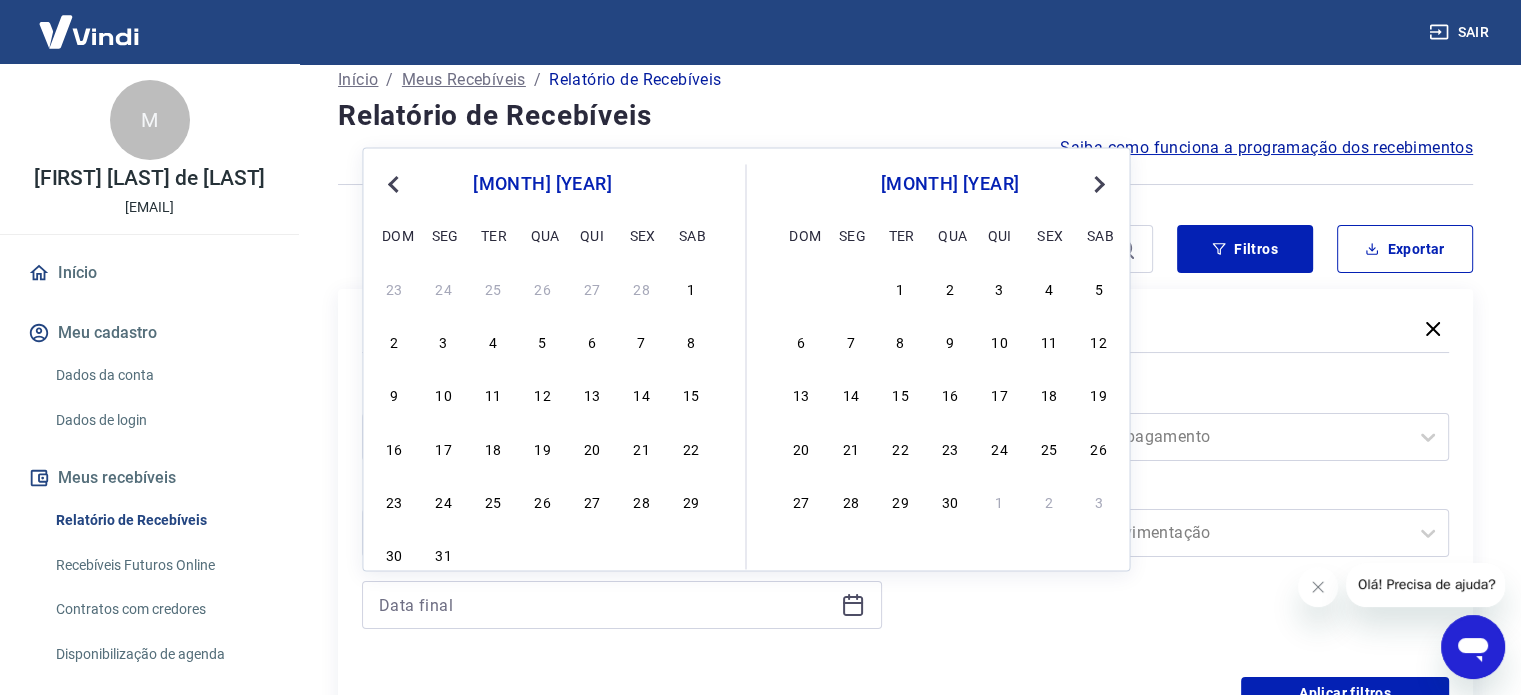 click on "Previous Month" at bounding box center (395, 183) 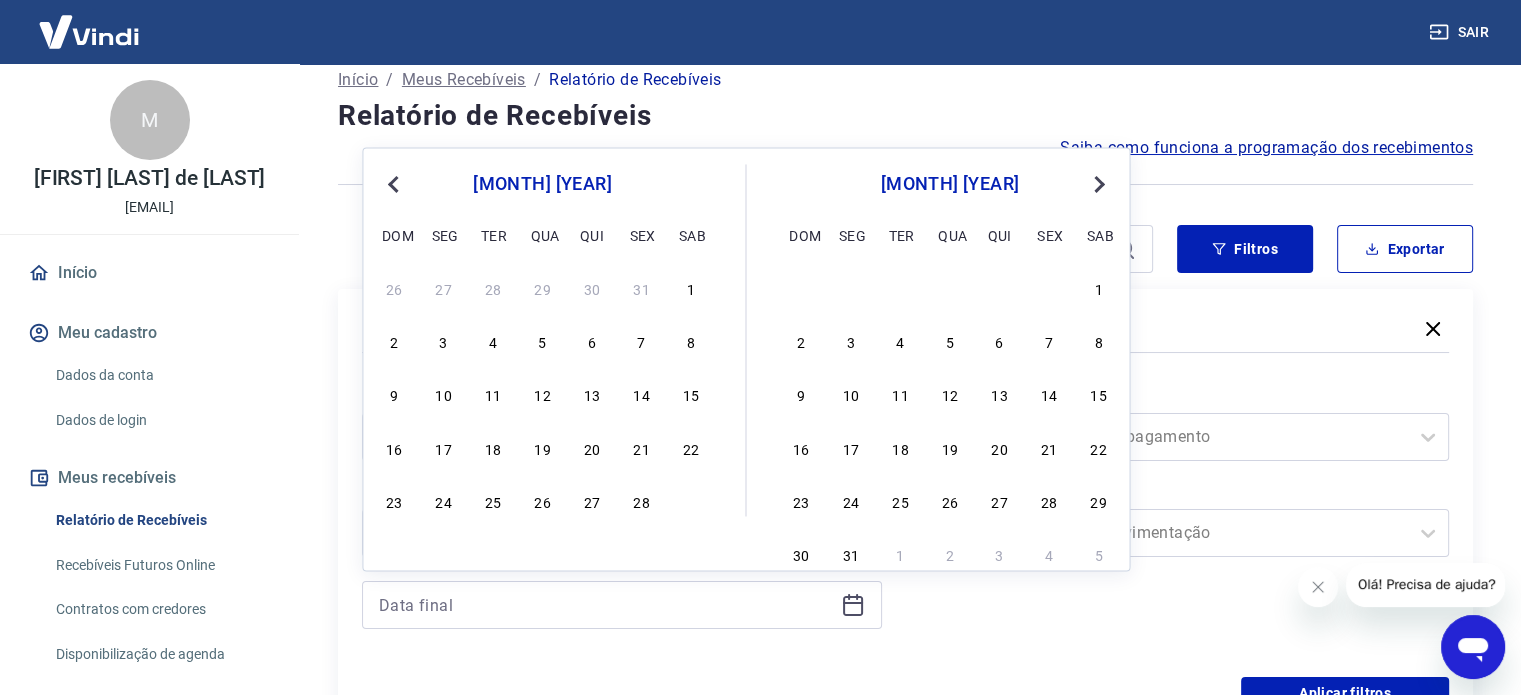 click on "Previous Month" at bounding box center (395, 183) 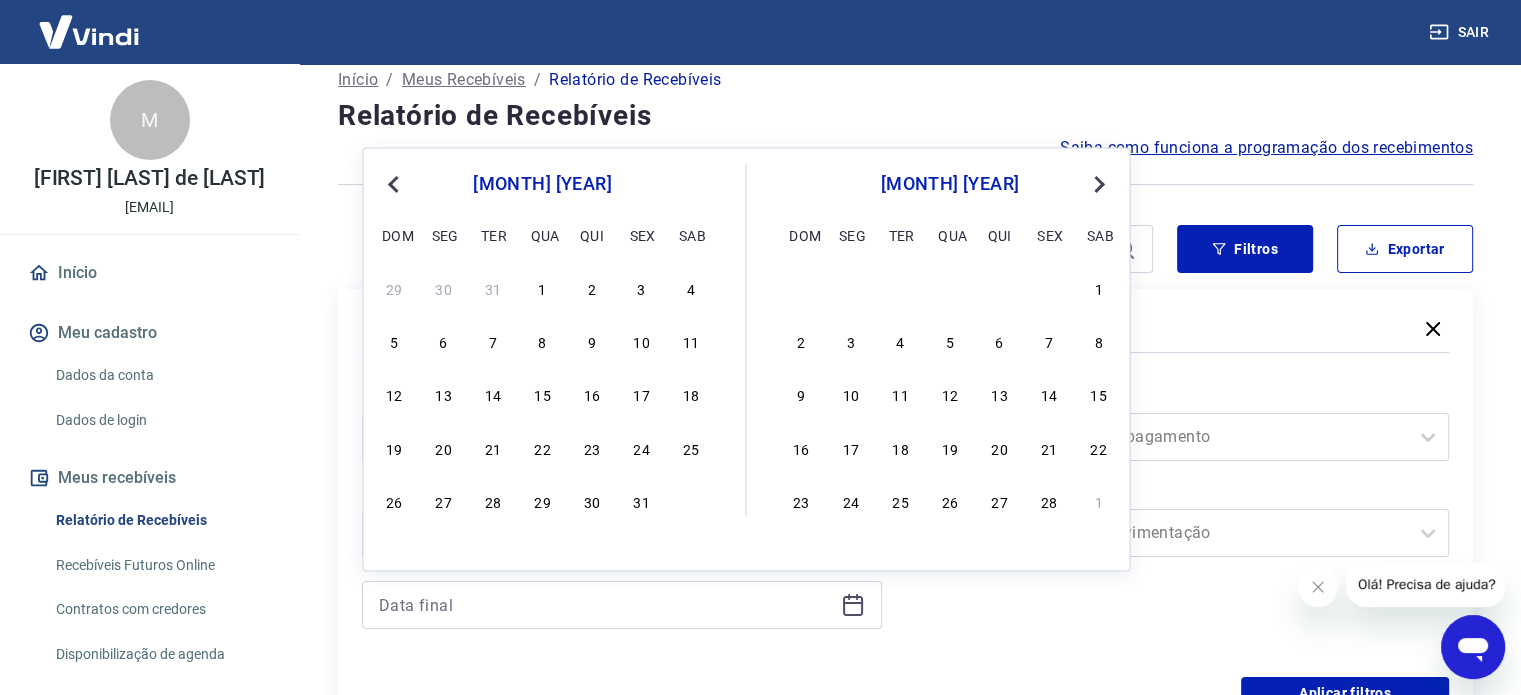 click on "Previous Month" at bounding box center [395, 183] 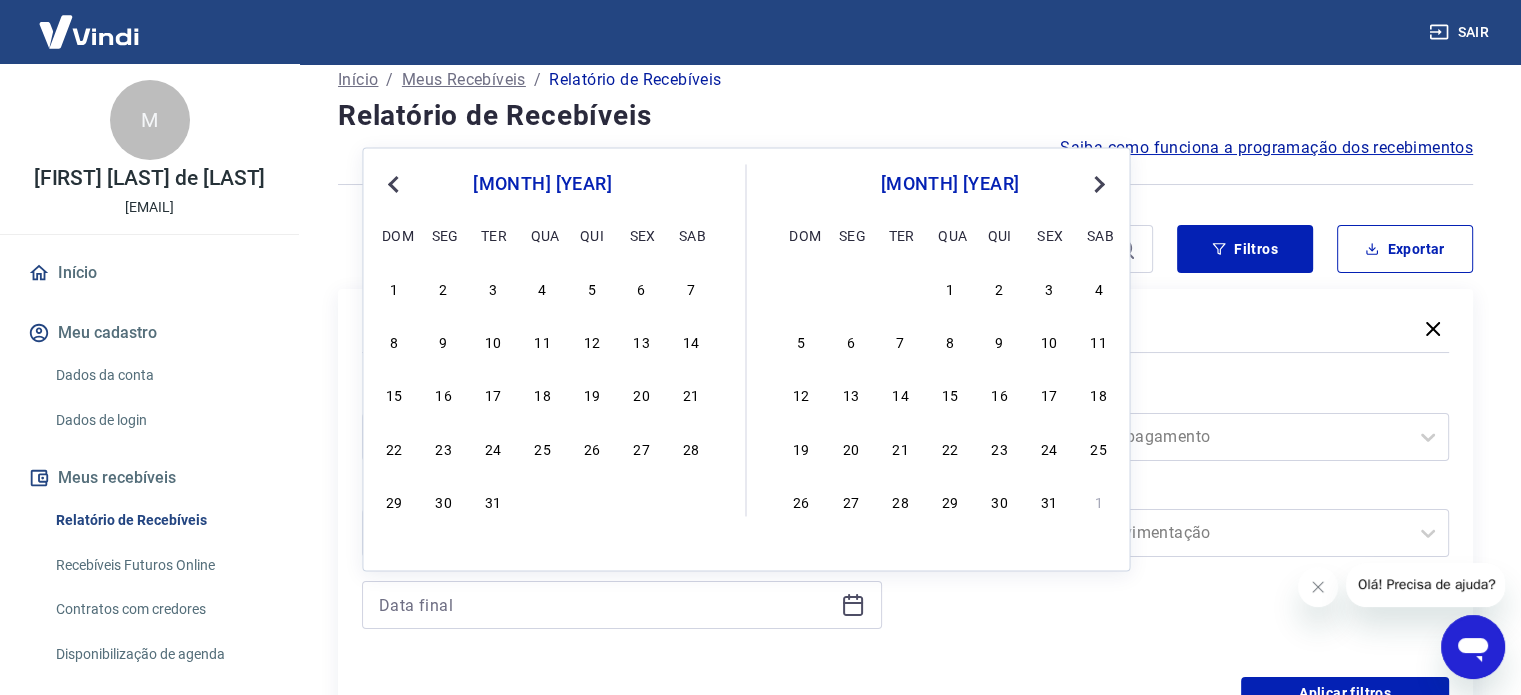 click on "Previous Month" at bounding box center [395, 183] 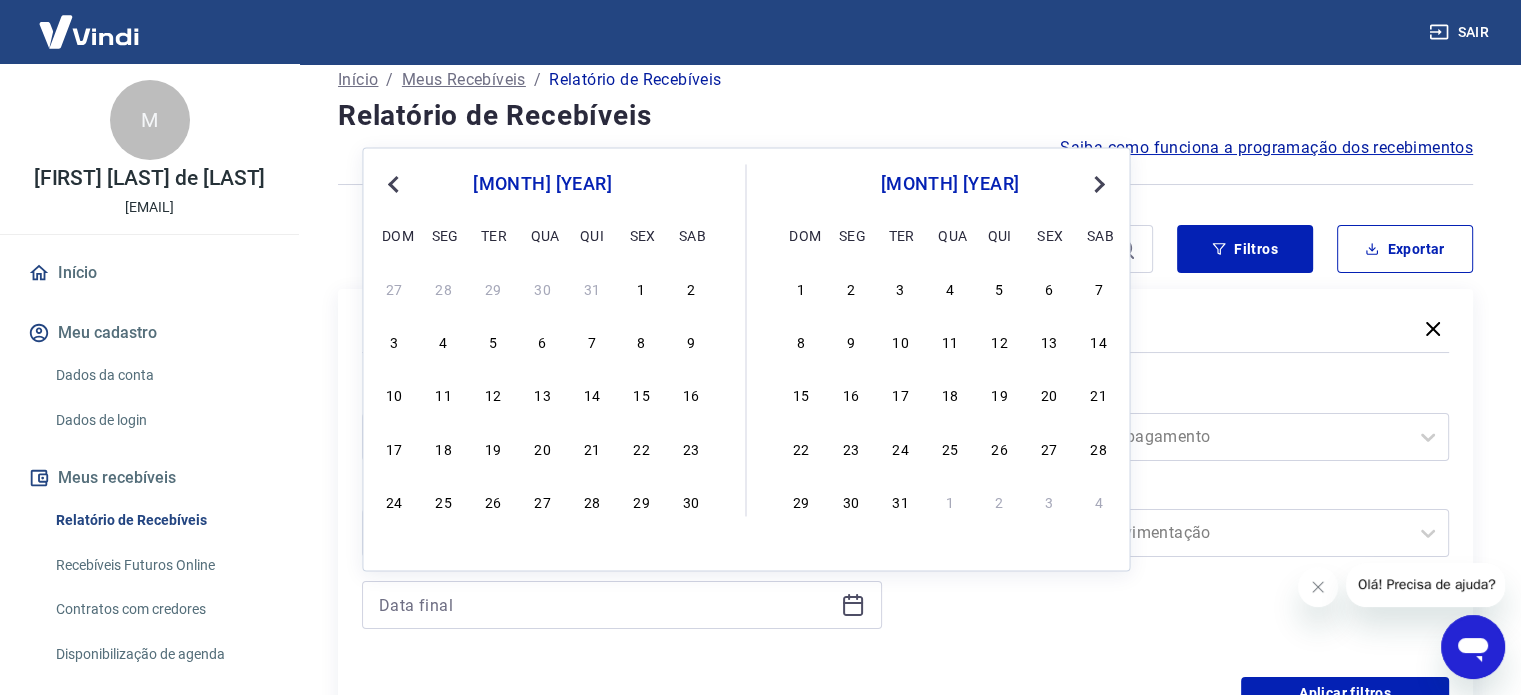 click on "Previous Month" at bounding box center (395, 183) 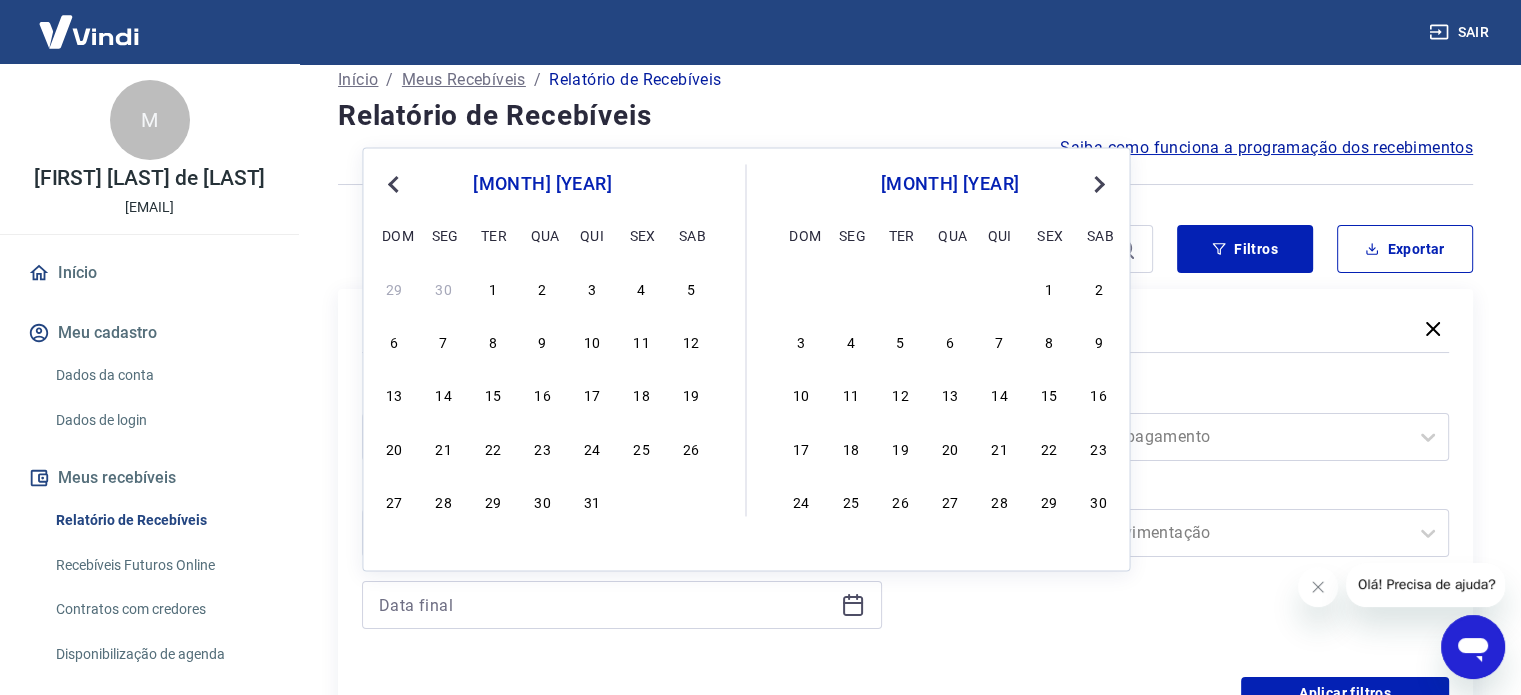 click on "Previous Month" at bounding box center [395, 183] 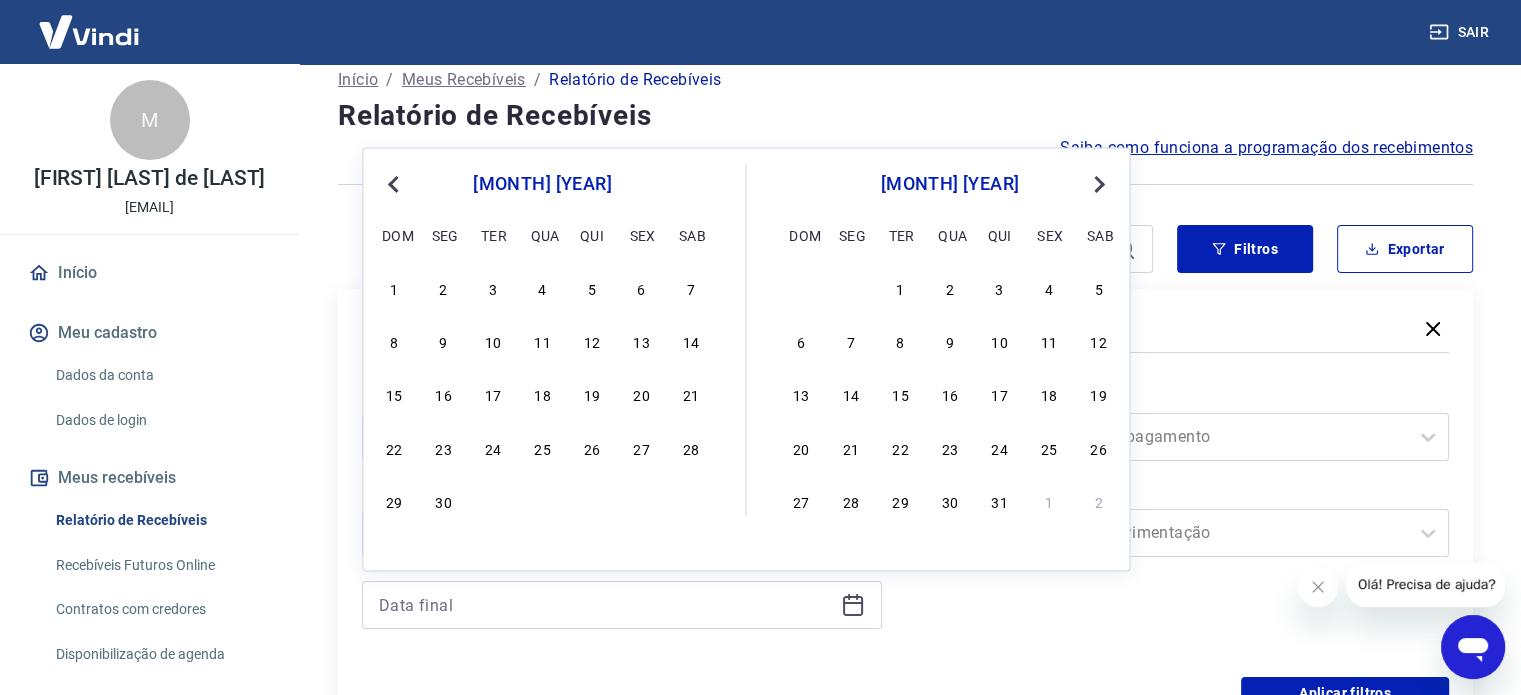 click on "Previous Month" at bounding box center (395, 183) 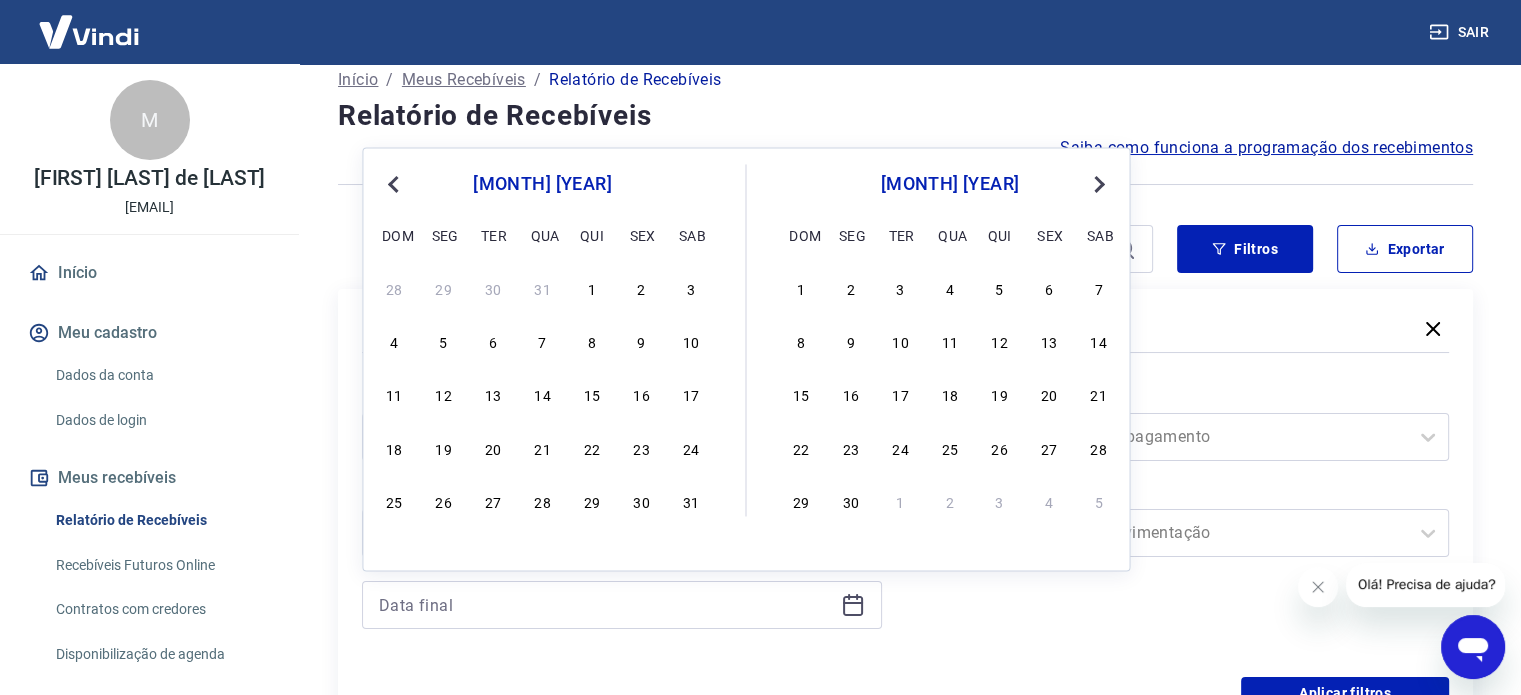 click on "Previous Month" at bounding box center [395, 183] 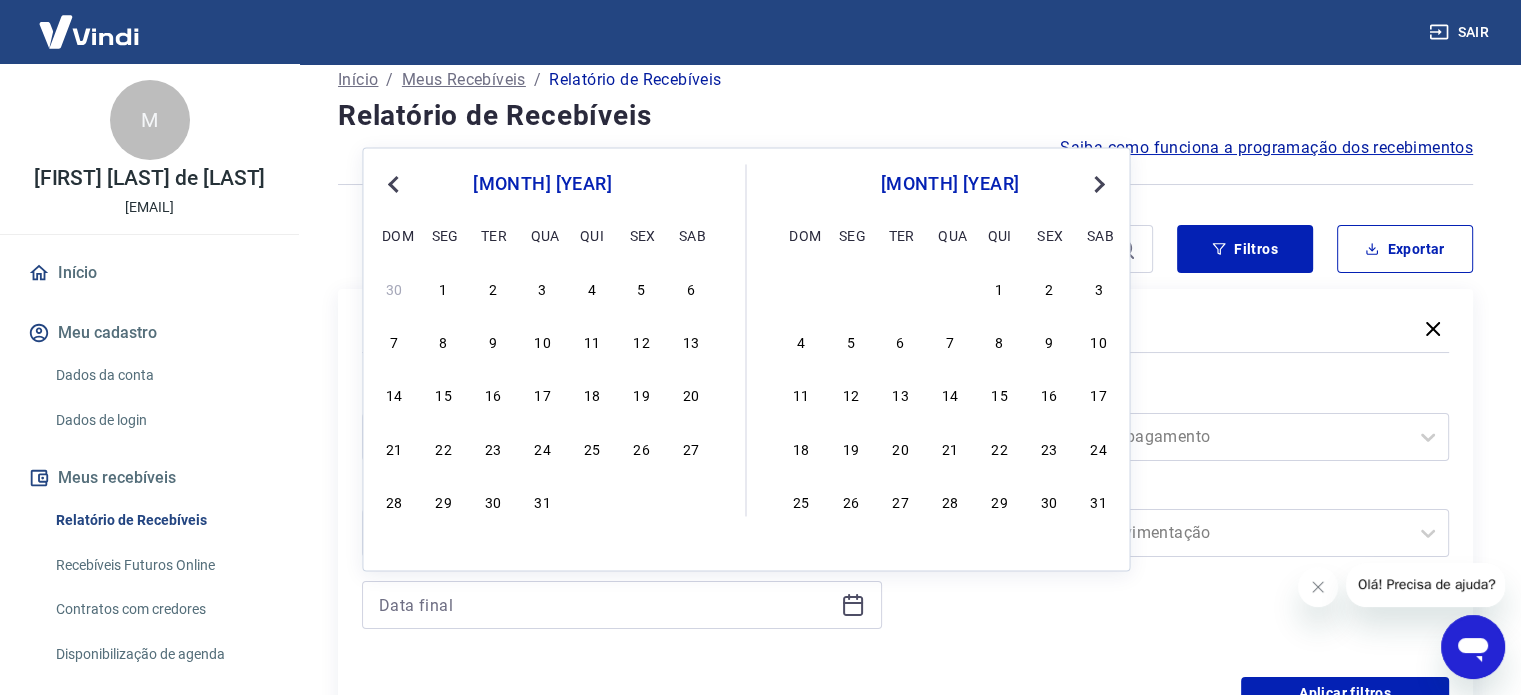 click on "Previous Month" at bounding box center [395, 183] 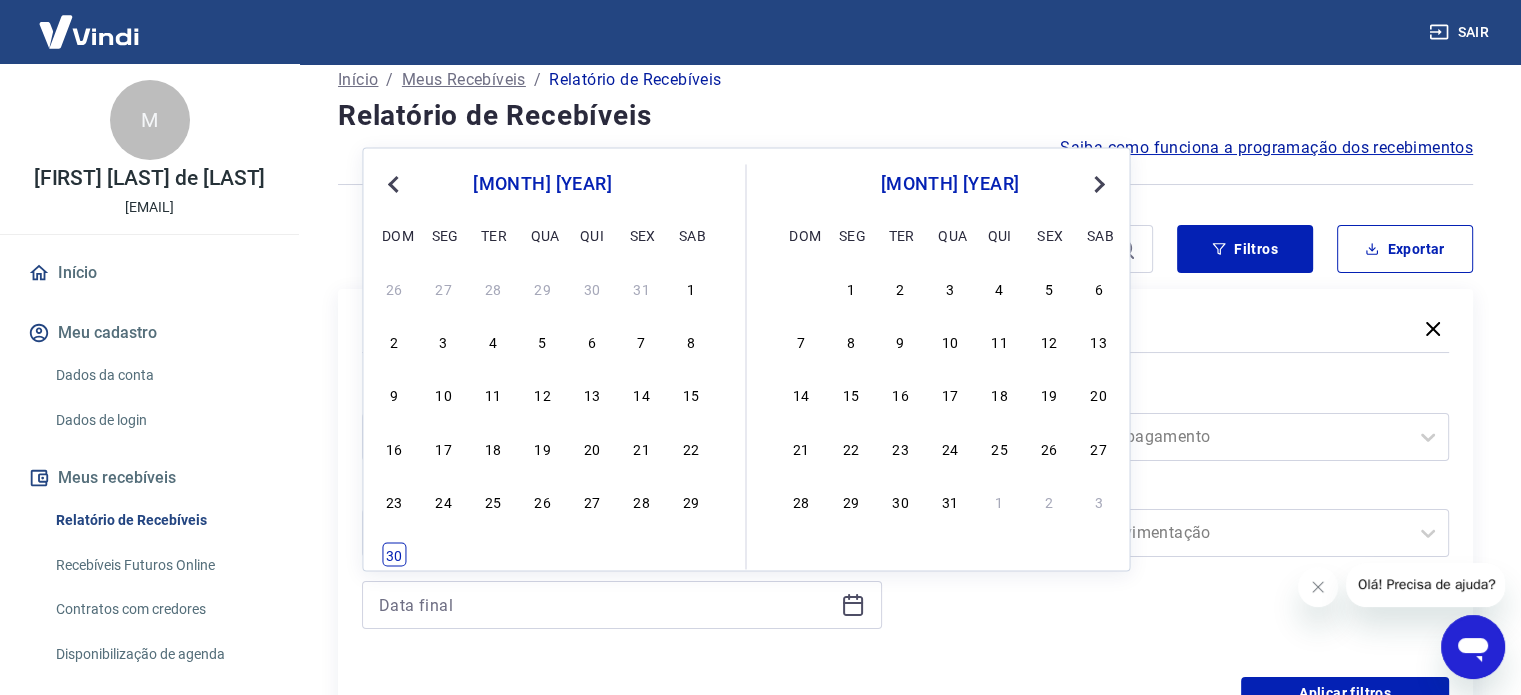 click on "30" at bounding box center (394, 555) 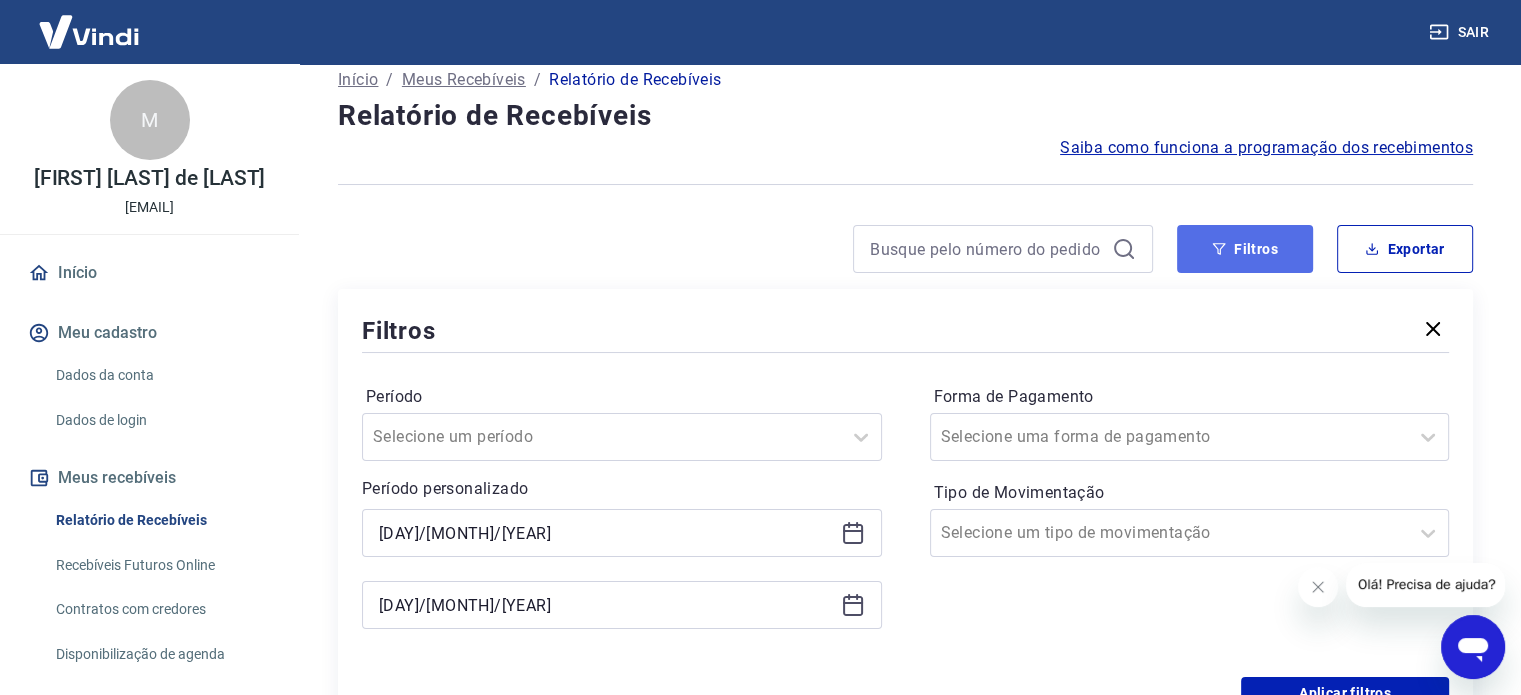 click on "Filtros" at bounding box center (1245, 249) 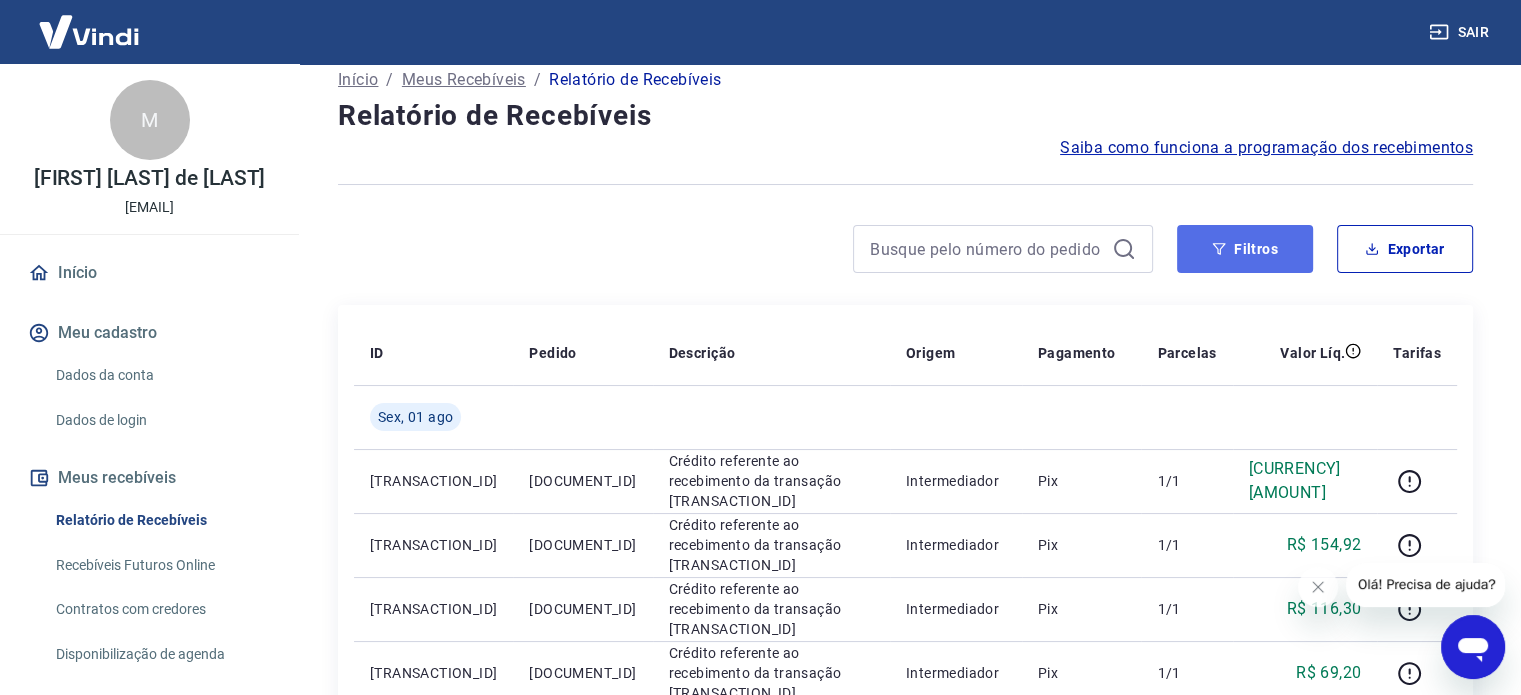 click on "Filtros" at bounding box center [1245, 249] 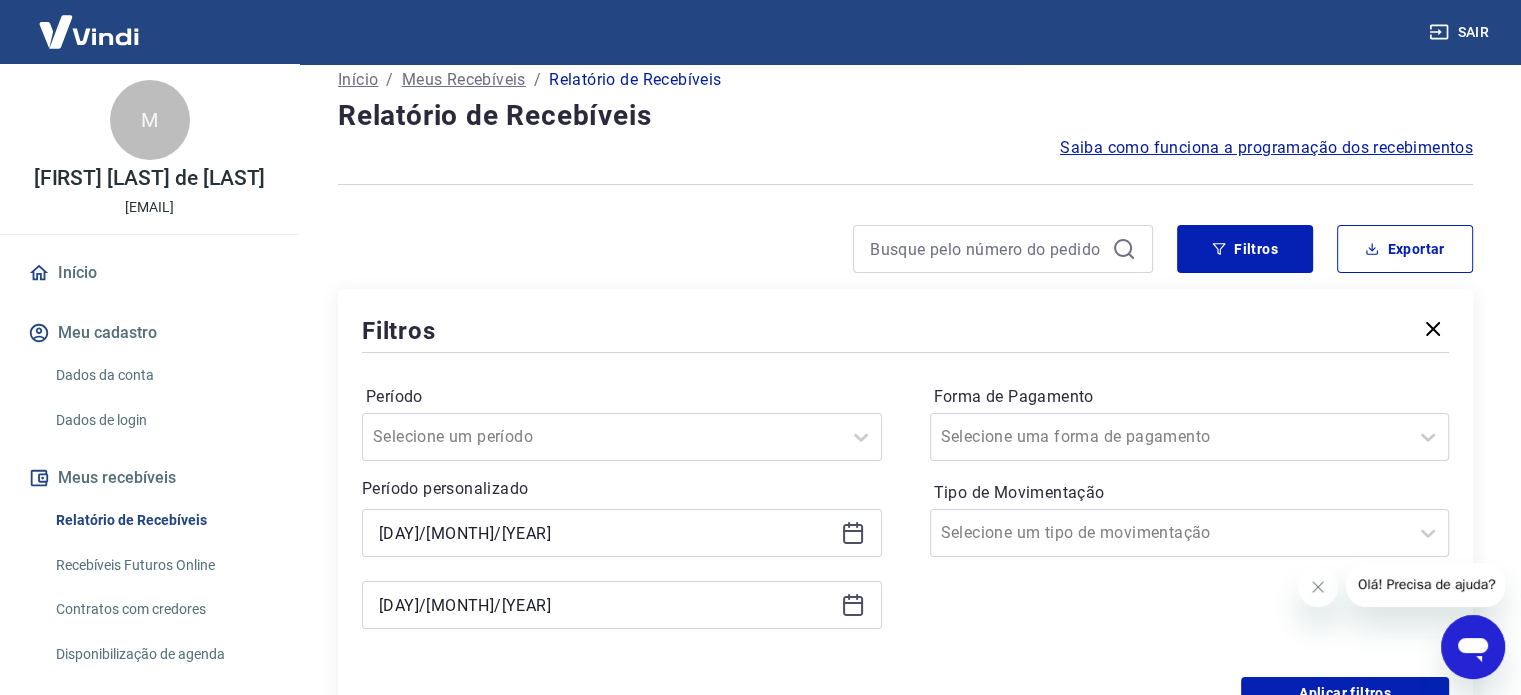 click 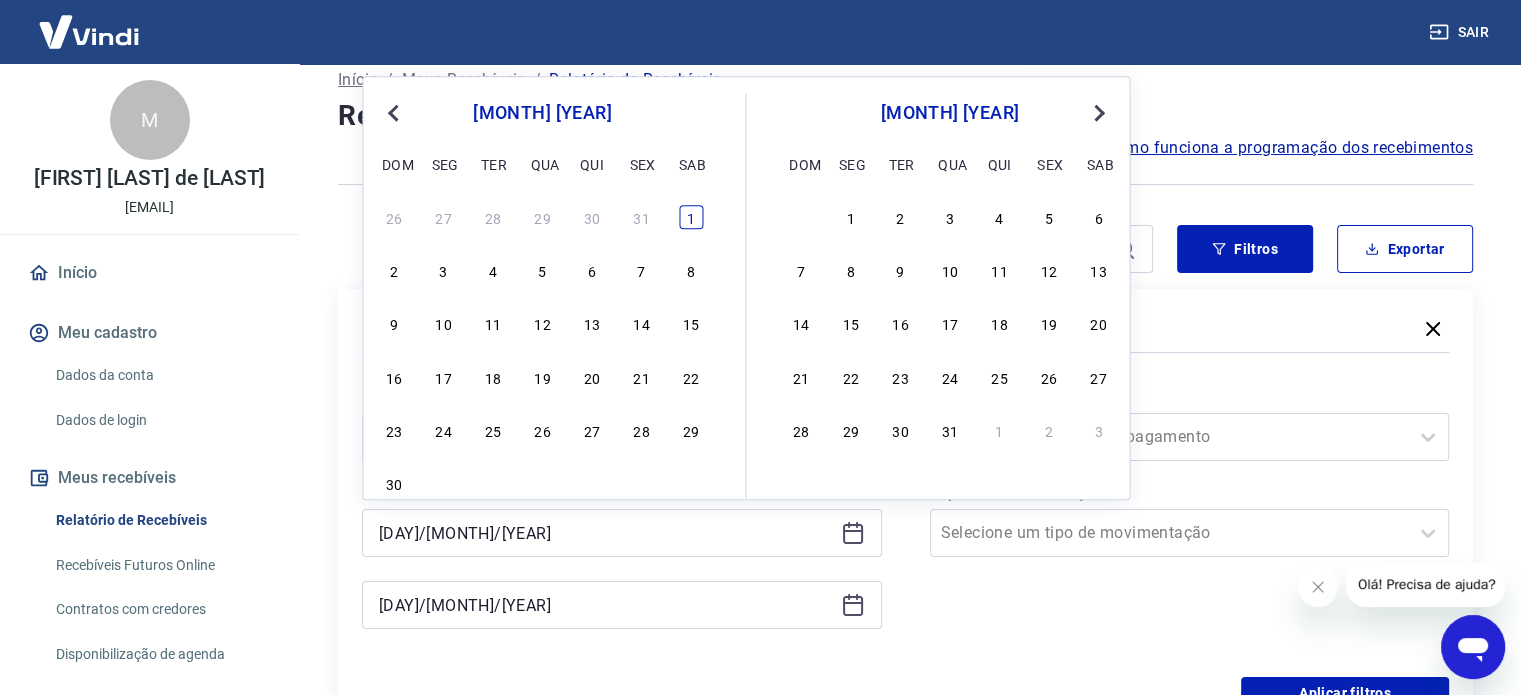click on "1" at bounding box center [691, 217] 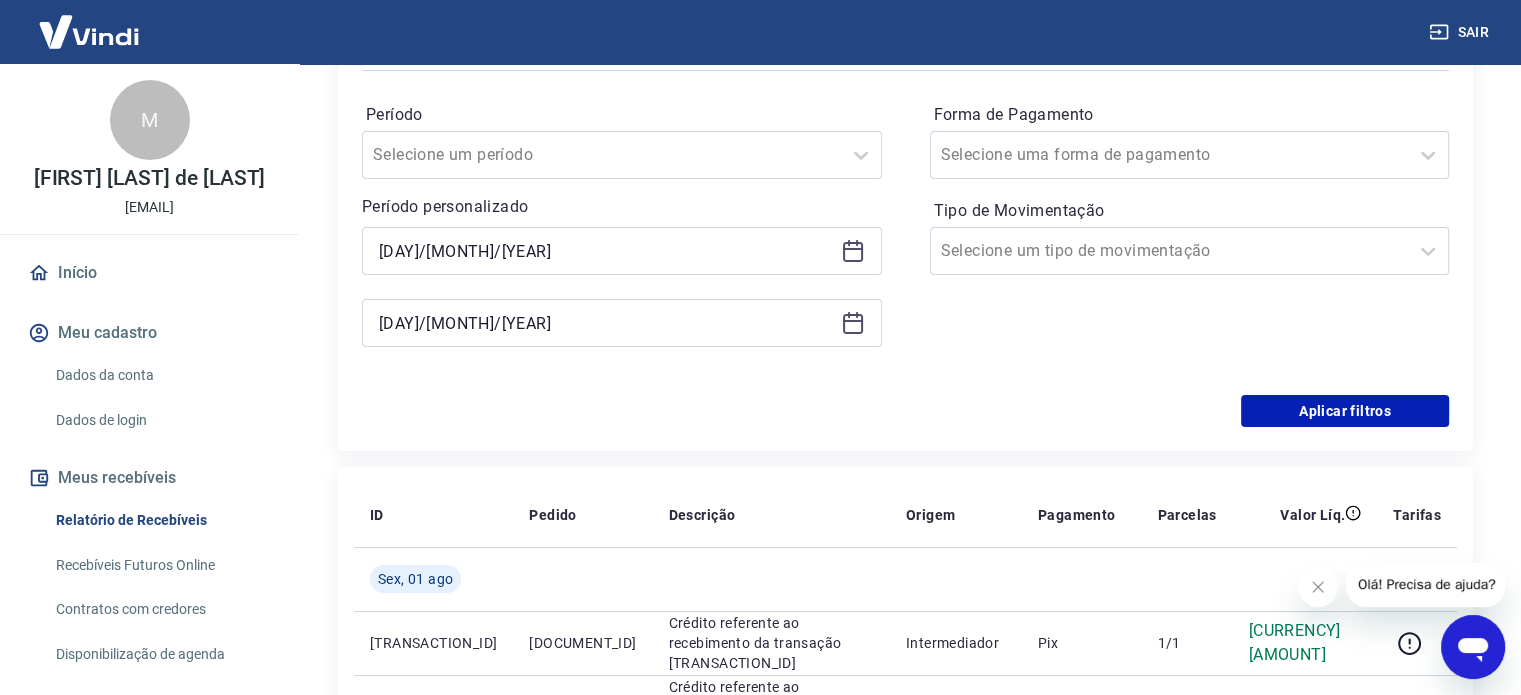 scroll, scrollTop: 372, scrollLeft: 0, axis: vertical 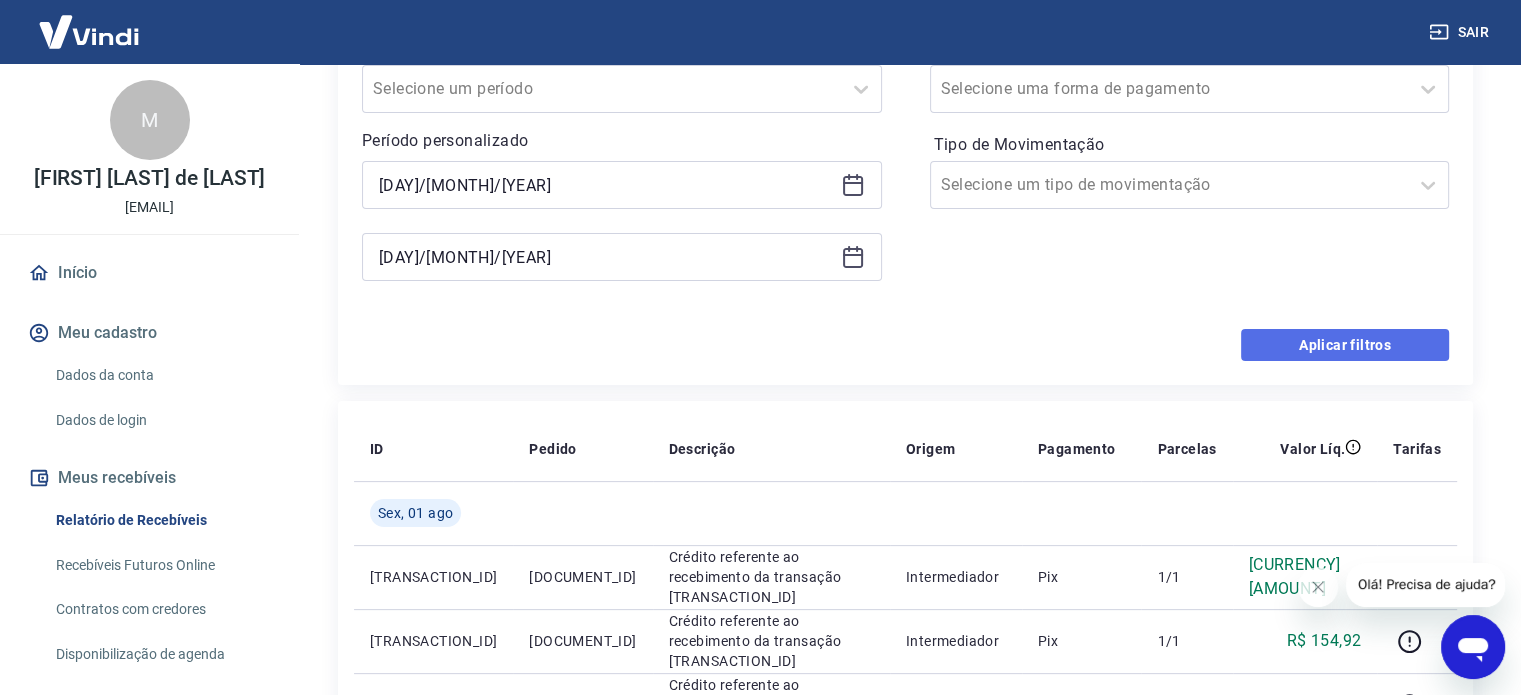 click on "Aplicar filtros" at bounding box center (1345, 345) 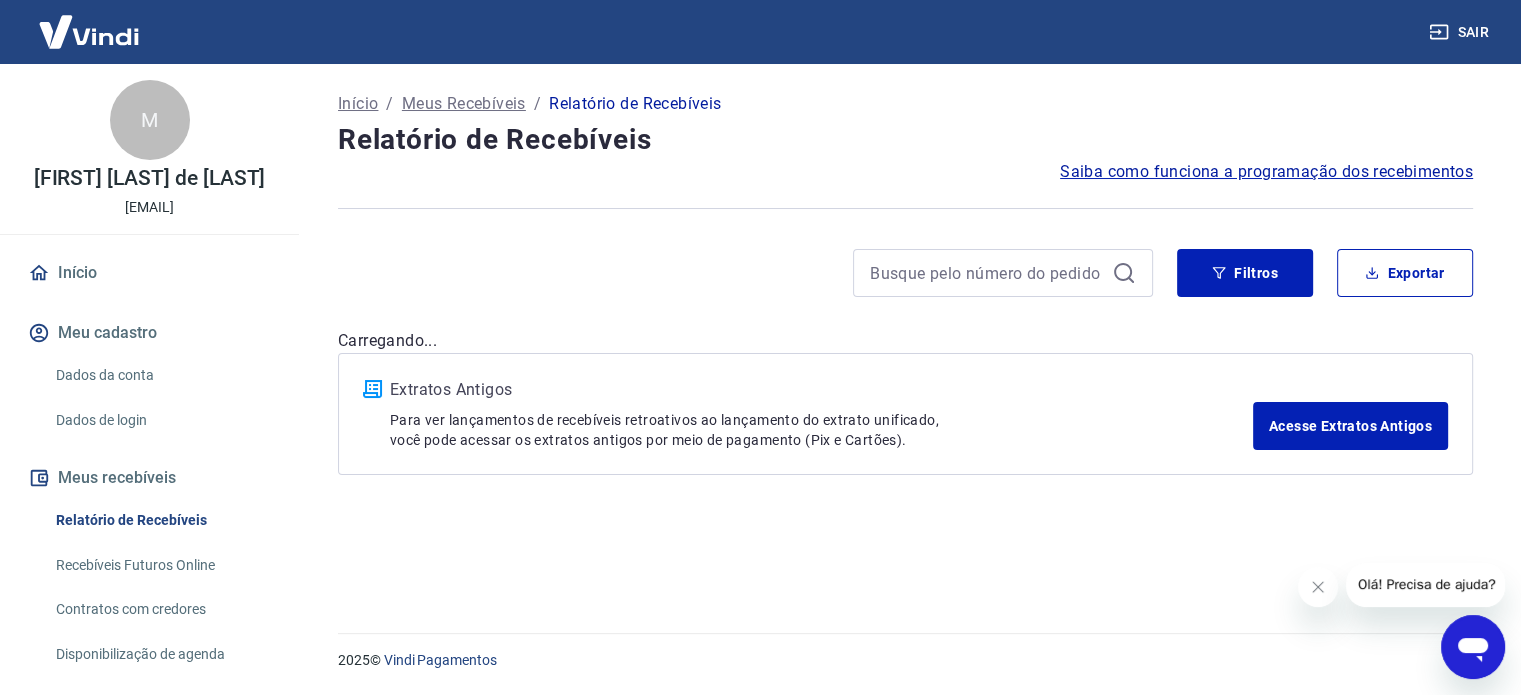 scroll, scrollTop: 0, scrollLeft: 0, axis: both 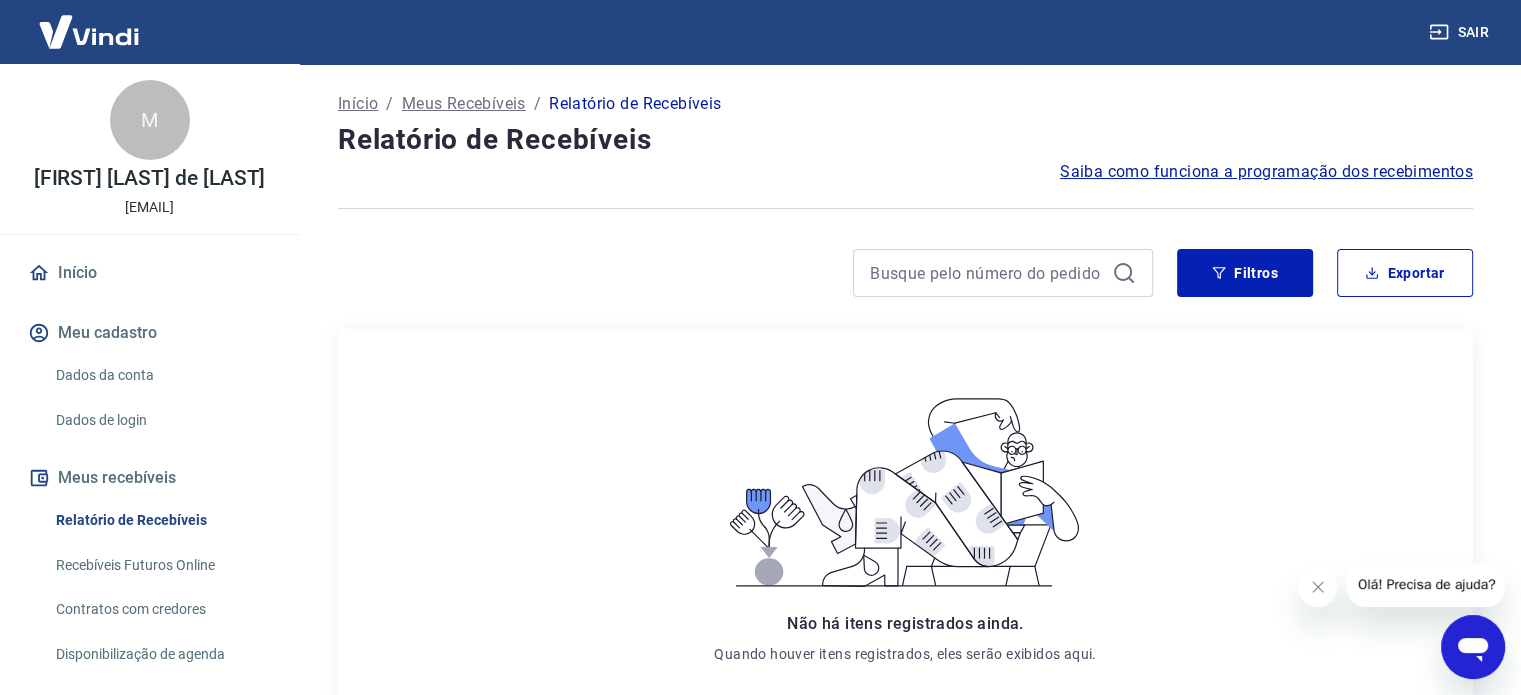 click 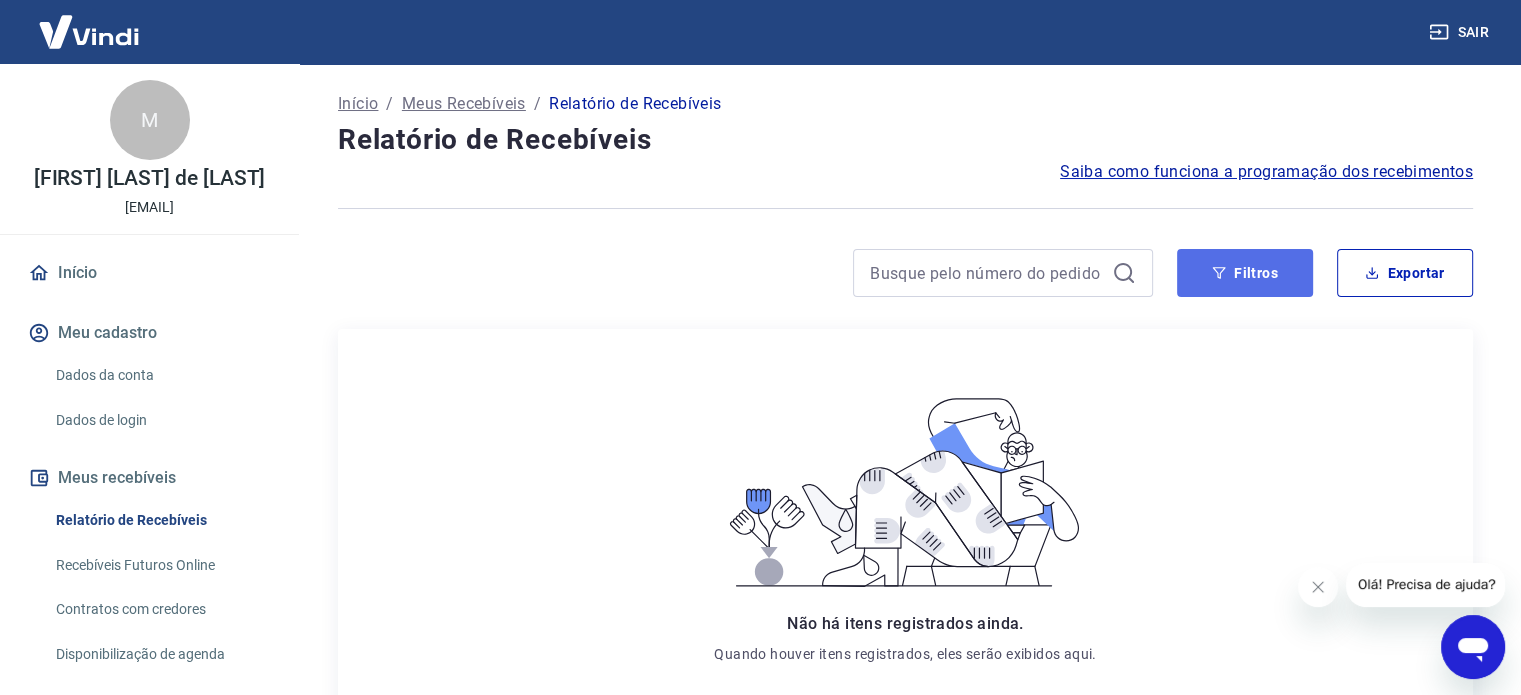 click 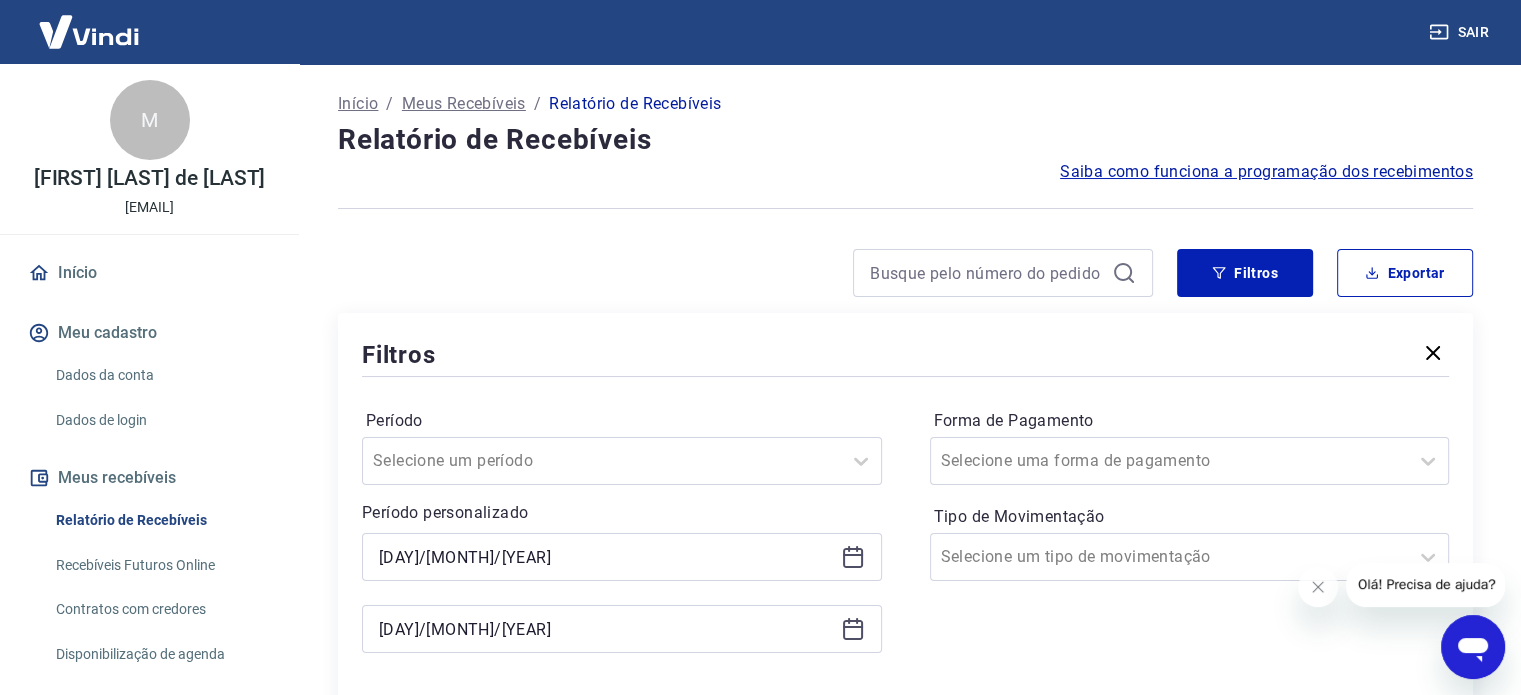 click 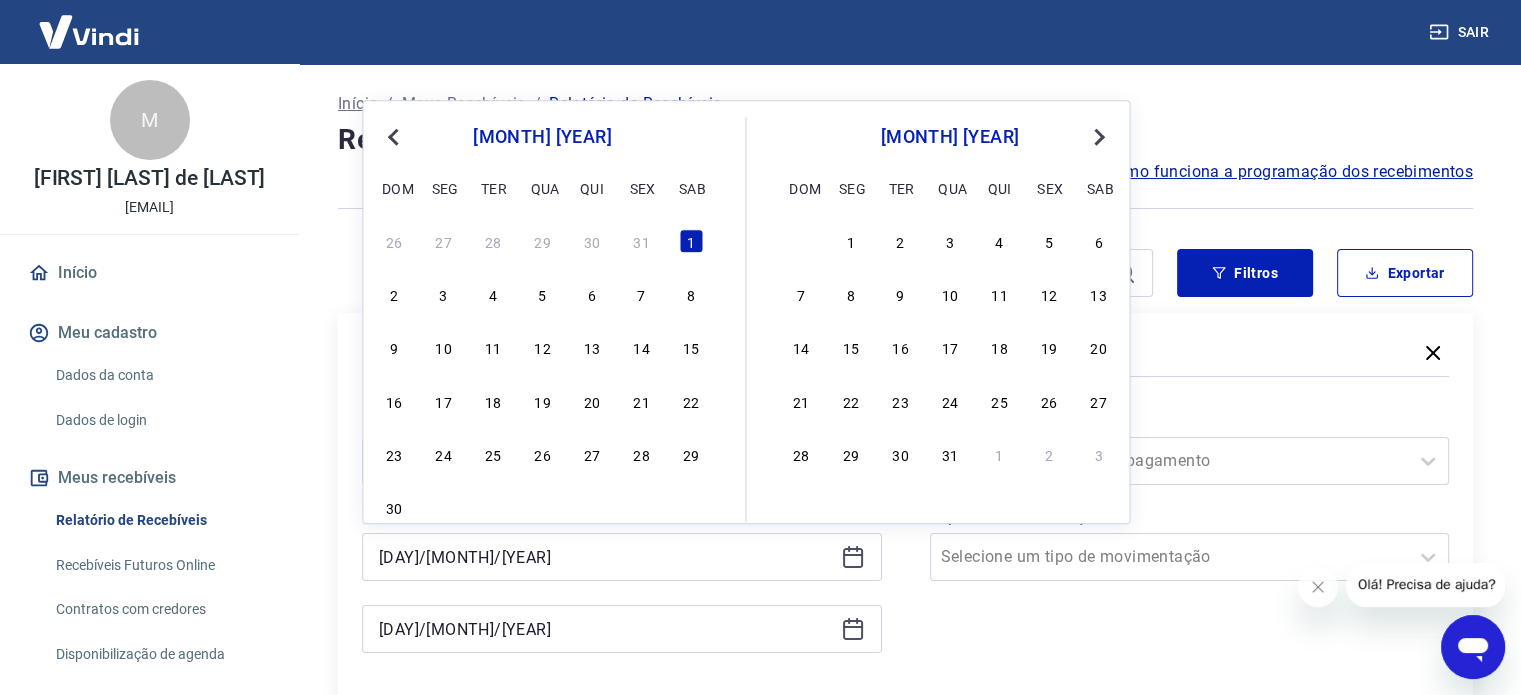 click on "Next Month" at bounding box center [1097, 136] 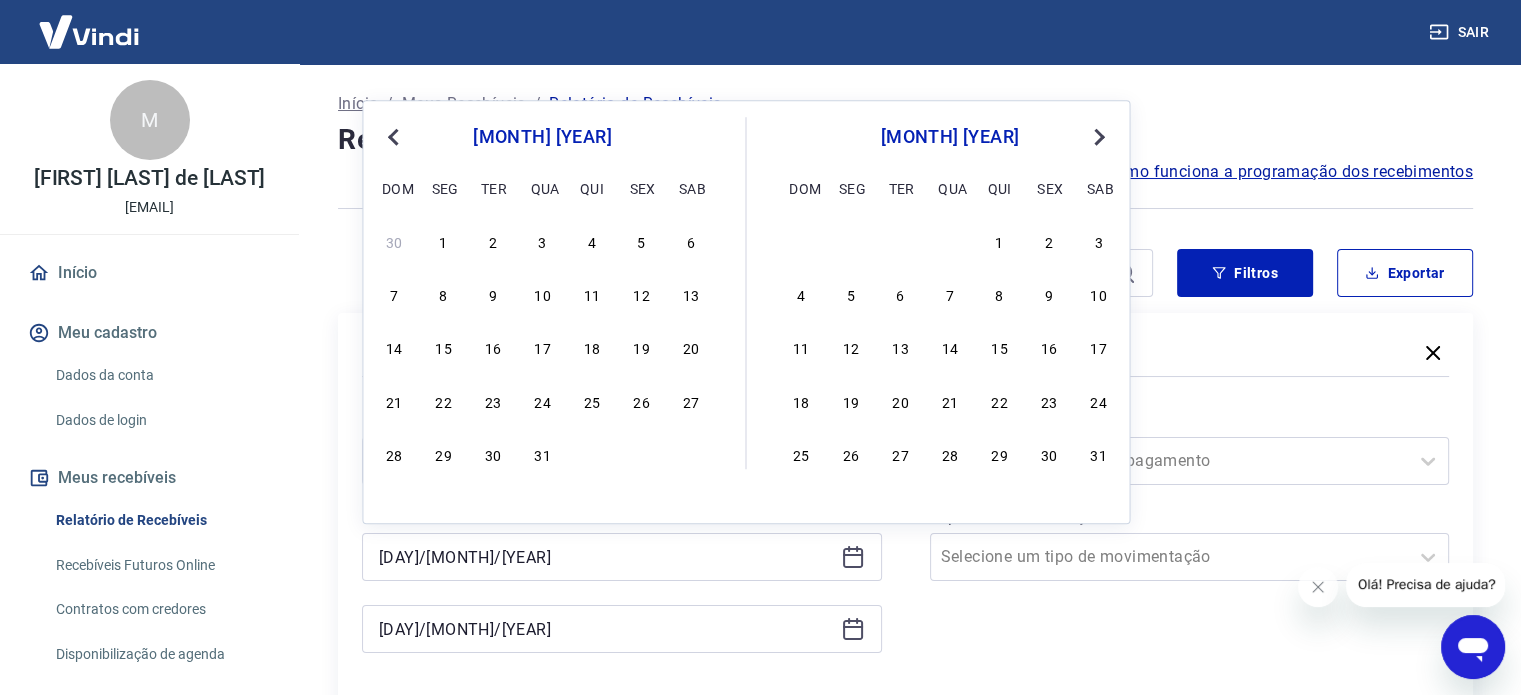 click on "Next Month" at bounding box center [1097, 136] 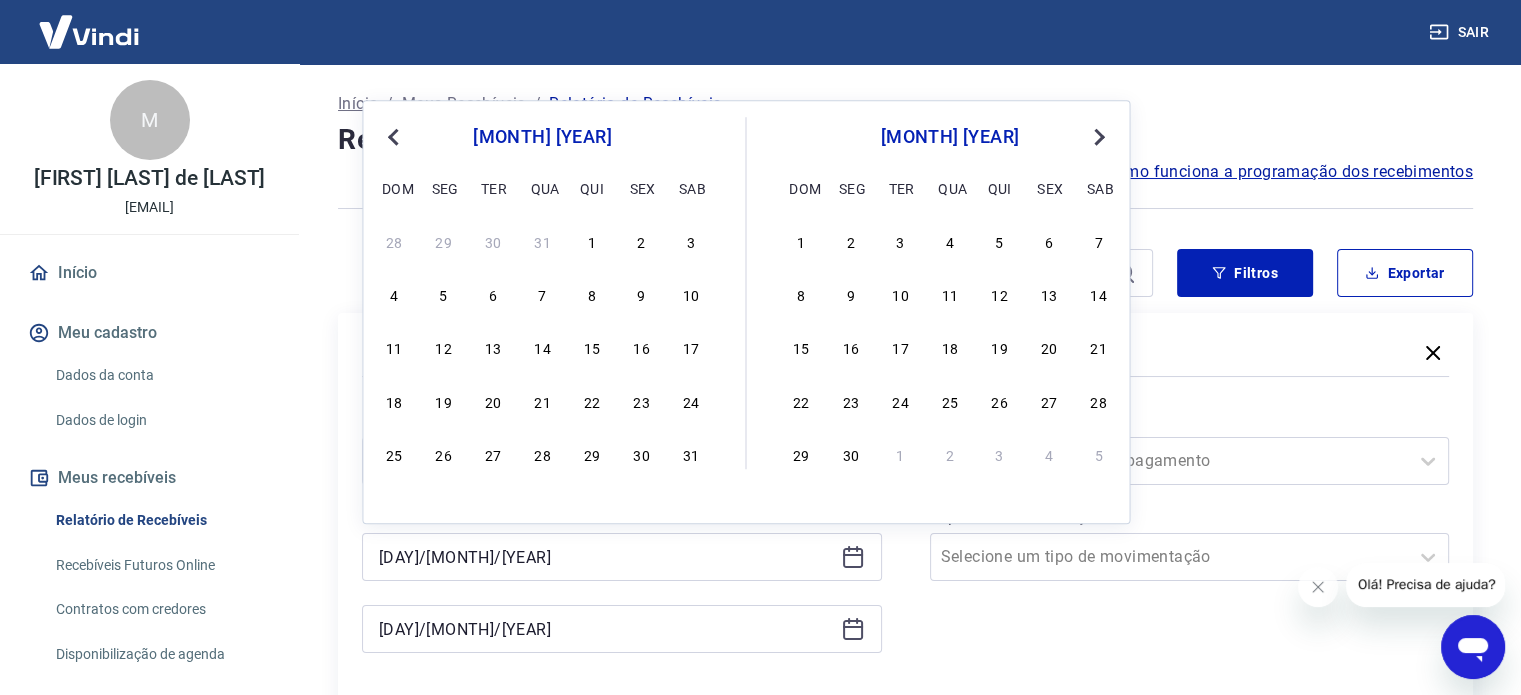 click on "Next Month" at bounding box center [1097, 136] 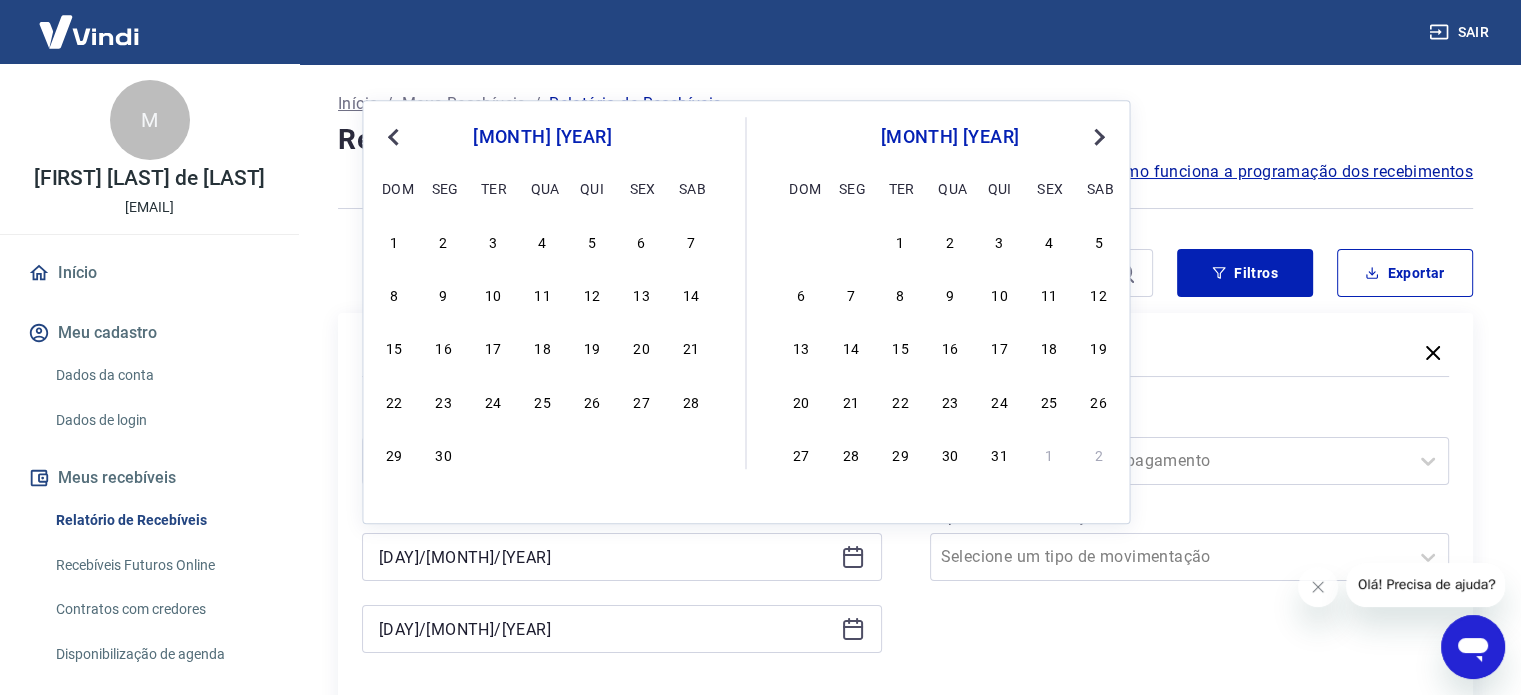 click on "Next Month" at bounding box center [1097, 136] 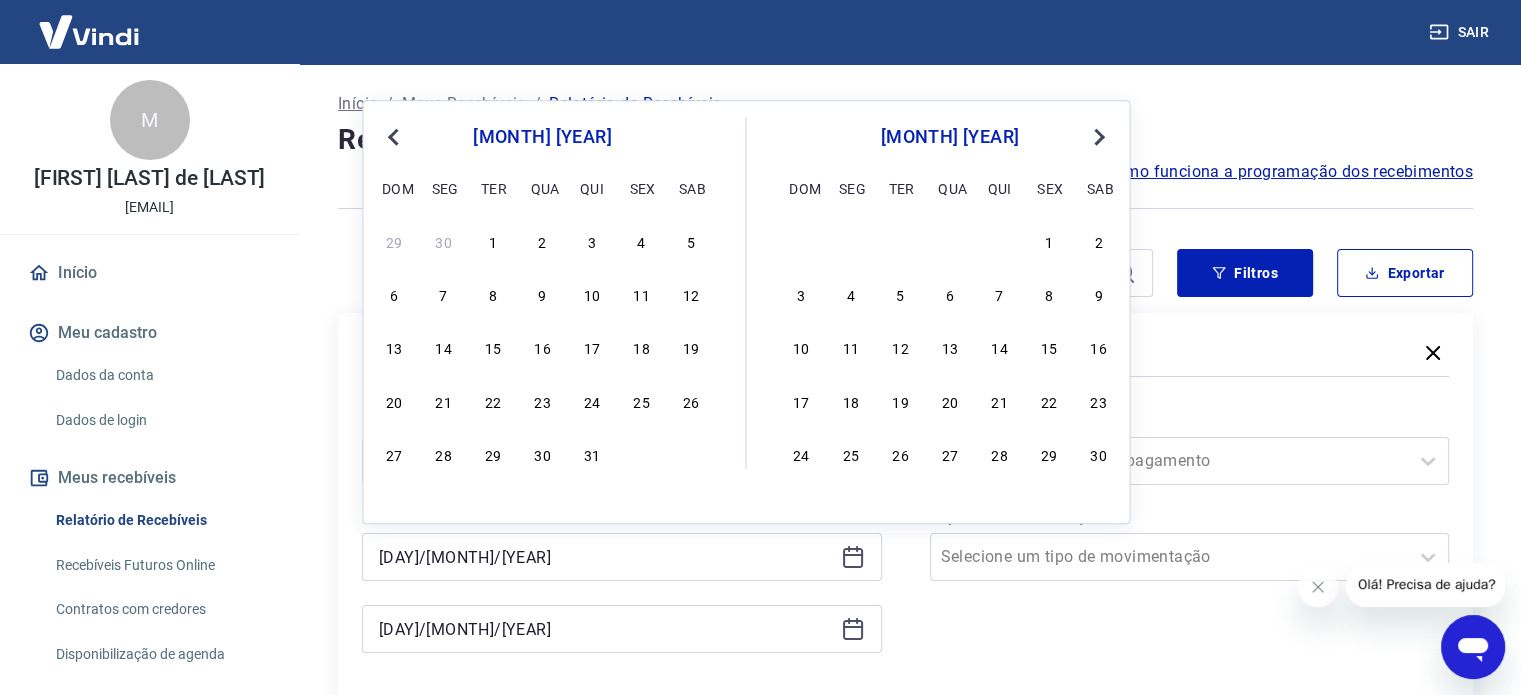 click on "Next Month" at bounding box center [1097, 136] 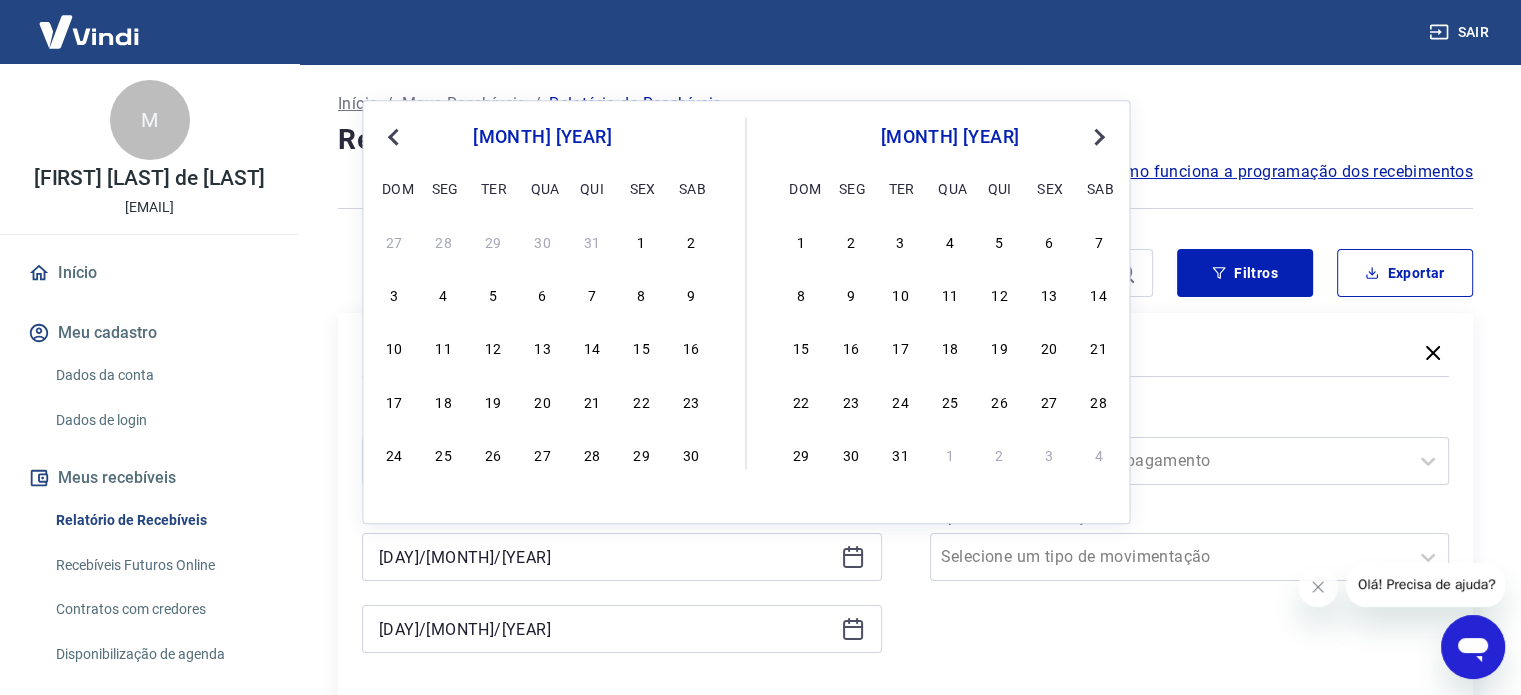 click on "Next Month" at bounding box center (1097, 136) 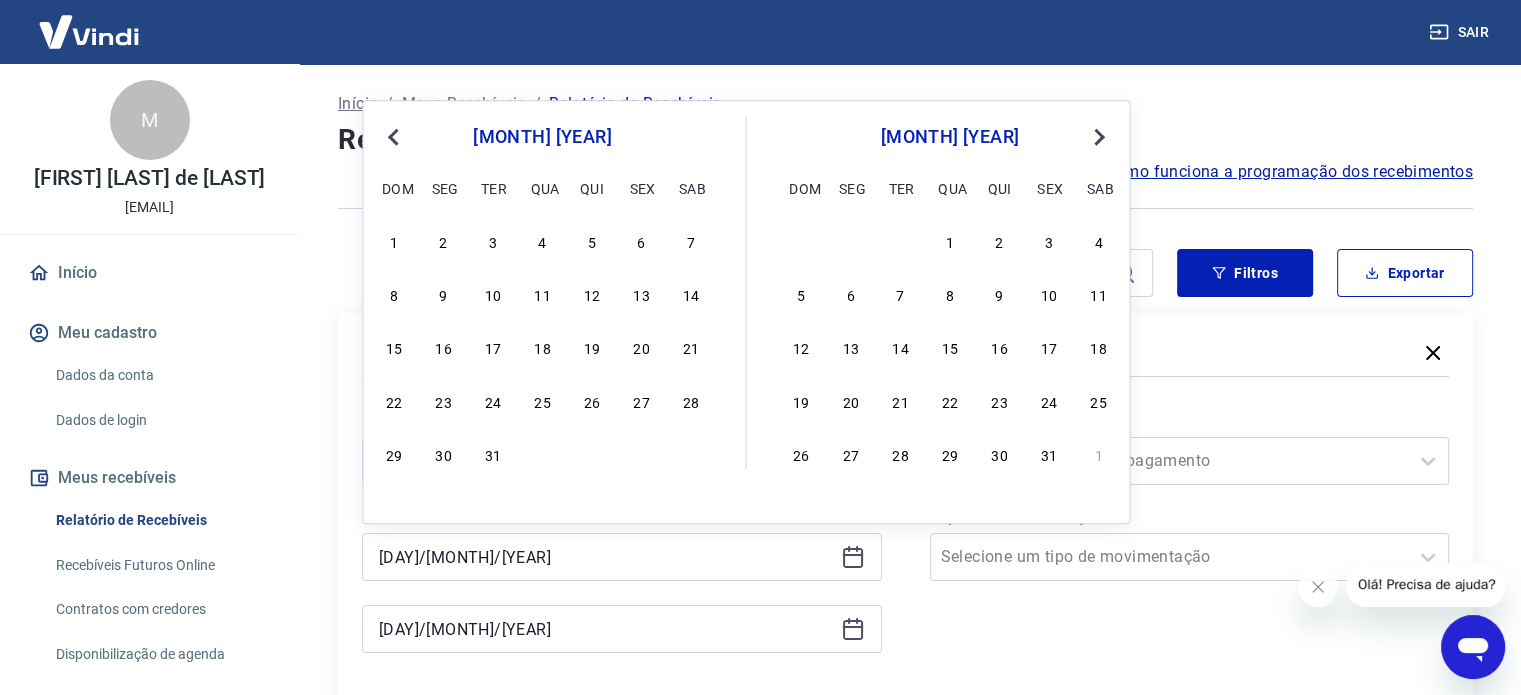click on "Next Month" at bounding box center [1097, 136] 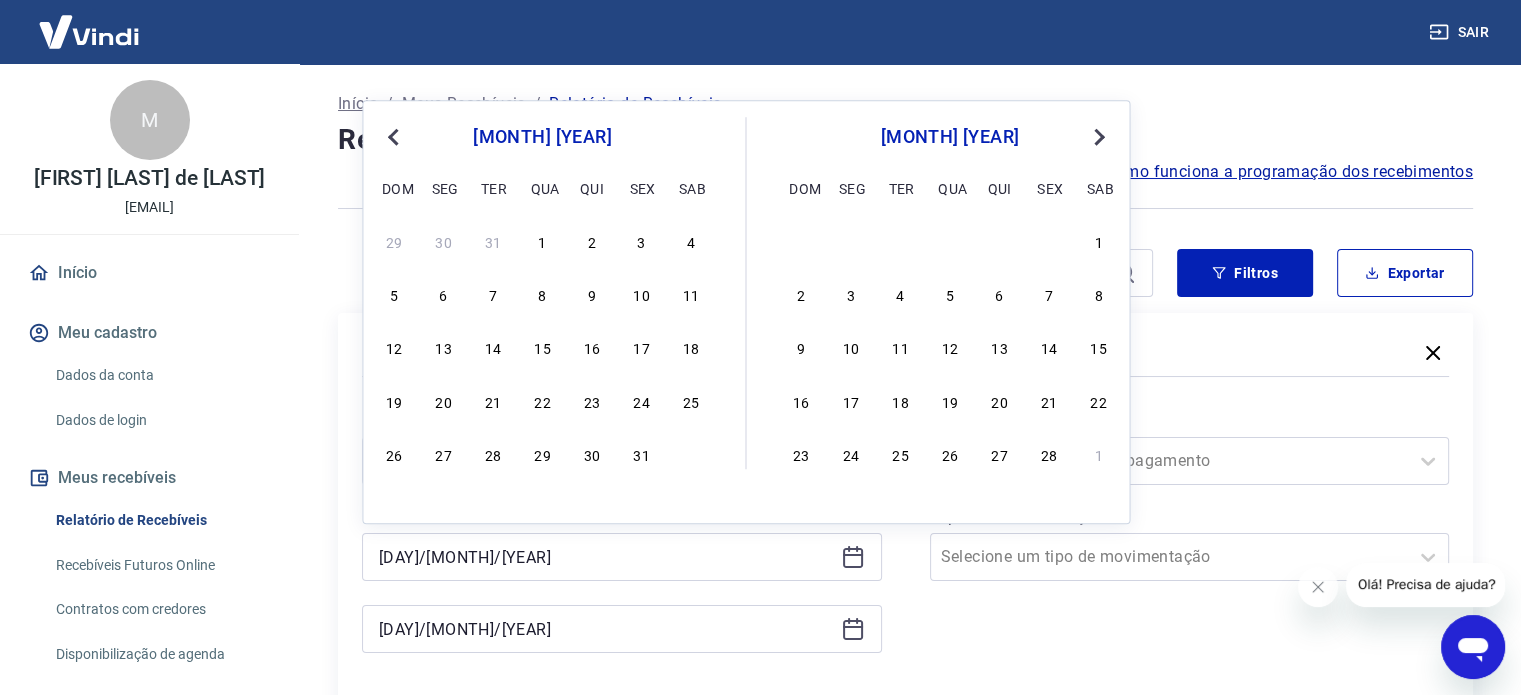 click on "Next Month" at bounding box center [1097, 136] 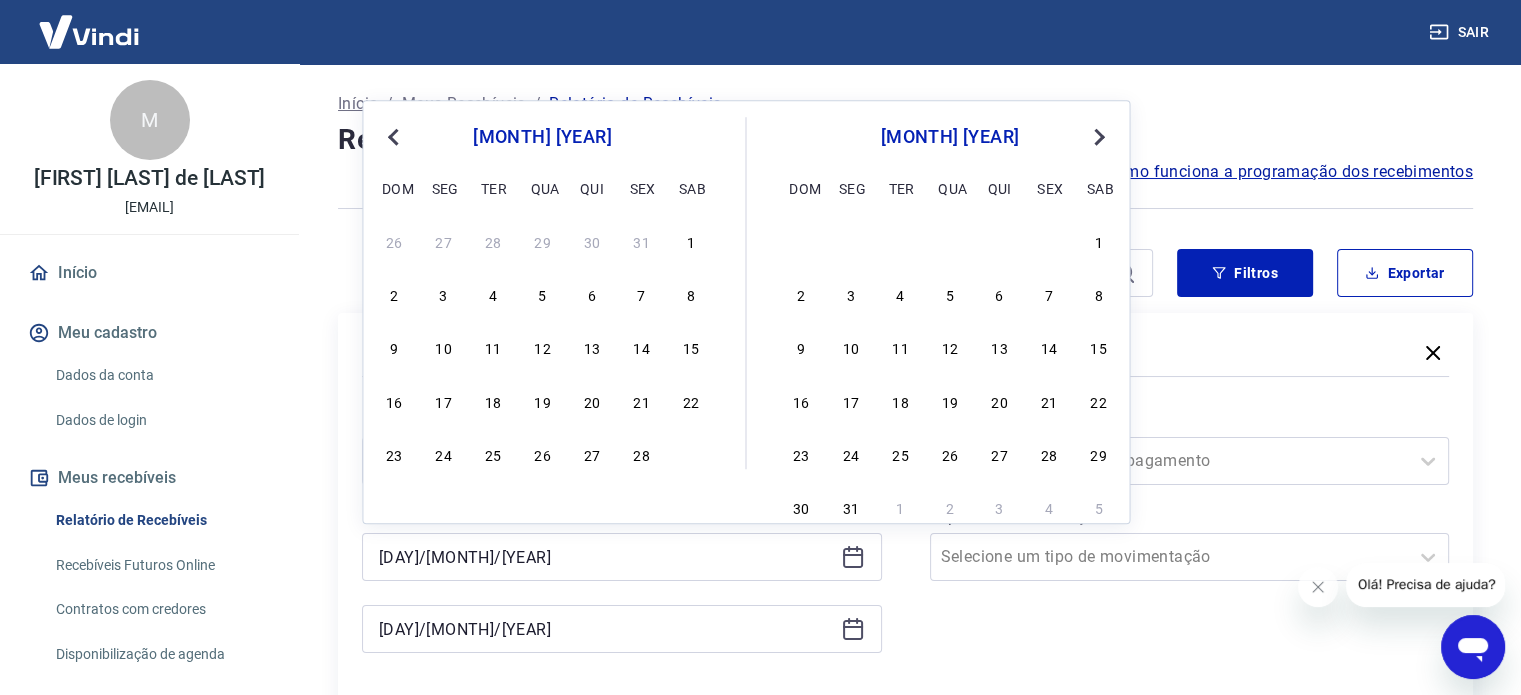 click on "Next Month" at bounding box center [1097, 136] 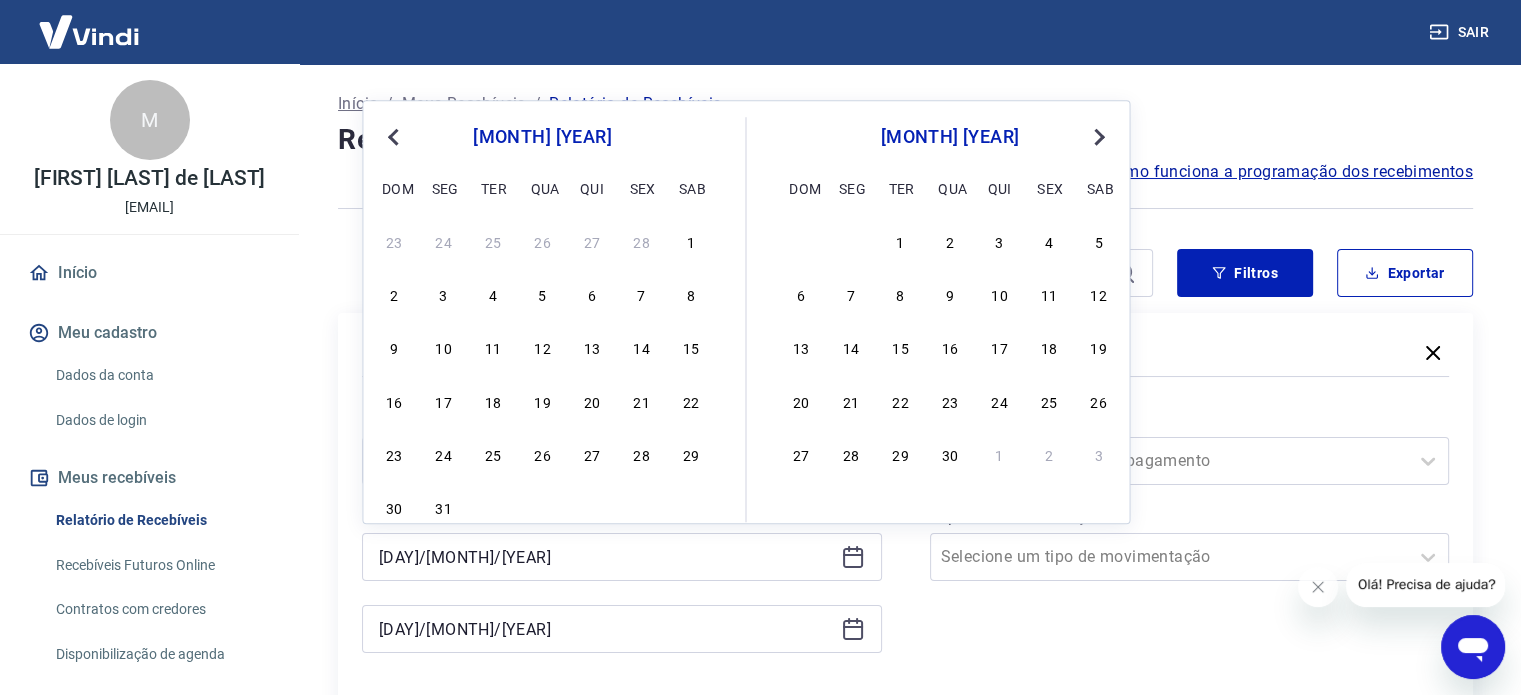 click on "Next Month" at bounding box center (1097, 136) 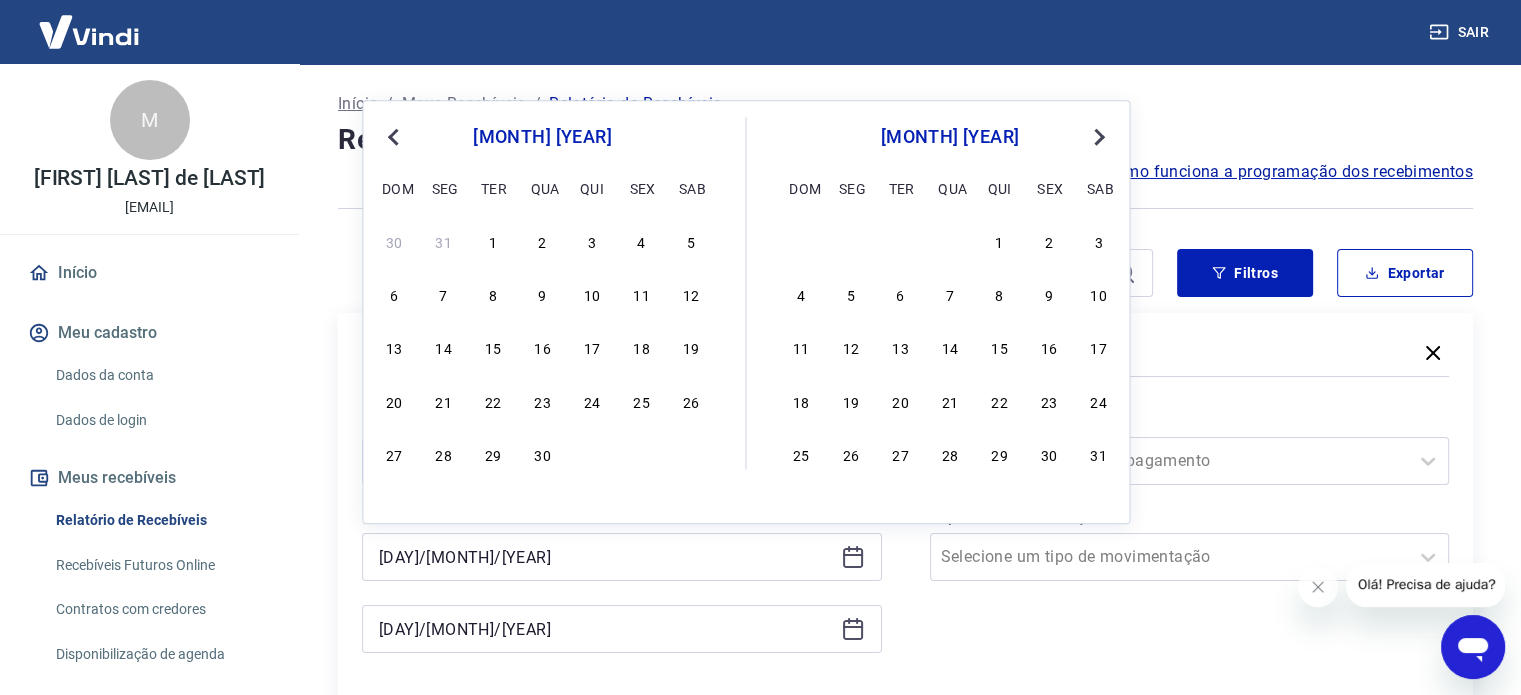 click on "Next Month" at bounding box center [1097, 136] 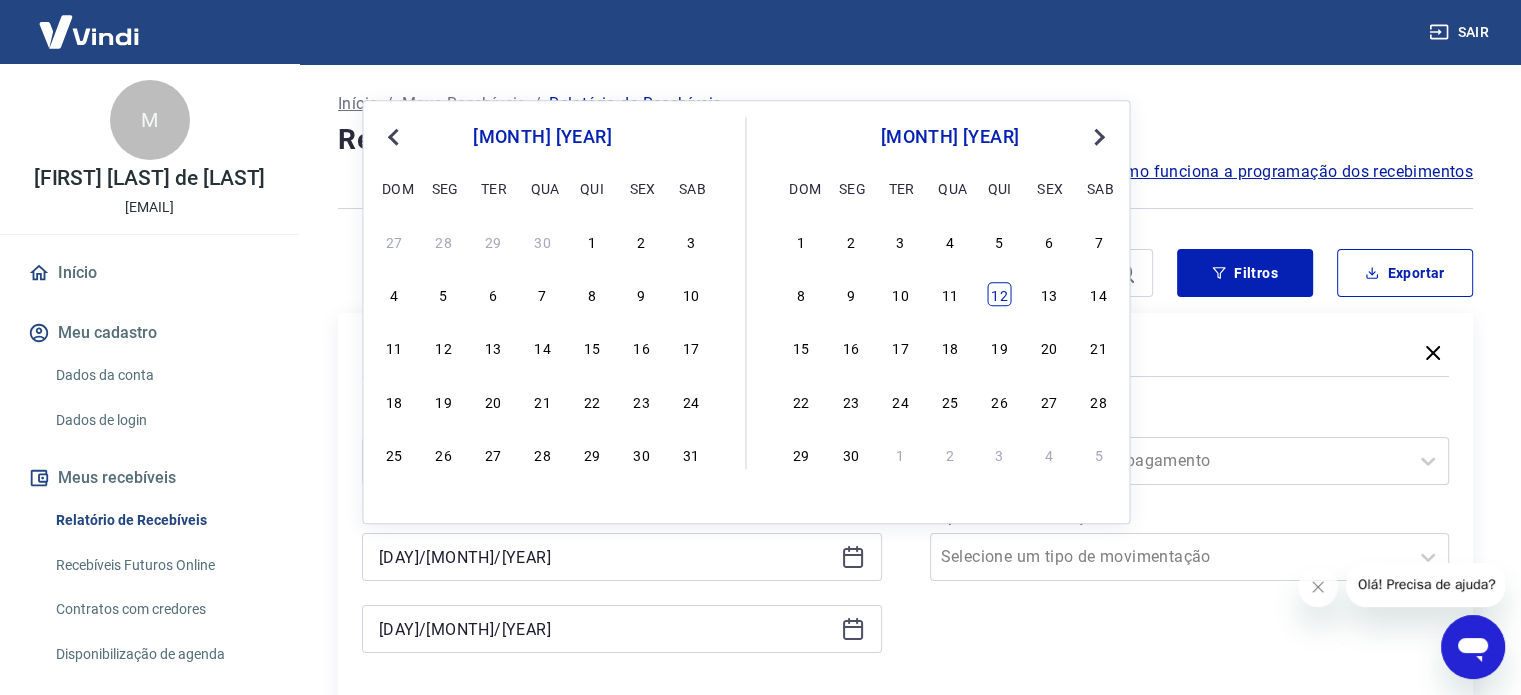 click on "12" at bounding box center [1000, 294] 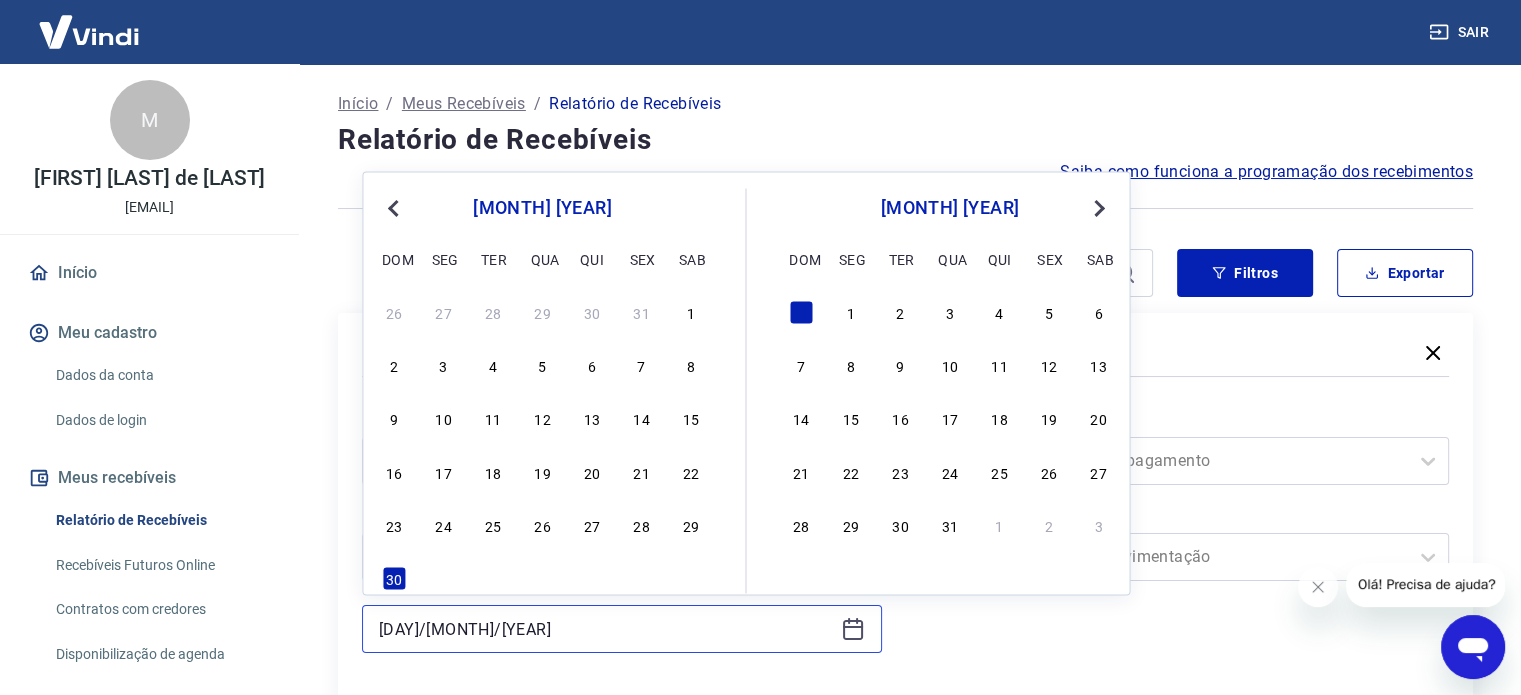 click on "[DAY]/[MONTH]/[YEAR]" at bounding box center (606, 629) 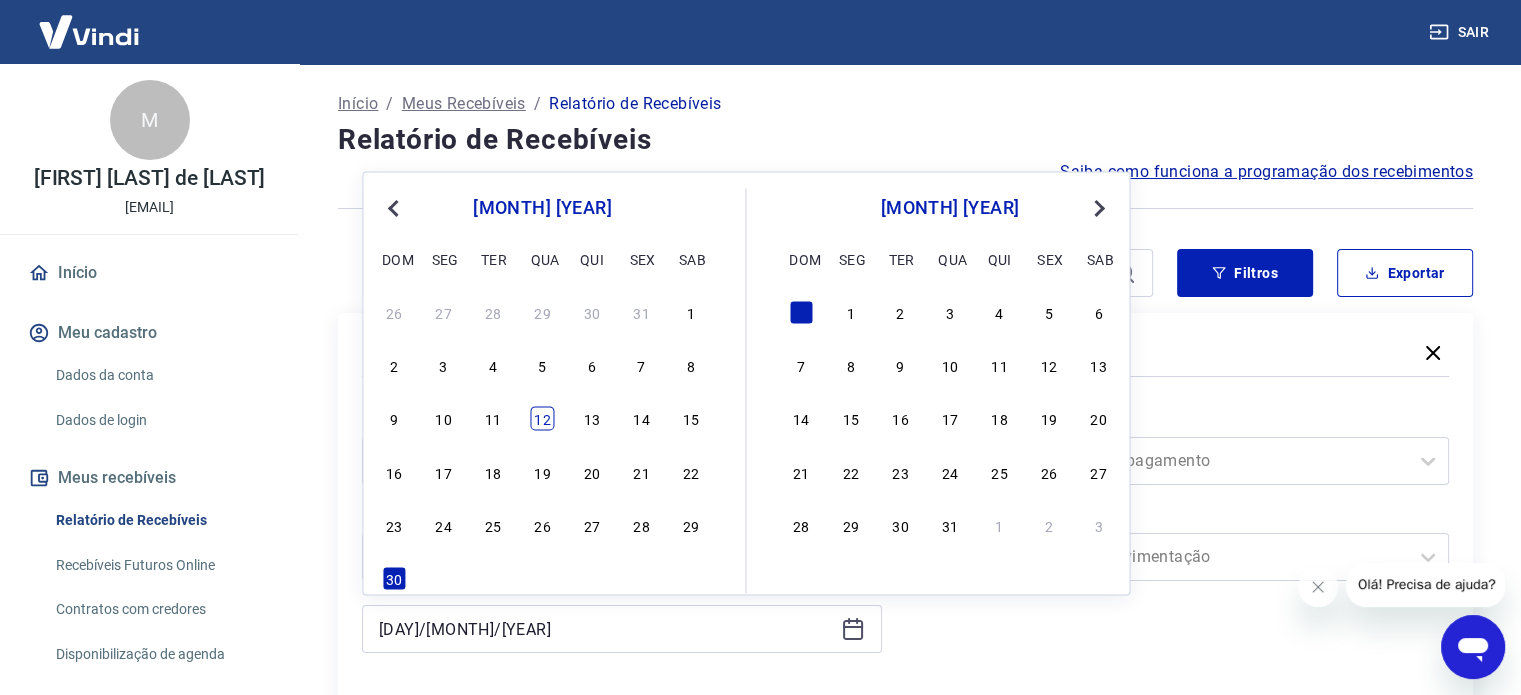 click on "12" at bounding box center [542, 419] 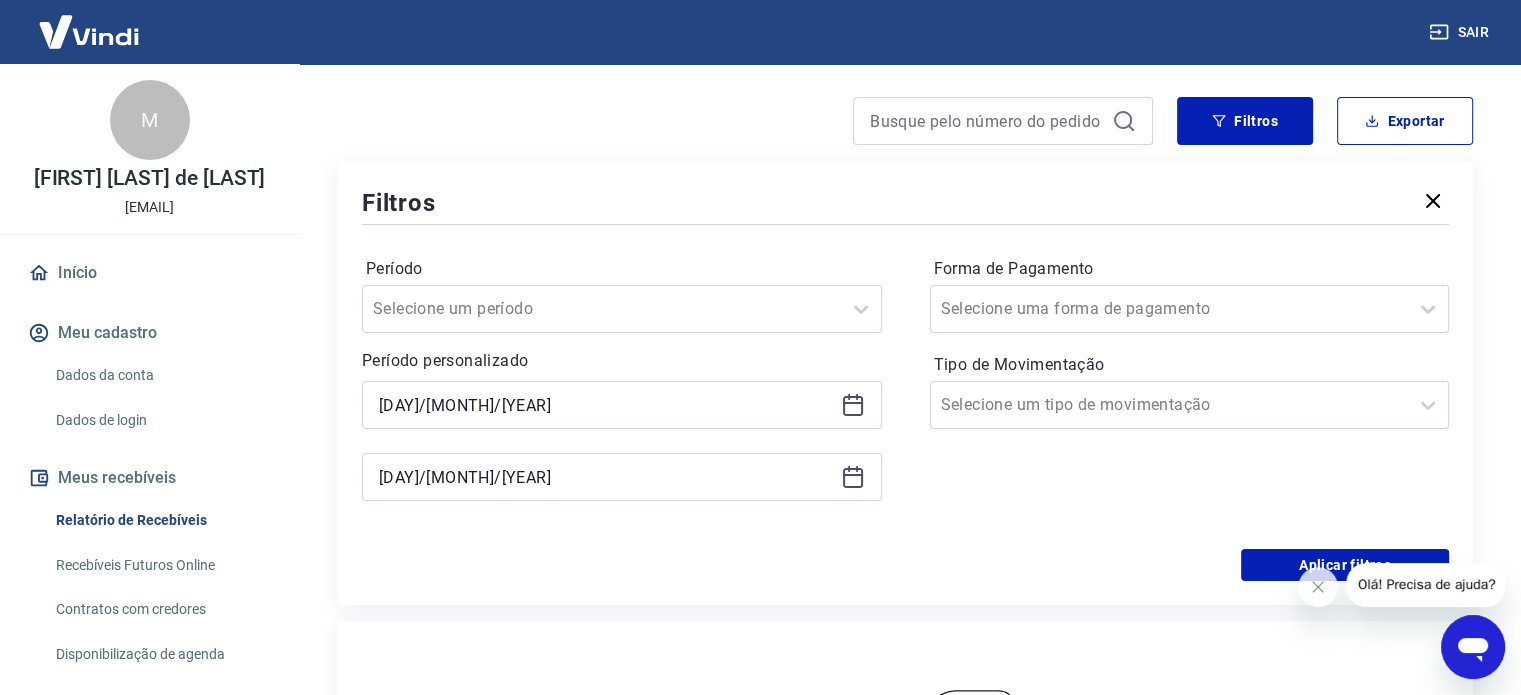 scroll, scrollTop: 153, scrollLeft: 0, axis: vertical 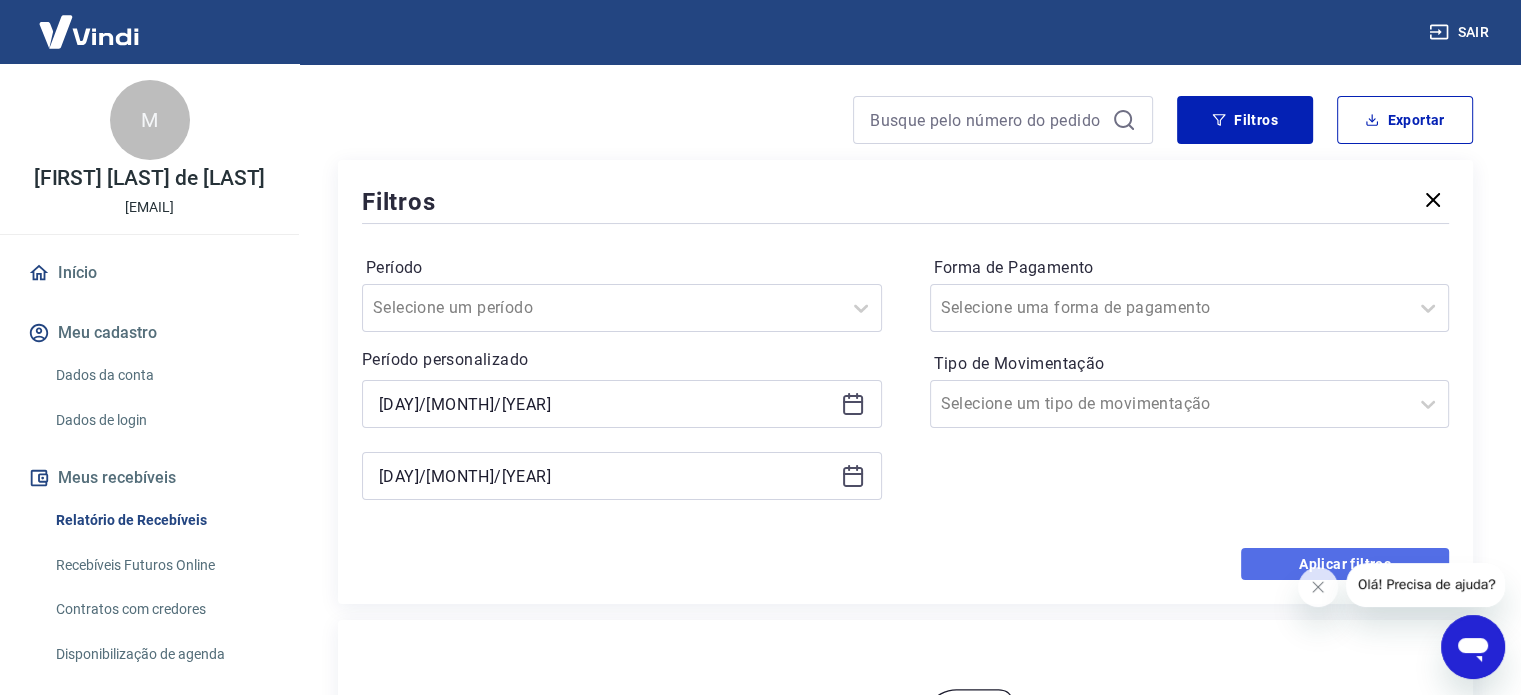 click on "Aplicar filtros" at bounding box center (1345, 564) 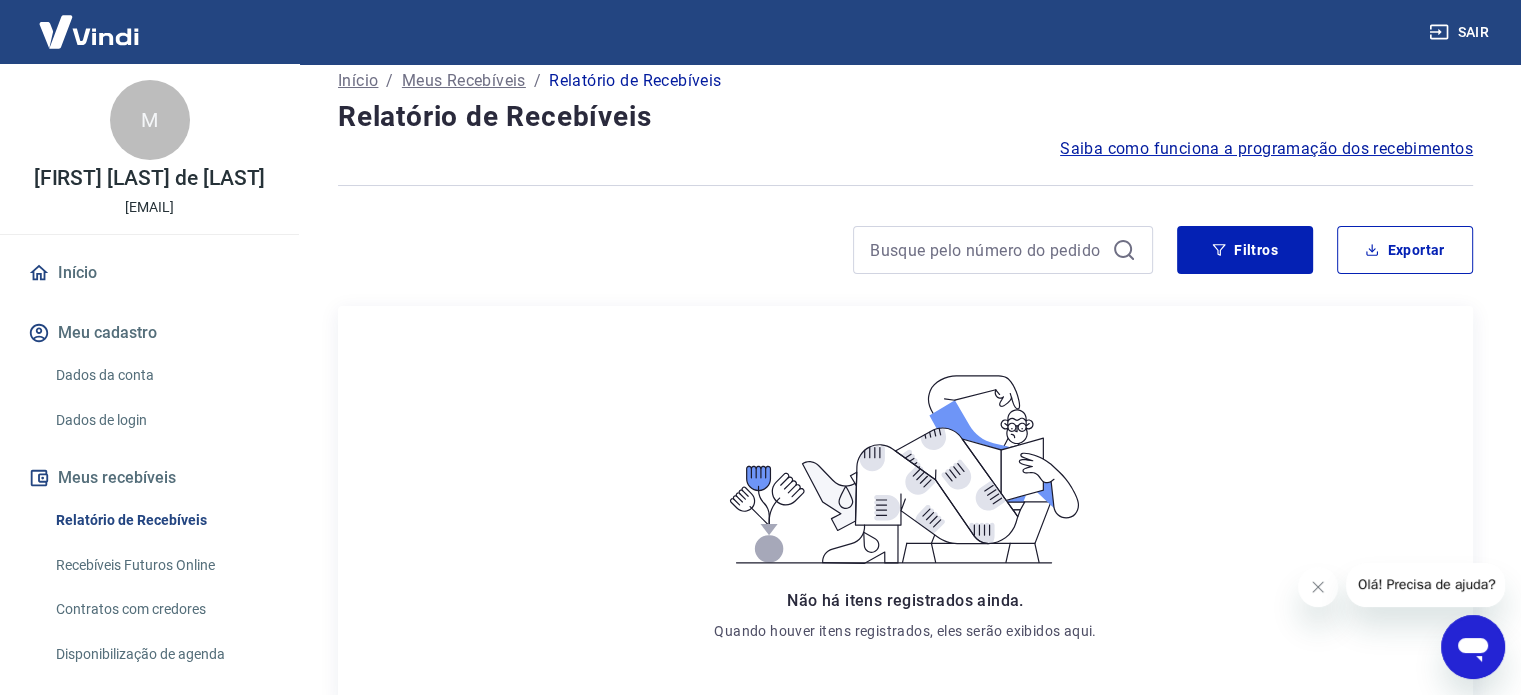 scroll, scrollTop: 39, scrollLeft: 0, axis: vertical 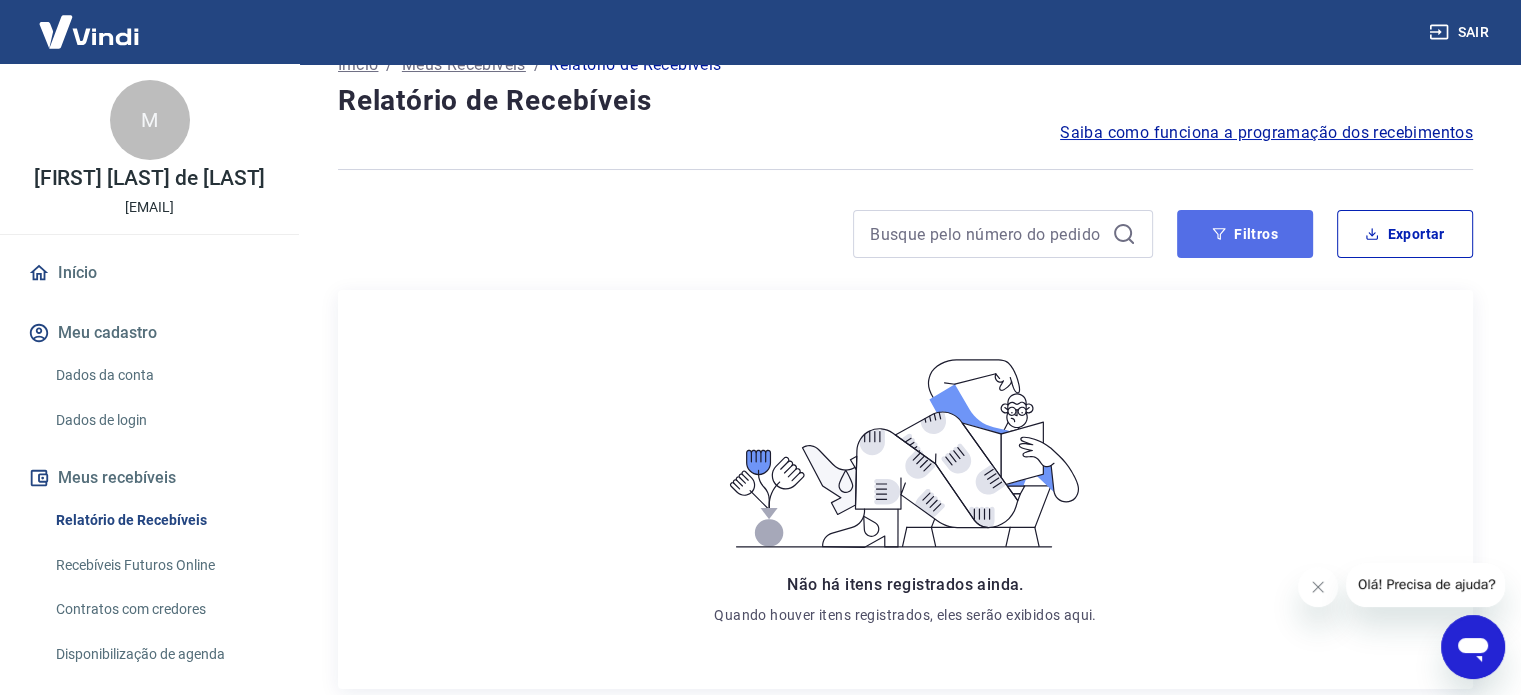 click on "Filtros" at bounding box center (1245, 234) 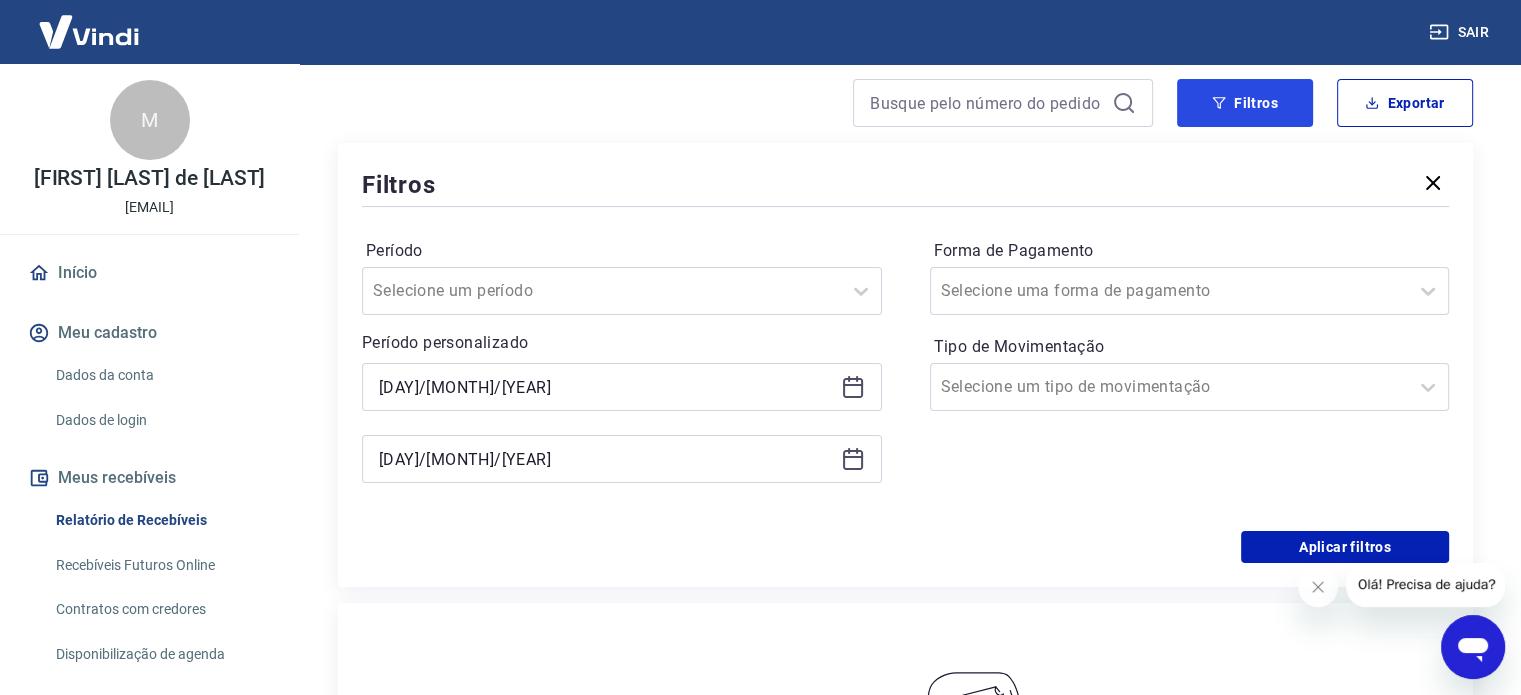 scroll, scrollTop: 184, scrollLeft: 0, axis: vertical 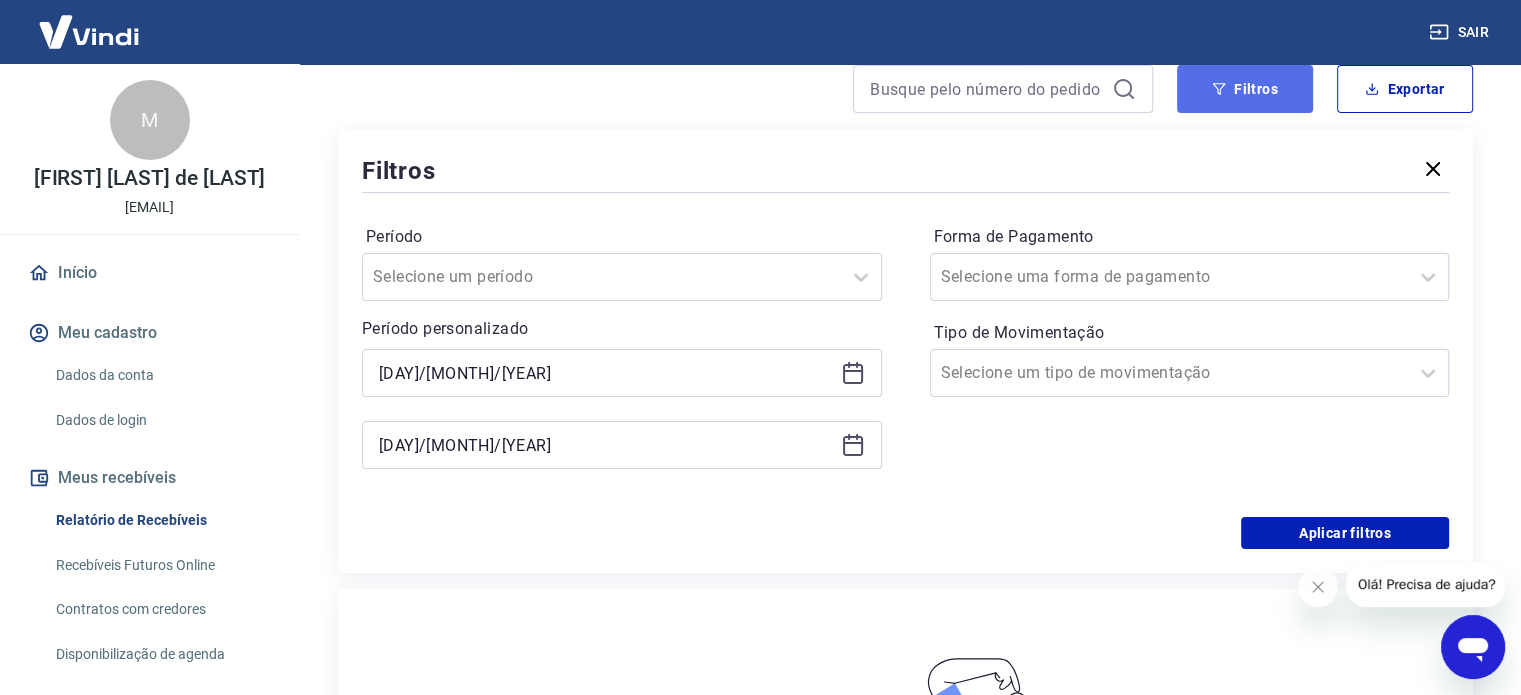 click on "Filtros" at bounding box center (1245, 89) 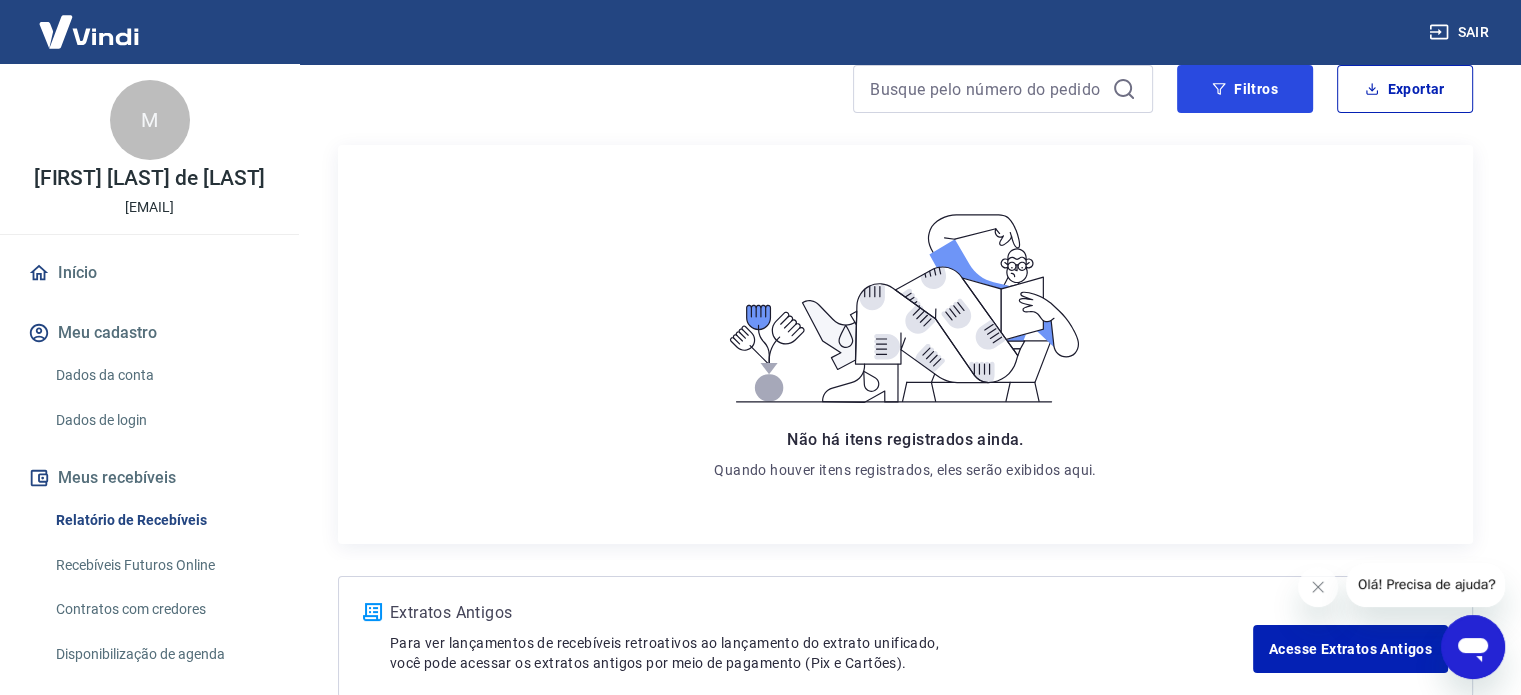 scroll, scrollTop: 10, scrollLeft: 0, axis: vertical 